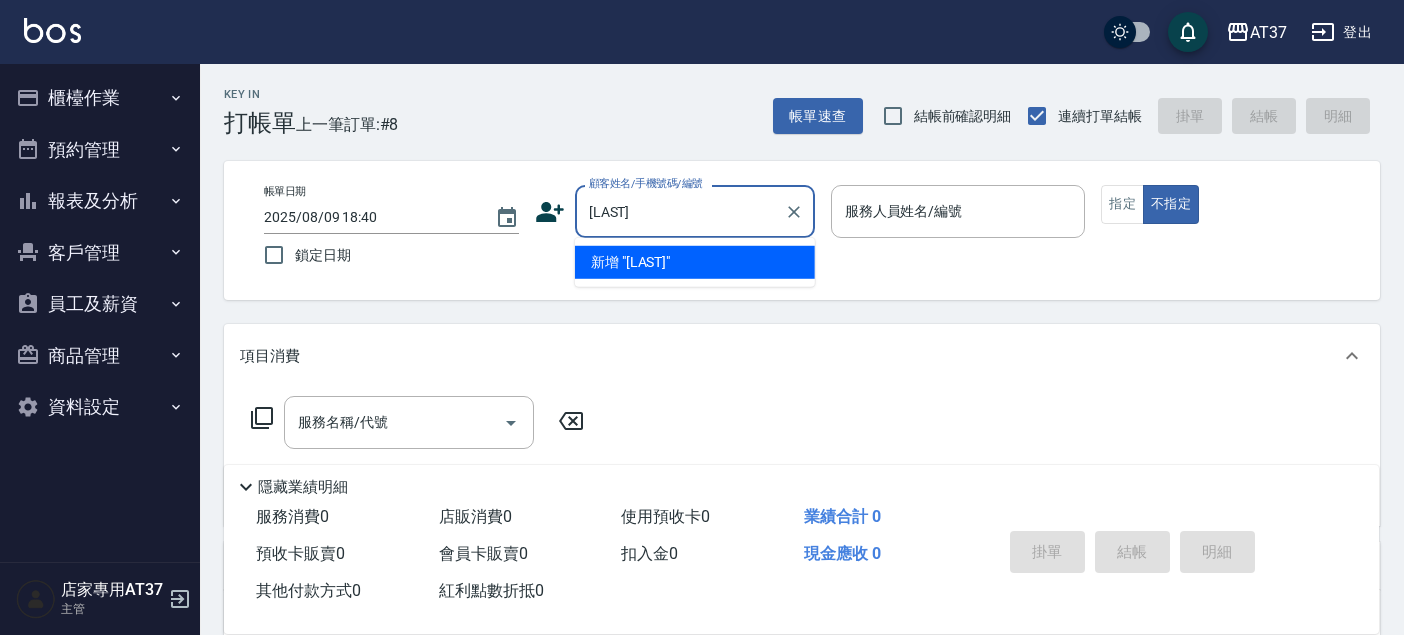 scroll, scrollTop: 0, scrollLeft: 0, axis: both 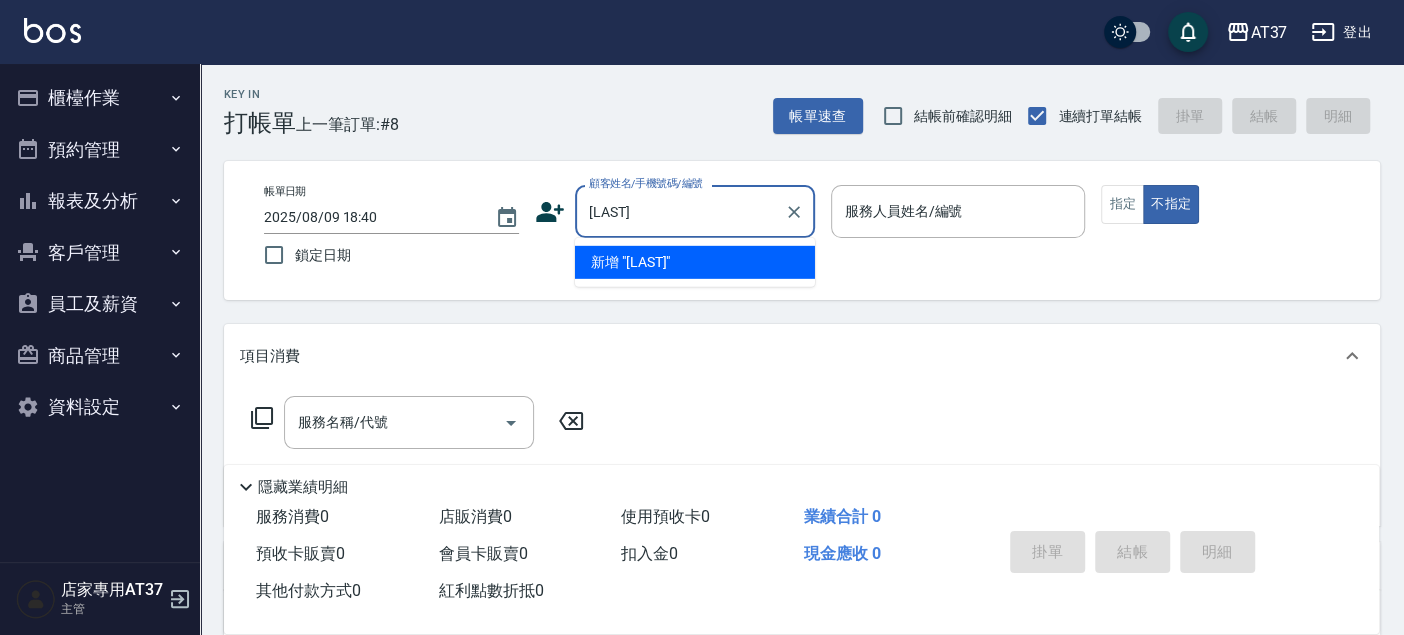 type on "張" 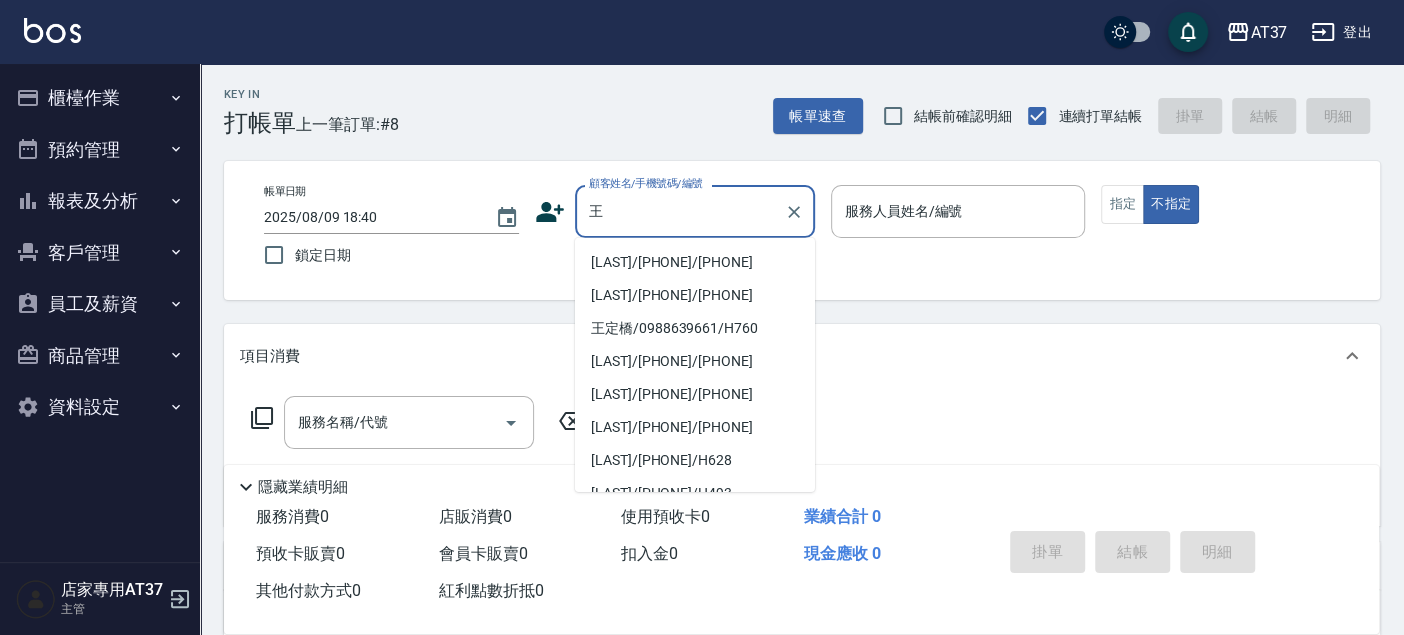 click on "[LAST]/[PHONE]/[PHONE]" at bounding box center (695, 262) 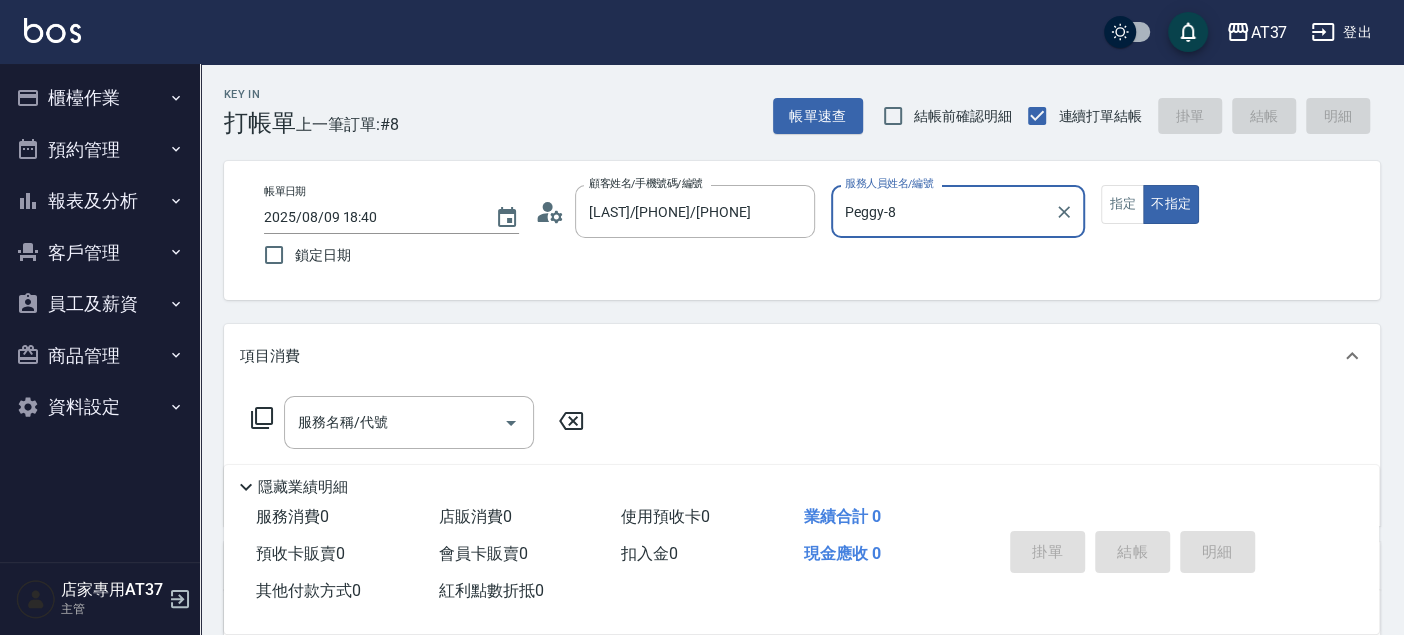 type on "Peggy-8" 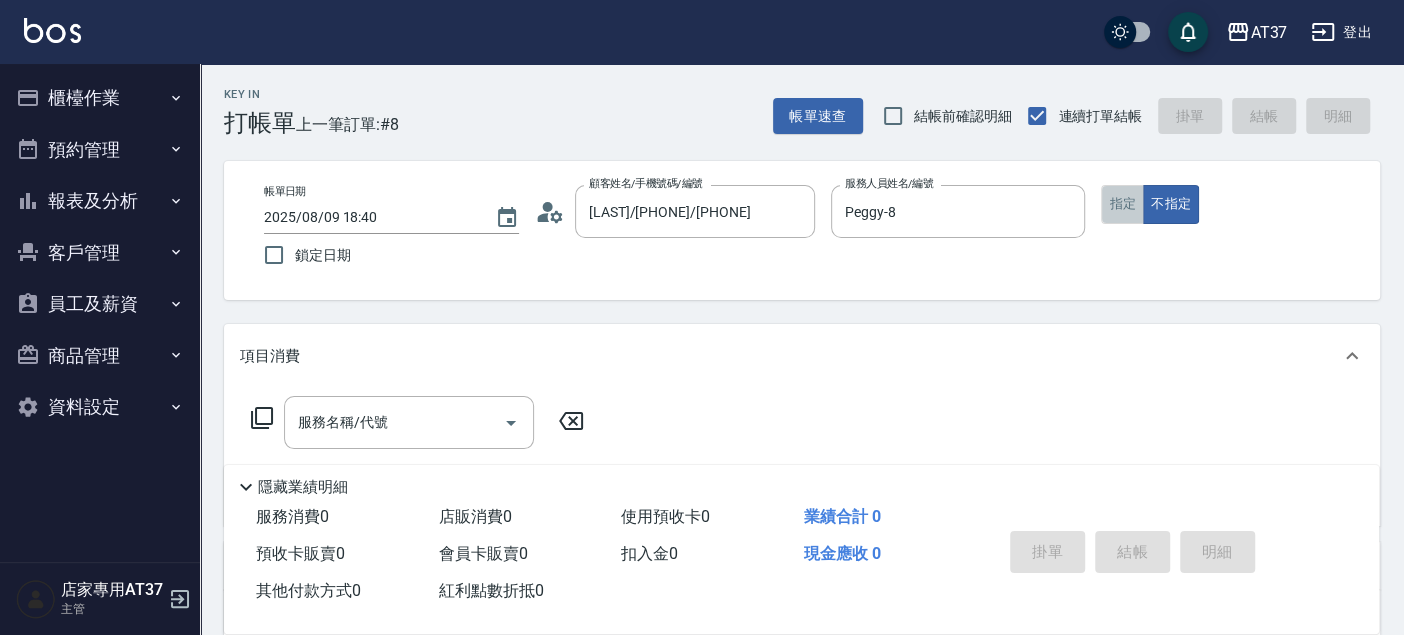 click on "指定" at bounding box center (1122, 204) 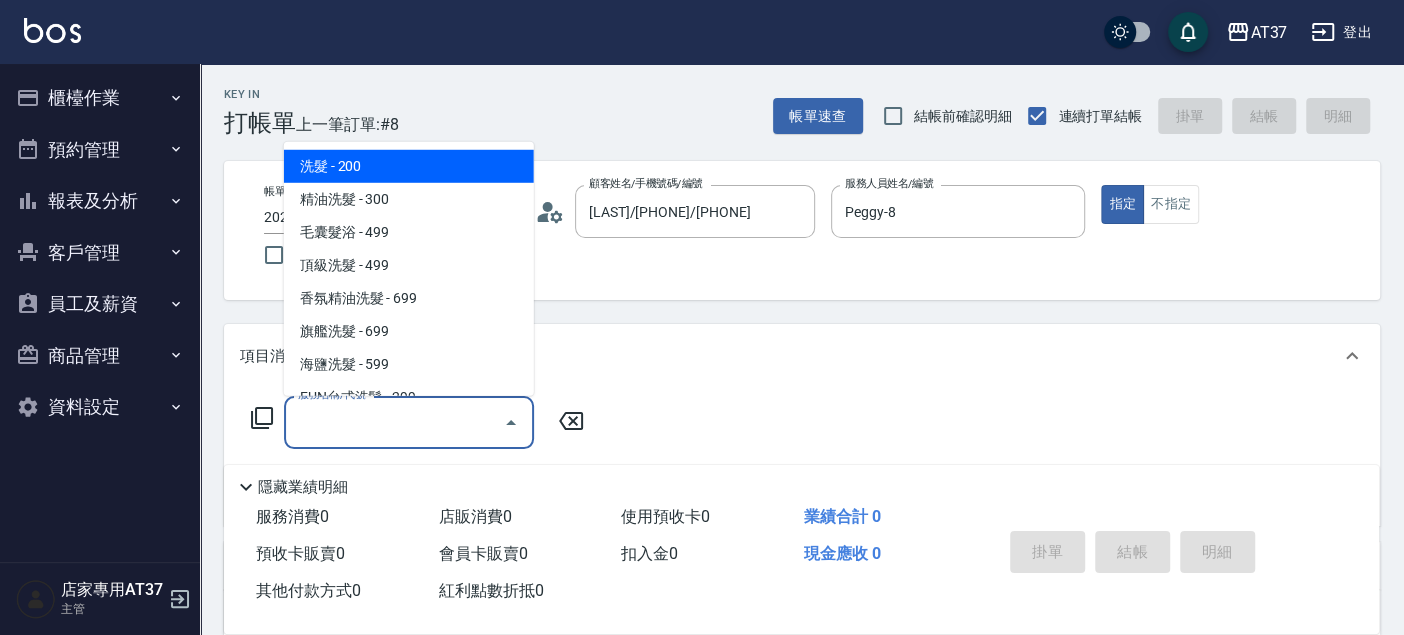 click on "服務名稱/代號 服務名稱/代號" at bounding box center [409, 422] 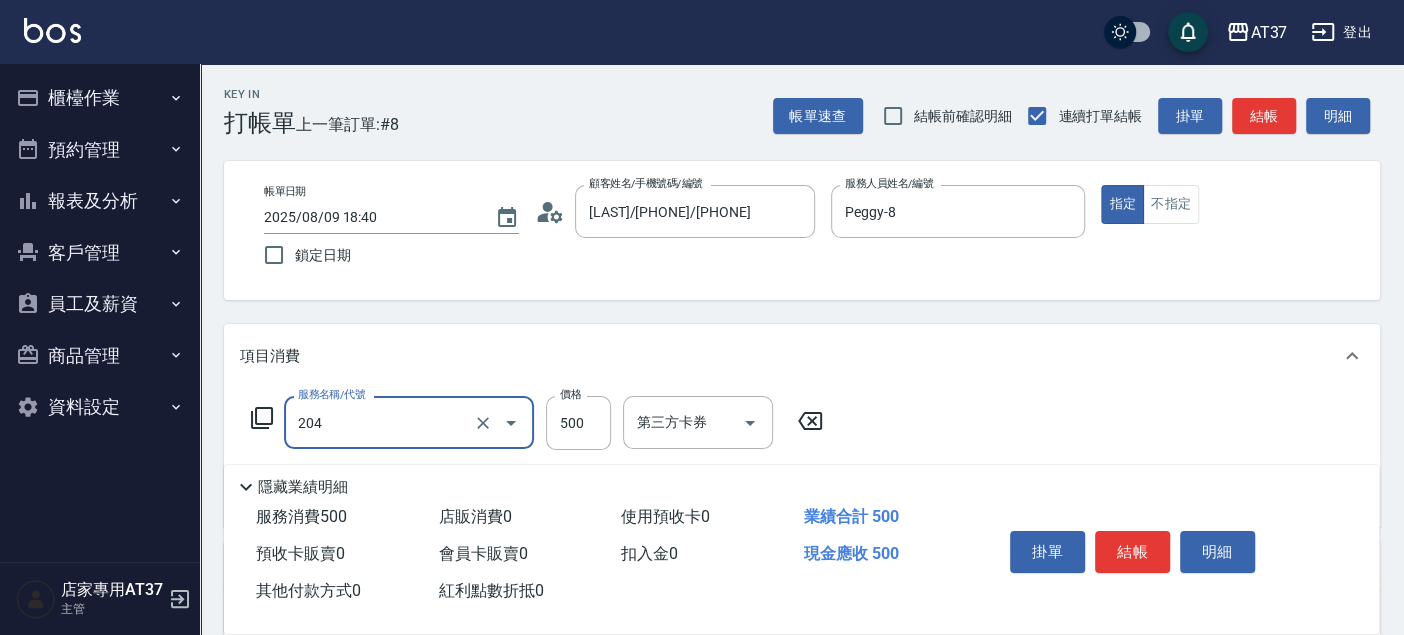 type on "A級洗+剪(204)" 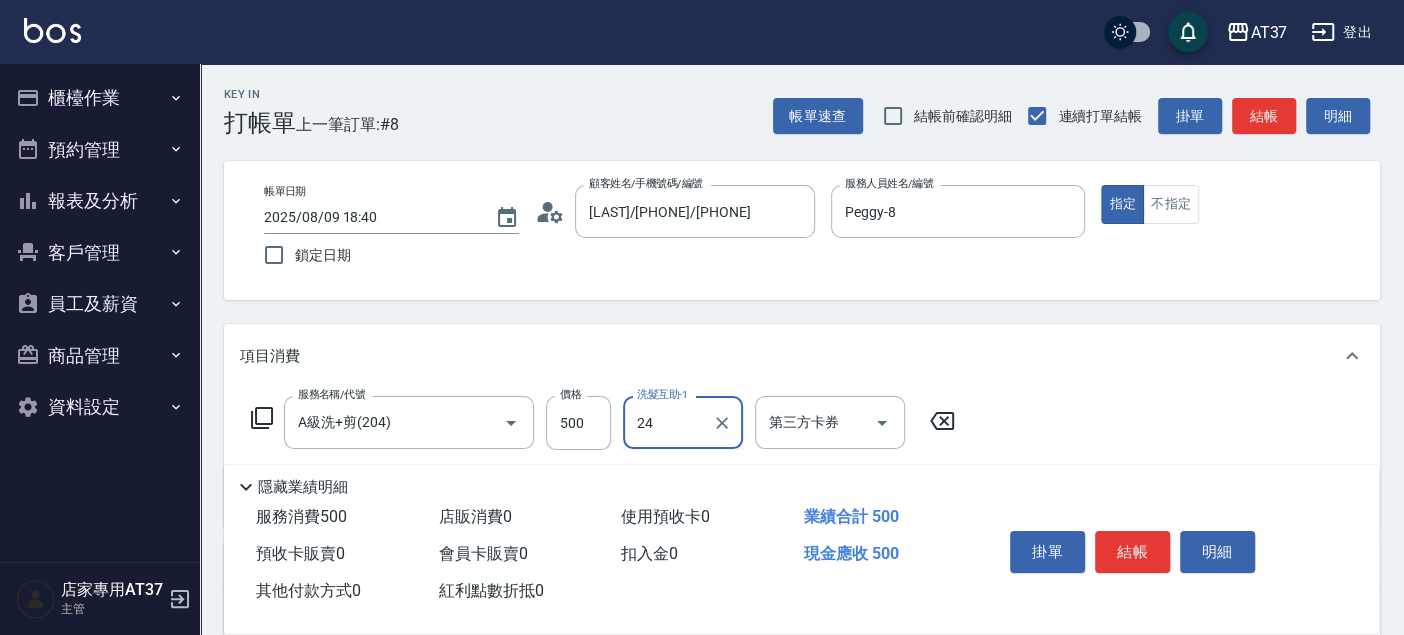type on "24" 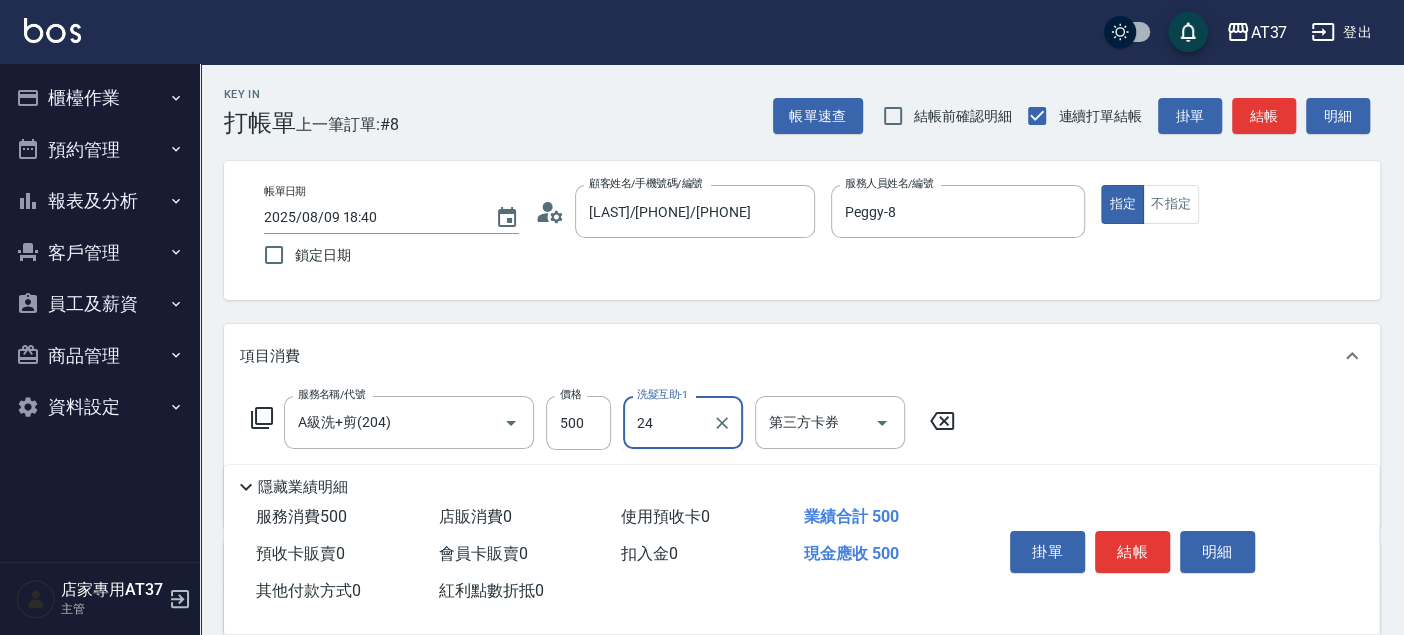 type 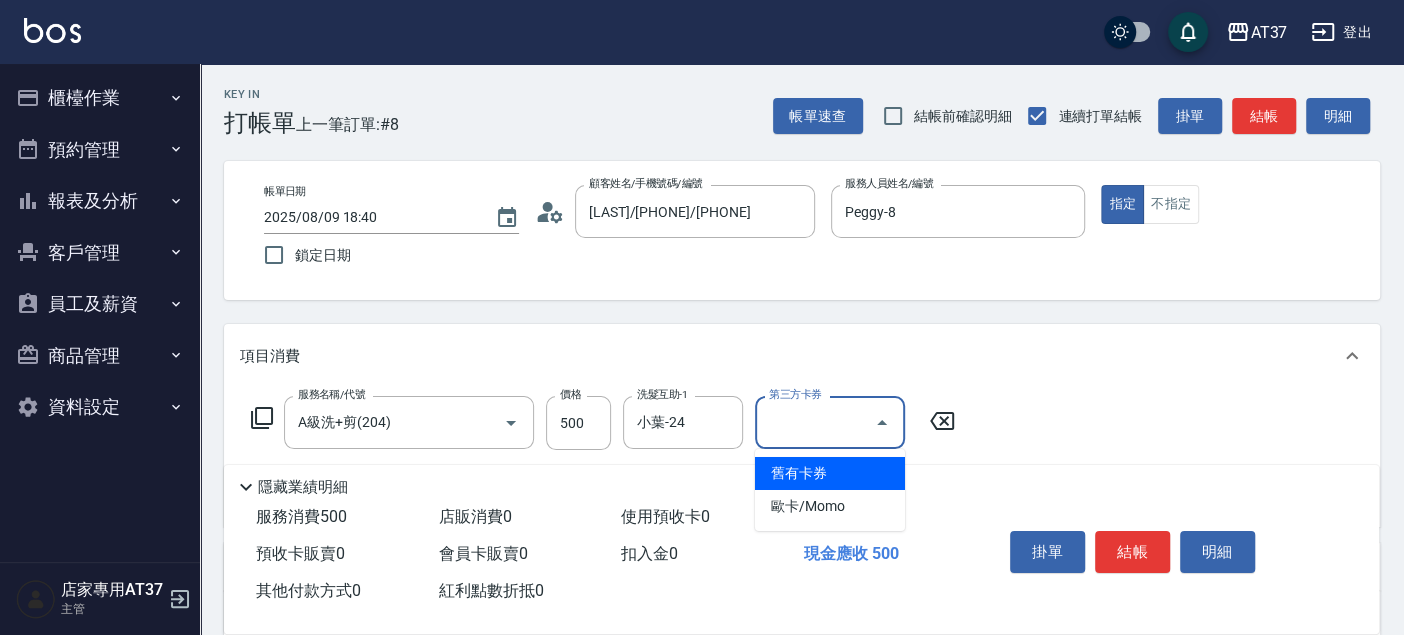 click on "服務名稱/代號 A級洗+剪(204) 服務名稱/代號 價格 500 價格 洗髮互助-1 小葉-24 洗髮互助-1 第三方卡券 第三方卡券" at bounding box center (802, 457) 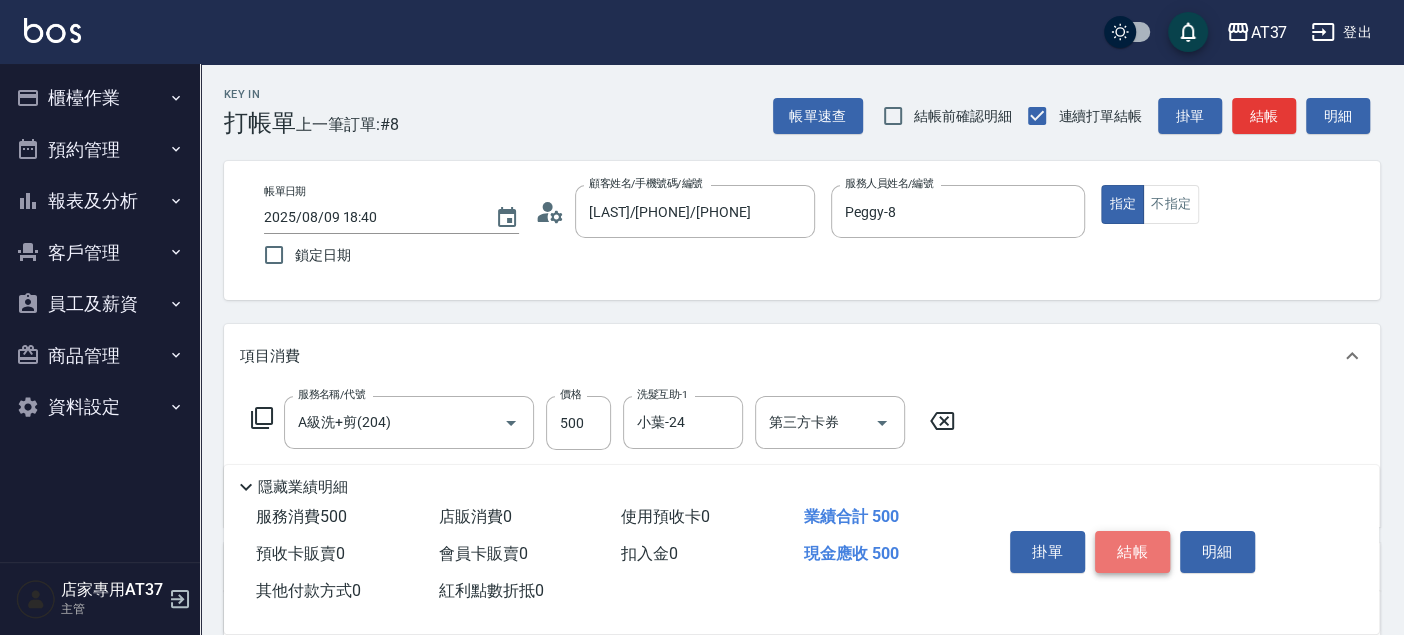 click on "結帳" at bounding box center (1132, 552) 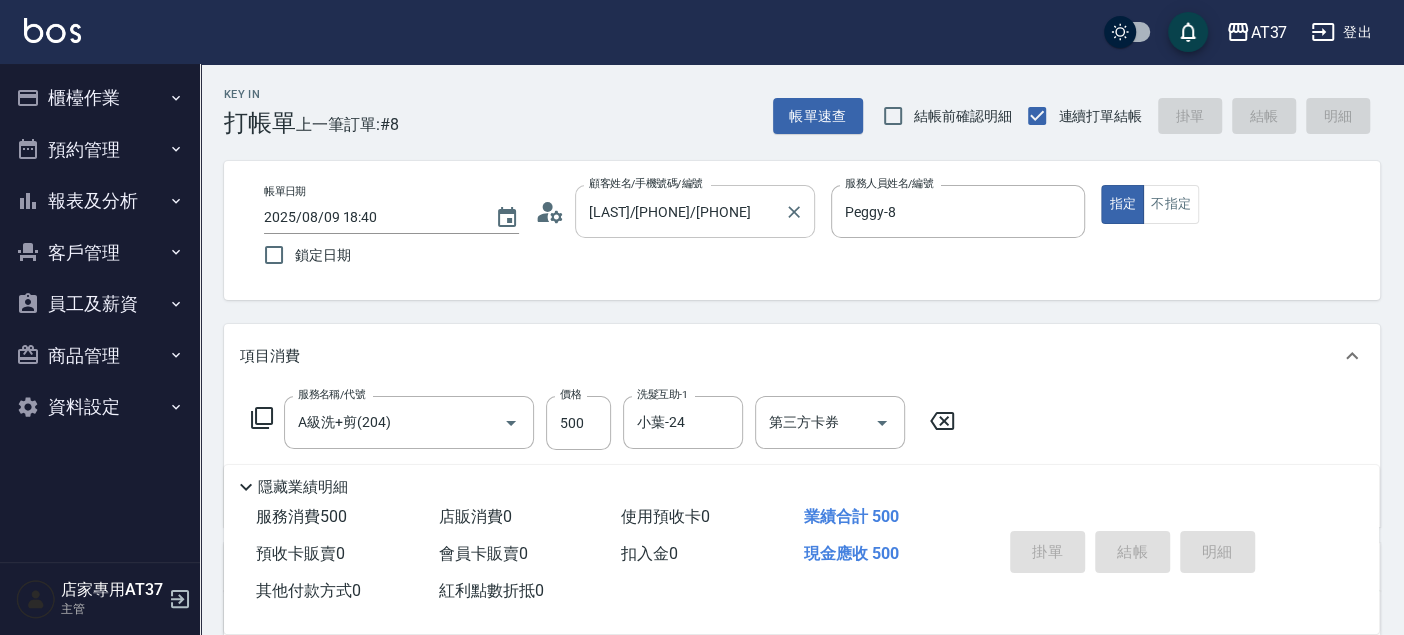 type on "2025/08/09 19:25" 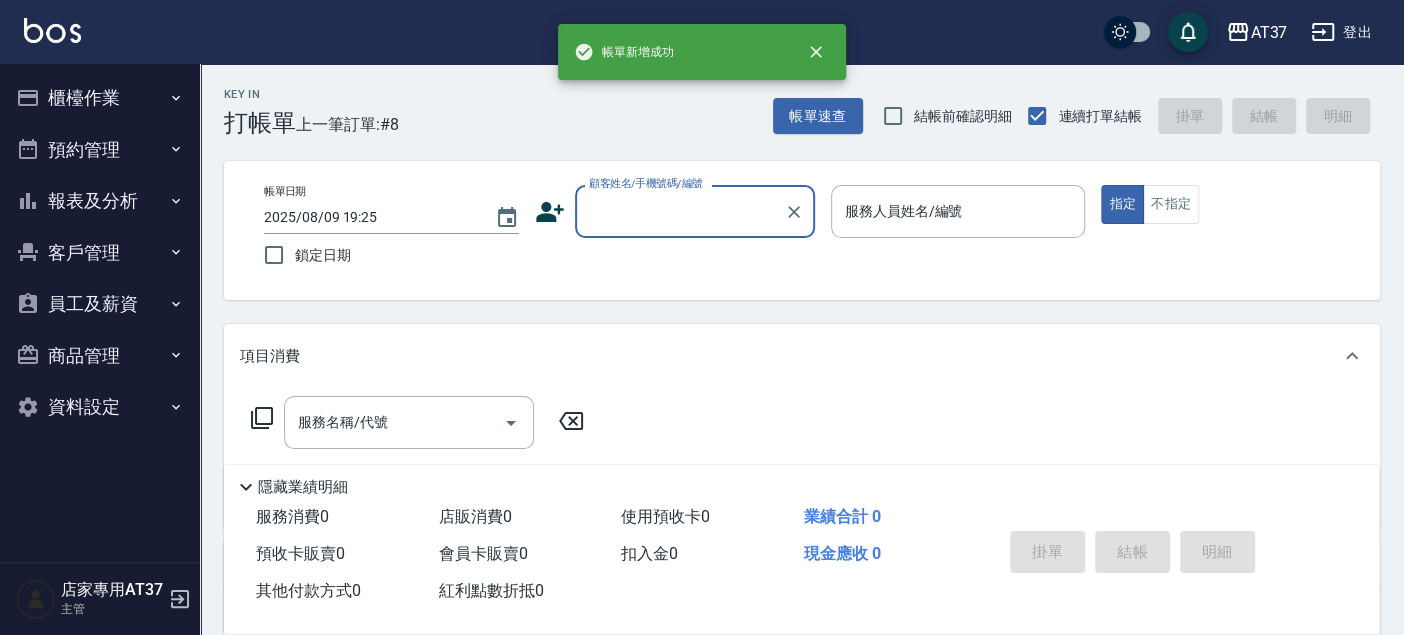 scroll, scrollTop: 0, scrollLeft: 0, axis: both 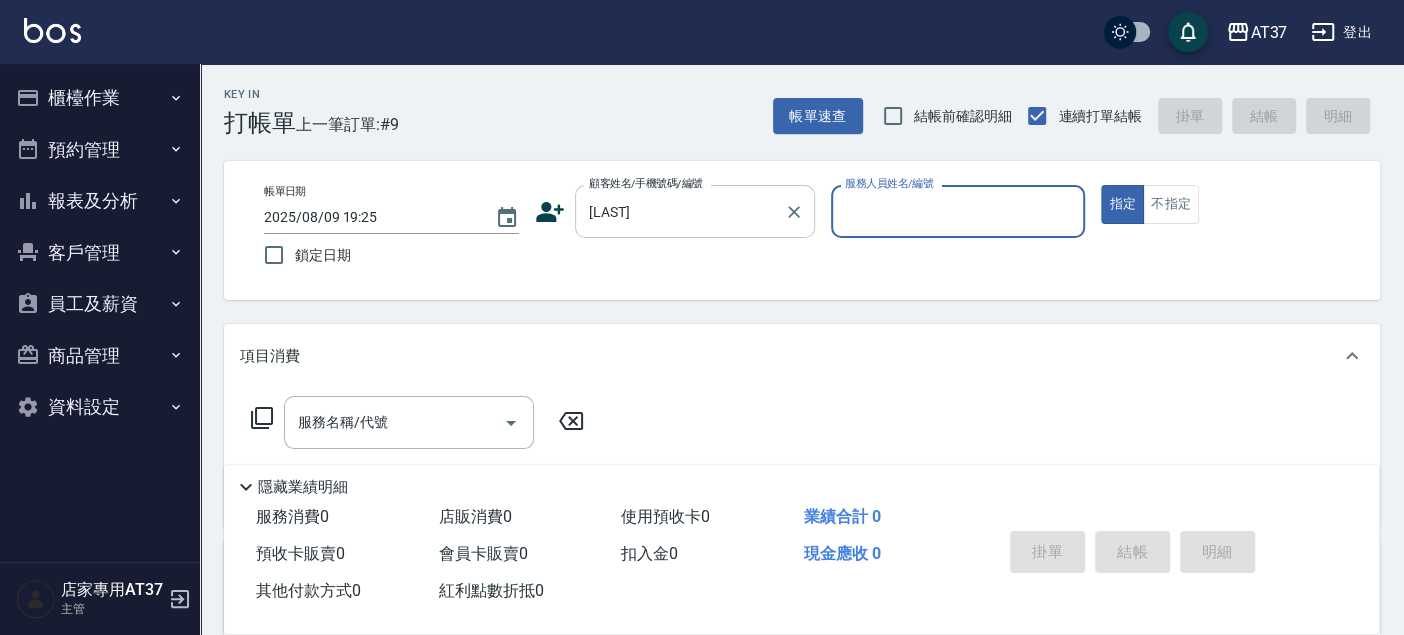 click on "[LAST]" at bounding box center (680, 211) 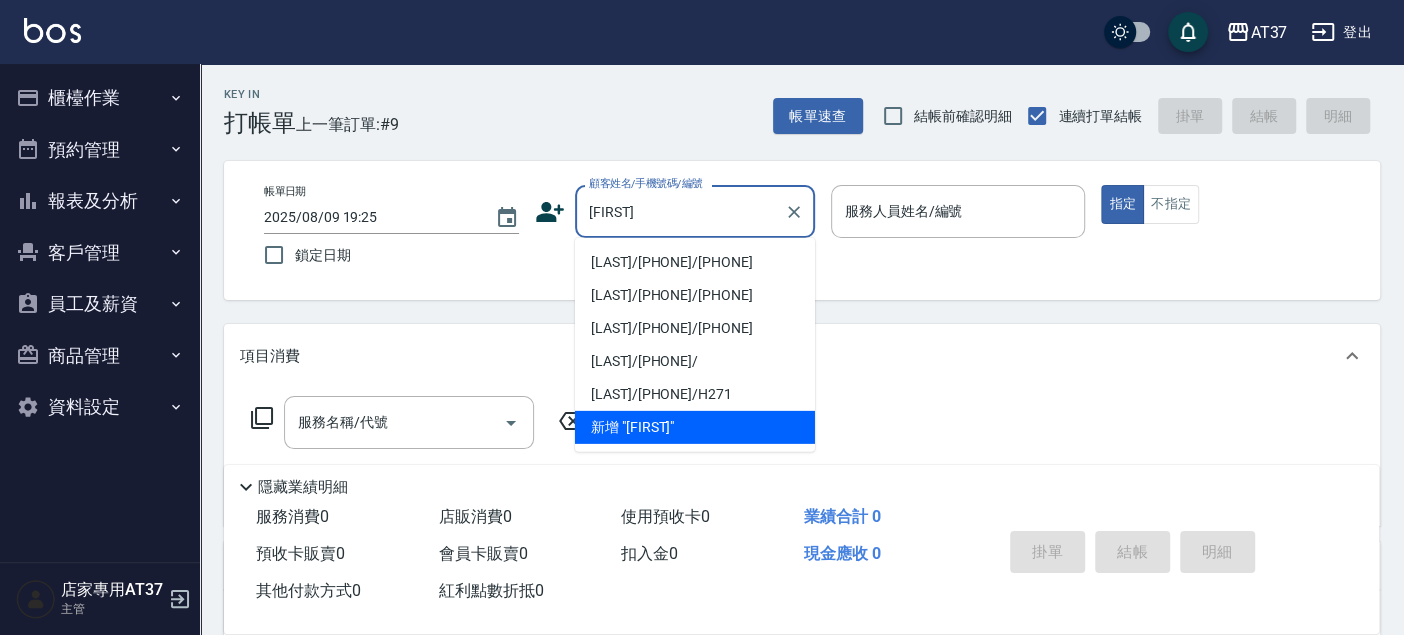 click on "[LAST]/[PHONE]/[PHONE]" at bounding box center [695, 262] 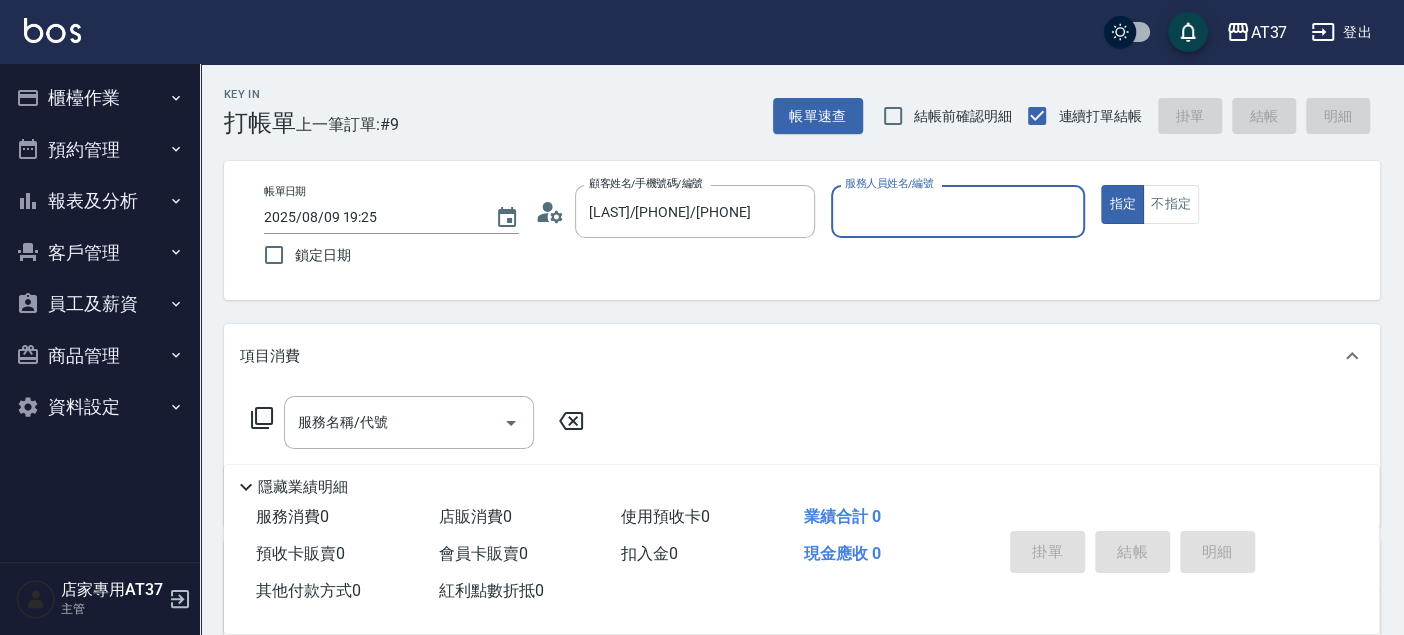 type on "Peggy-8" 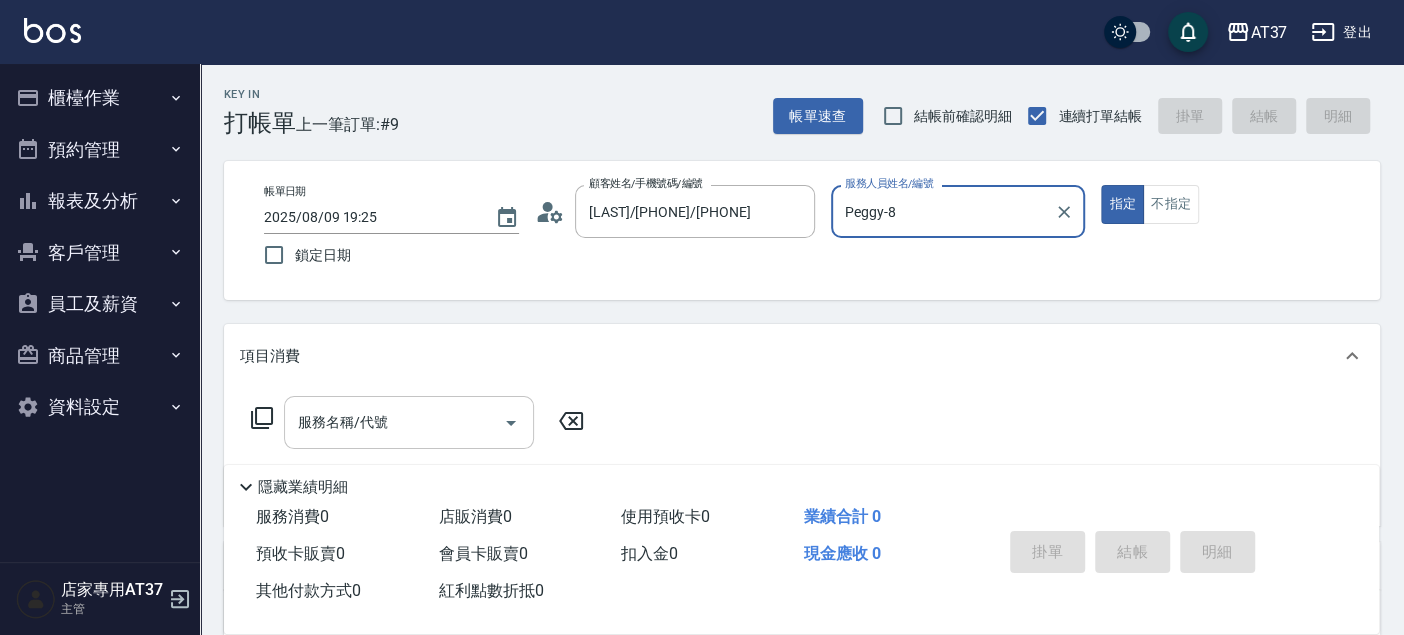 click on "服務名稱/代號" at bounding box center (394, 422) 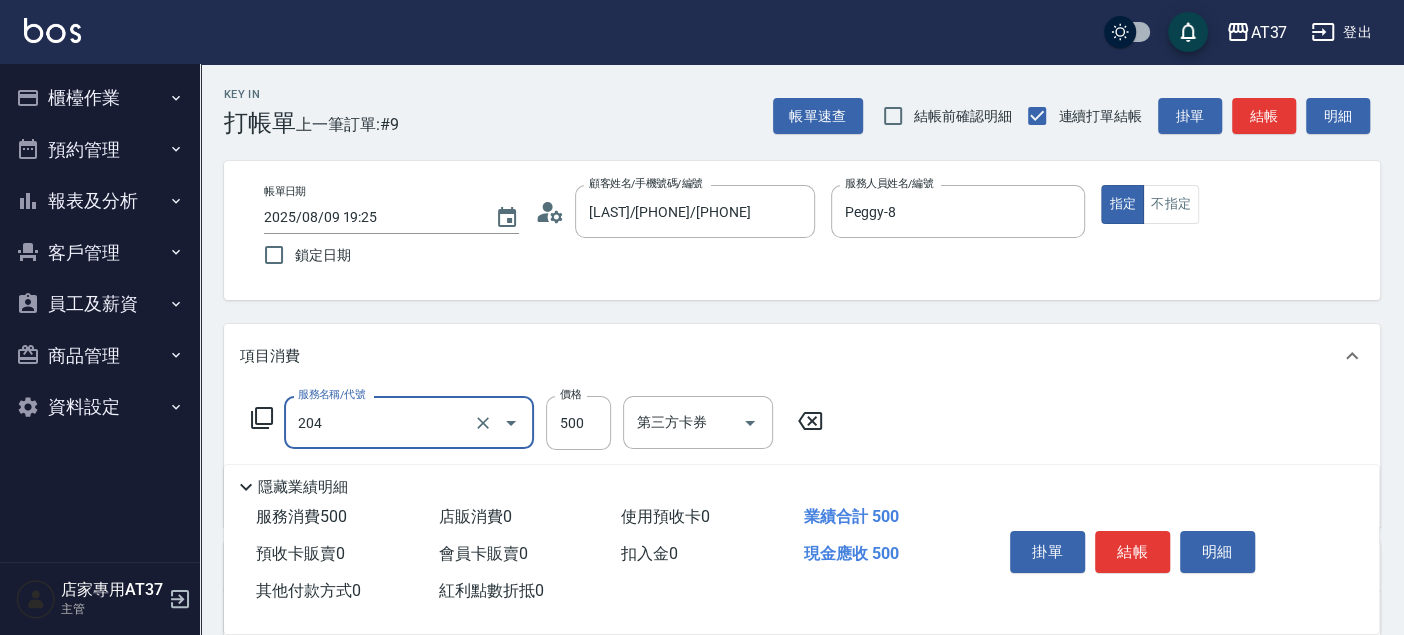 type on "A級洗+剪(204)" 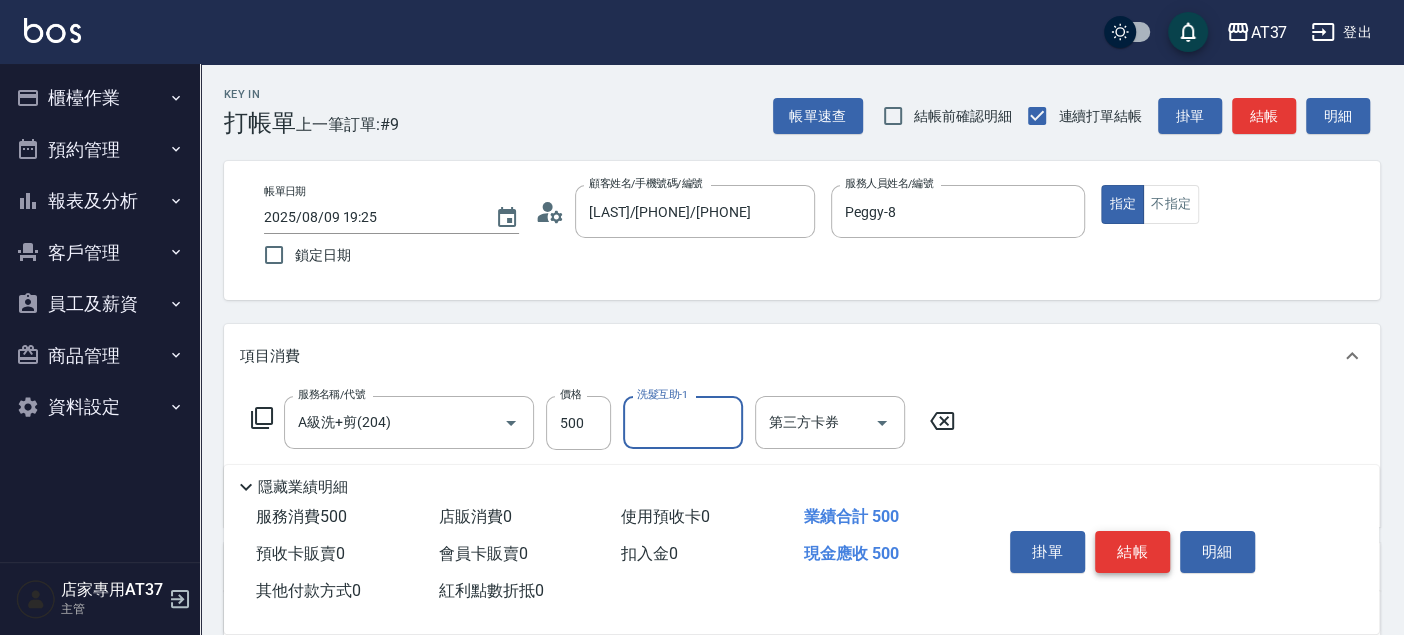 click on "結帳" at bounding box center [1132, 552] 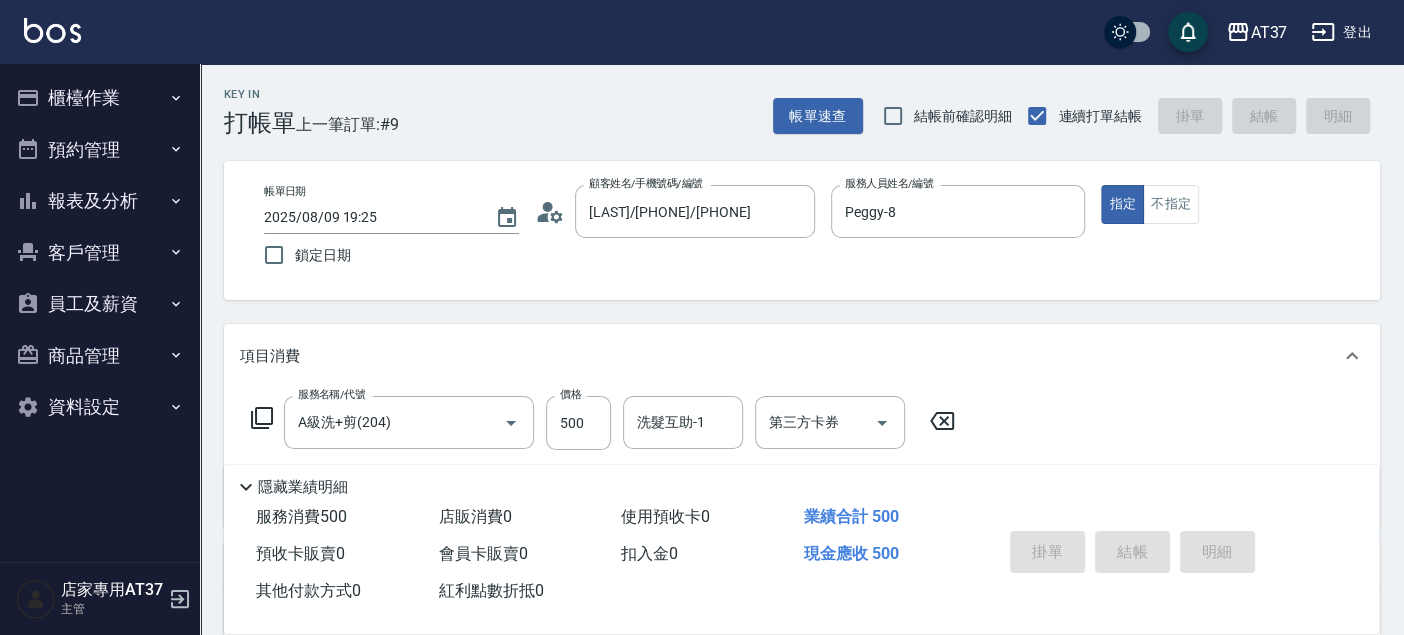 type on "2025/08/09 19:26" 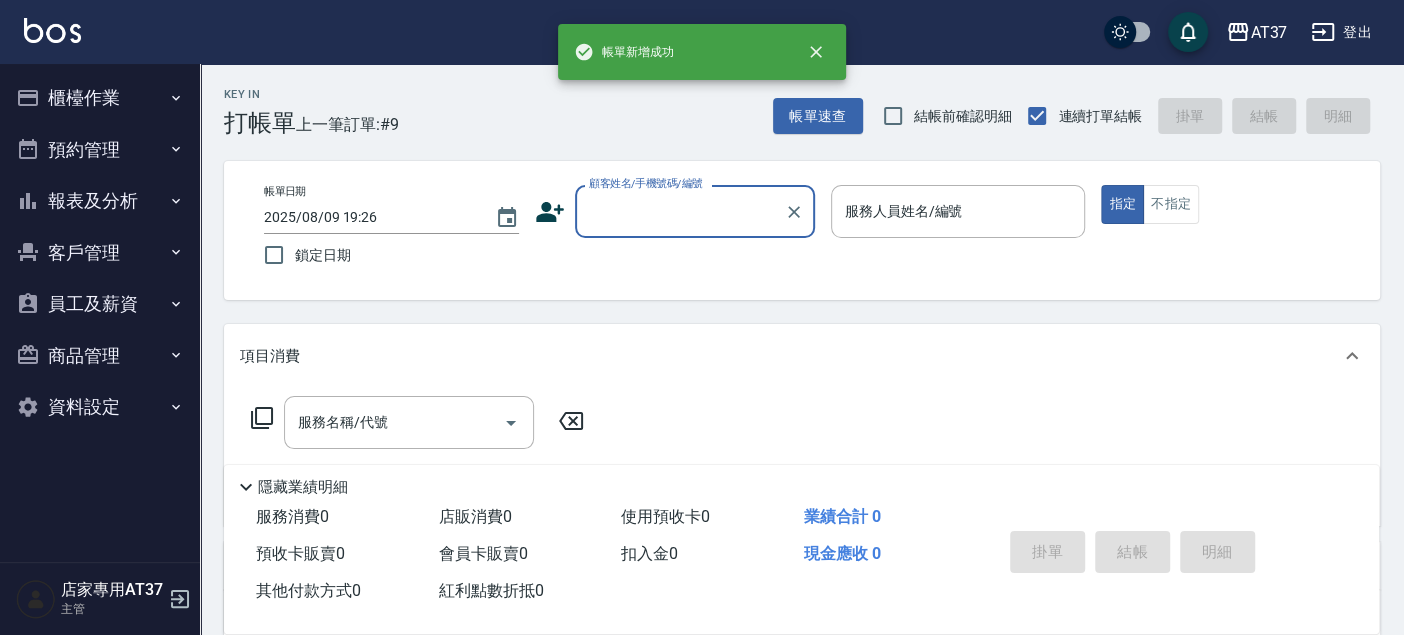 scroll, scrollTop: 0, scrollLeft: 0, axis: both 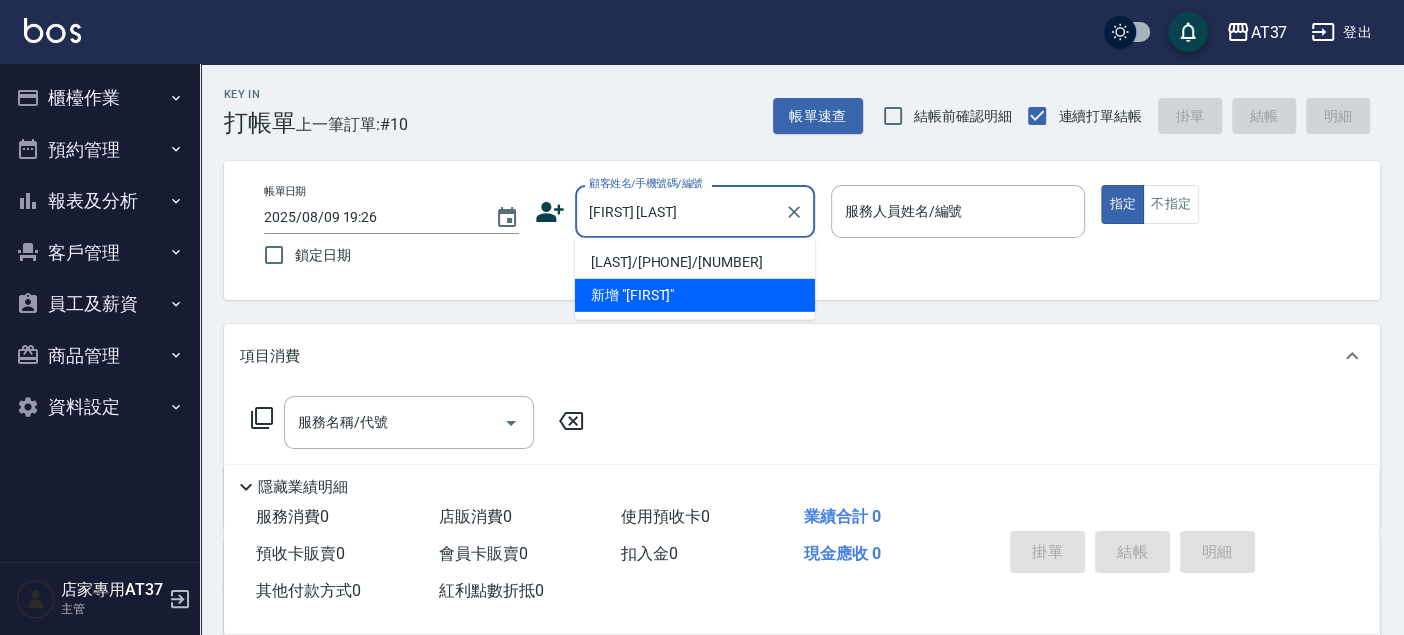 click on "[LAST]/[PHONE]/[NUMBER]" at bounding box center (695, 262) 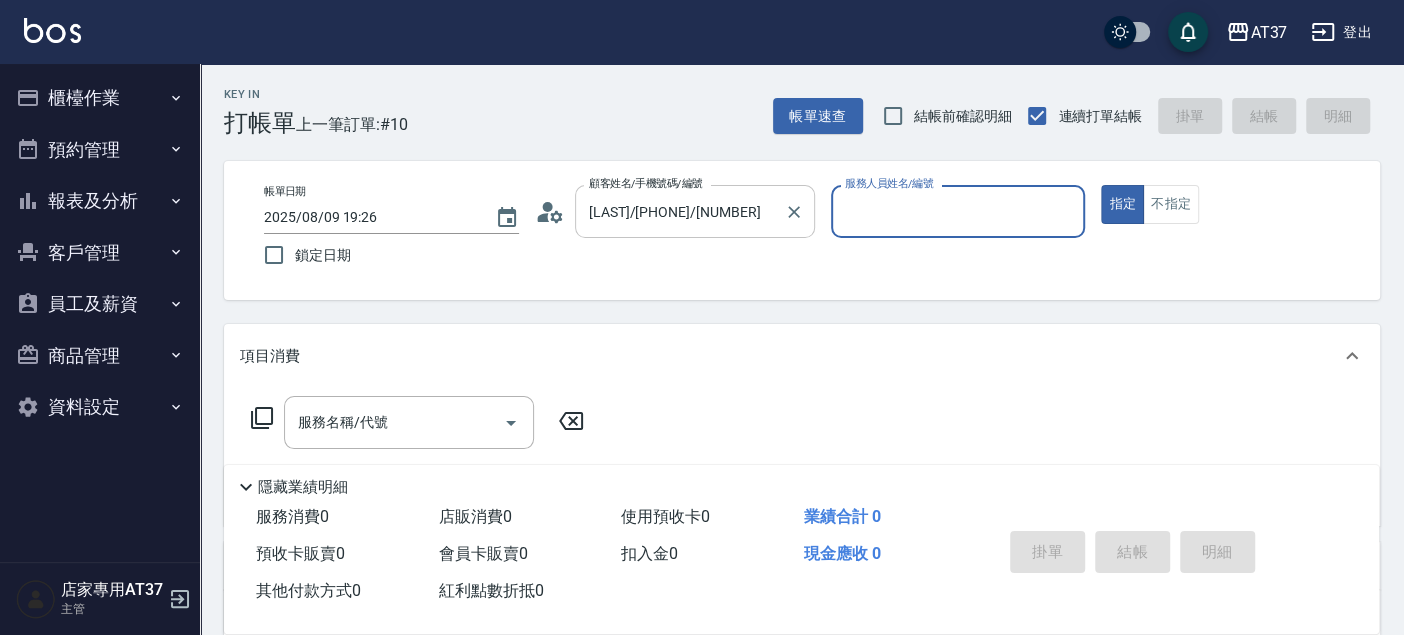 type on "Peggy-8" 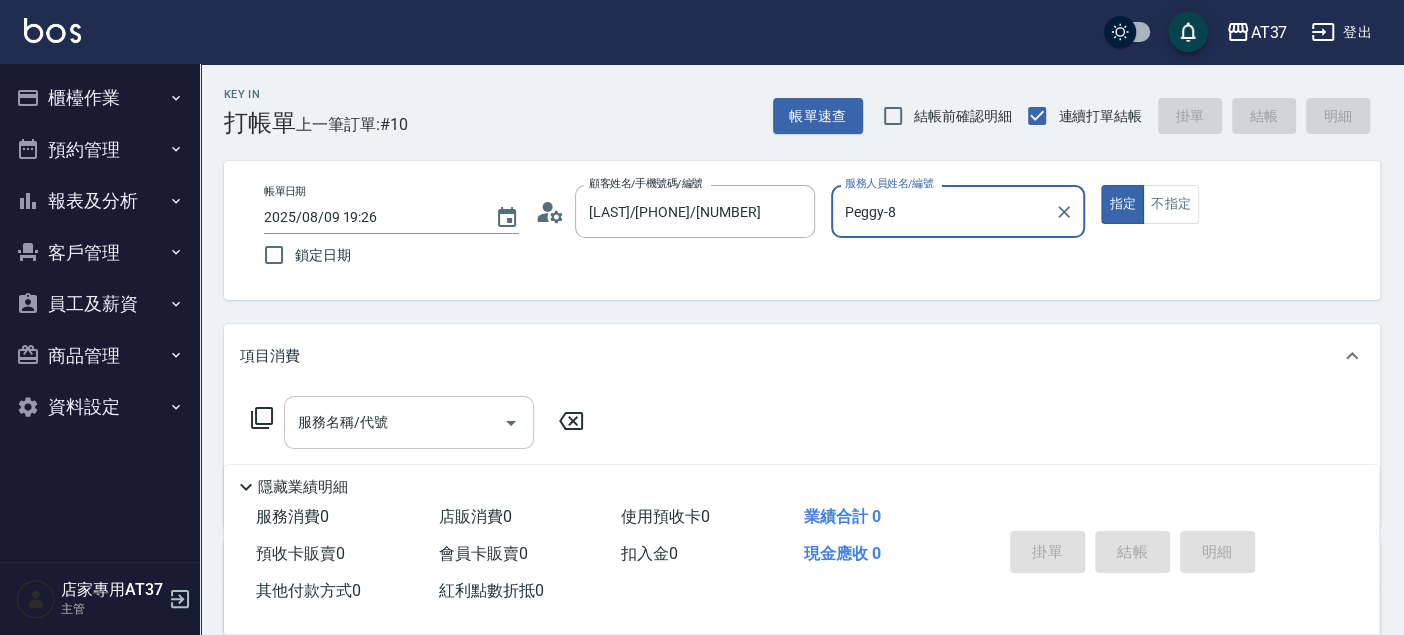 click on "服務名稱/代號 服務名稱/代號" at bounding box center (409, 422) 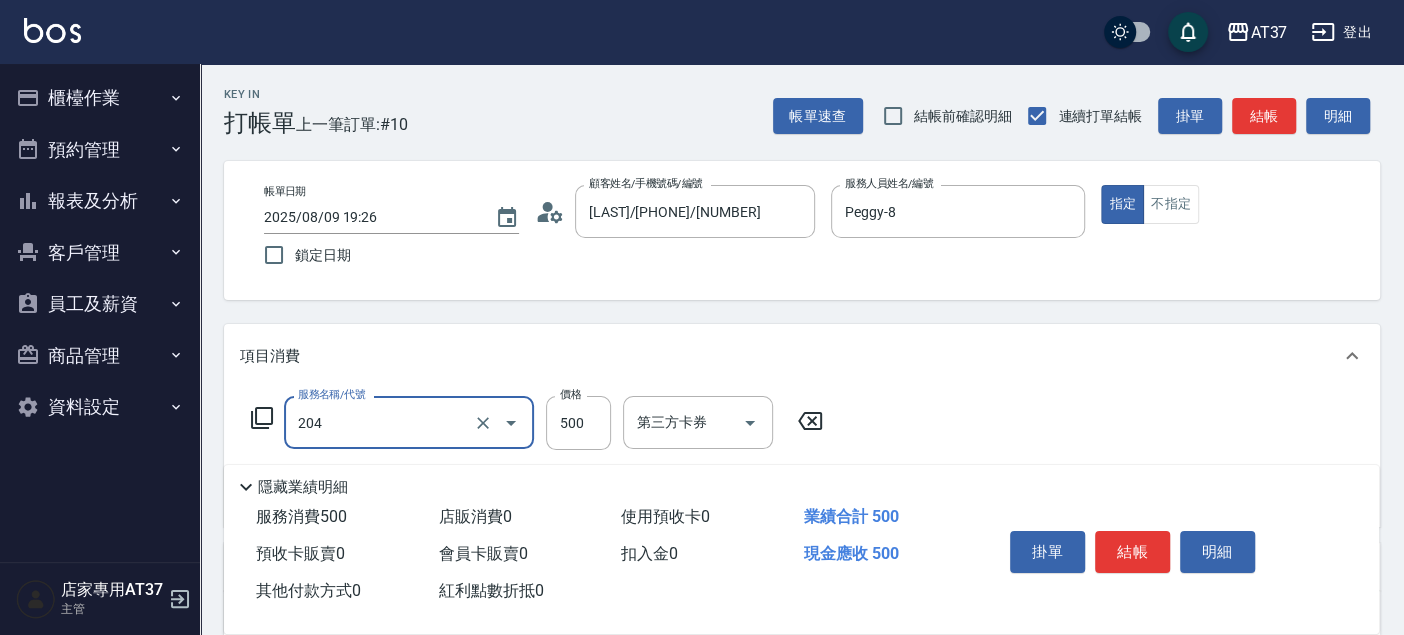 type on "A級洗+剪(204)" 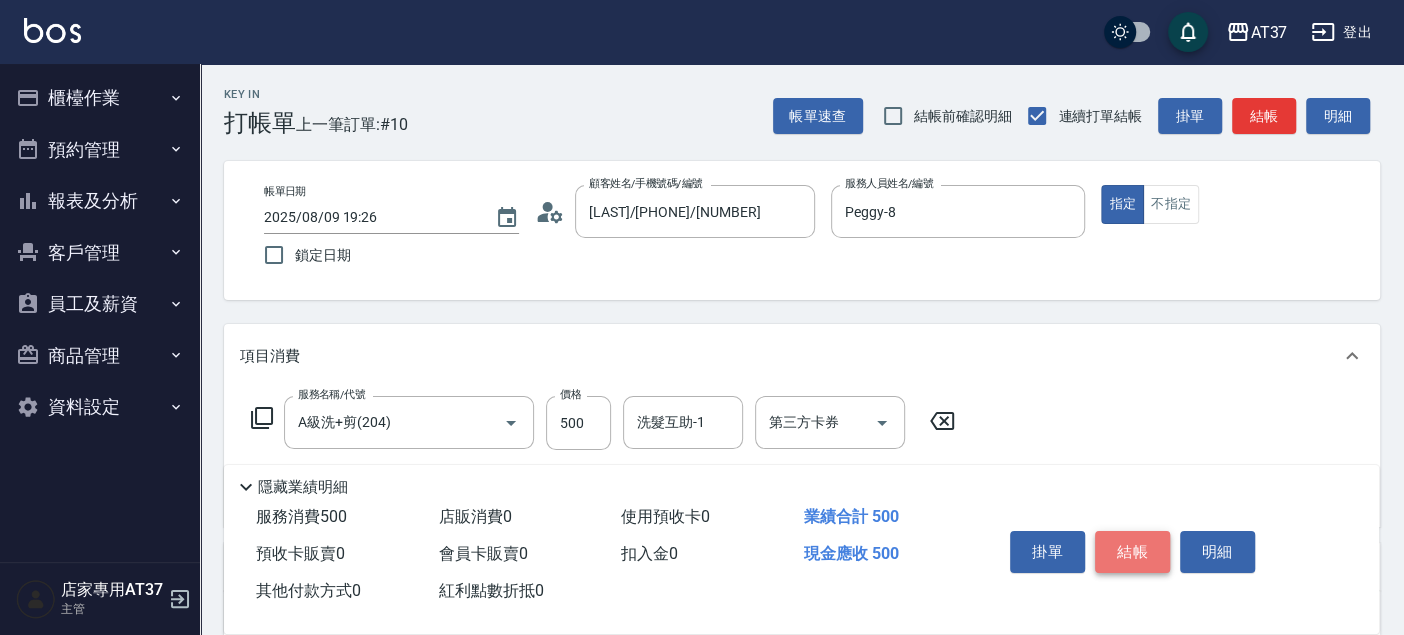 click on "結帳" at bounding box center (1132, 552) 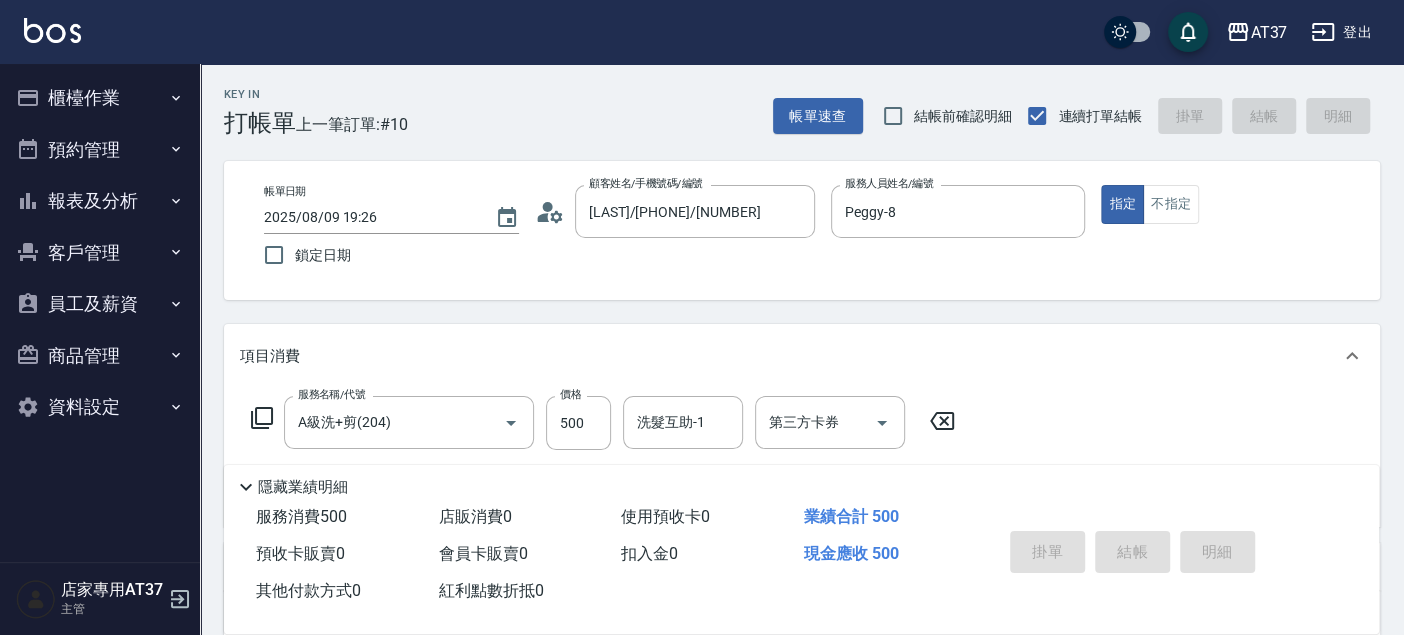 type 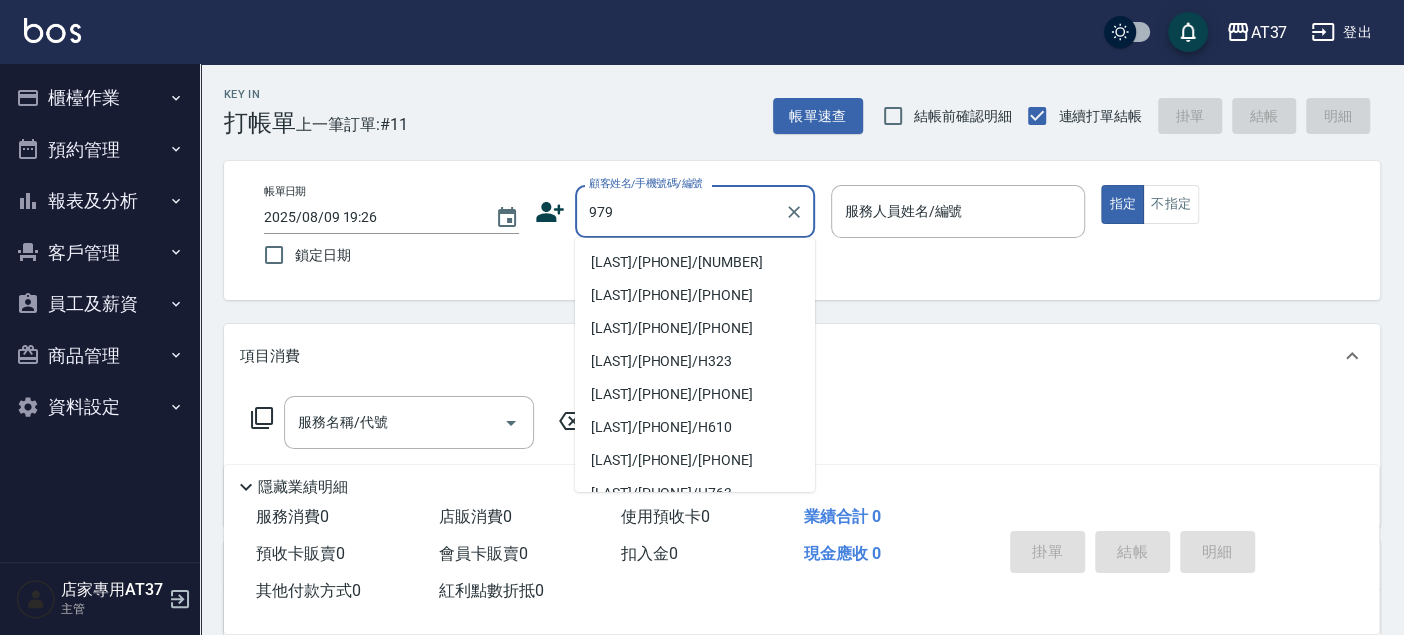 click on "[LAST]/[PHONE]/[NUMBER]" at bounding box center [695, 262] 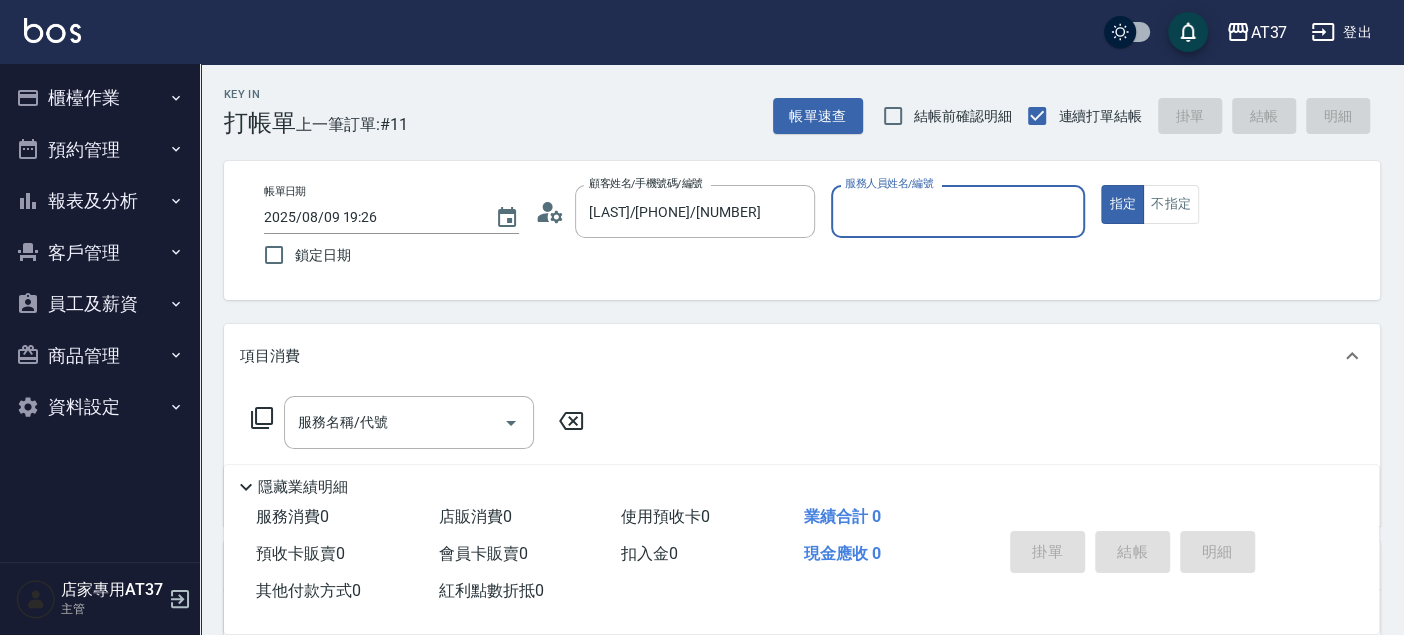 type on "Peggy-8" 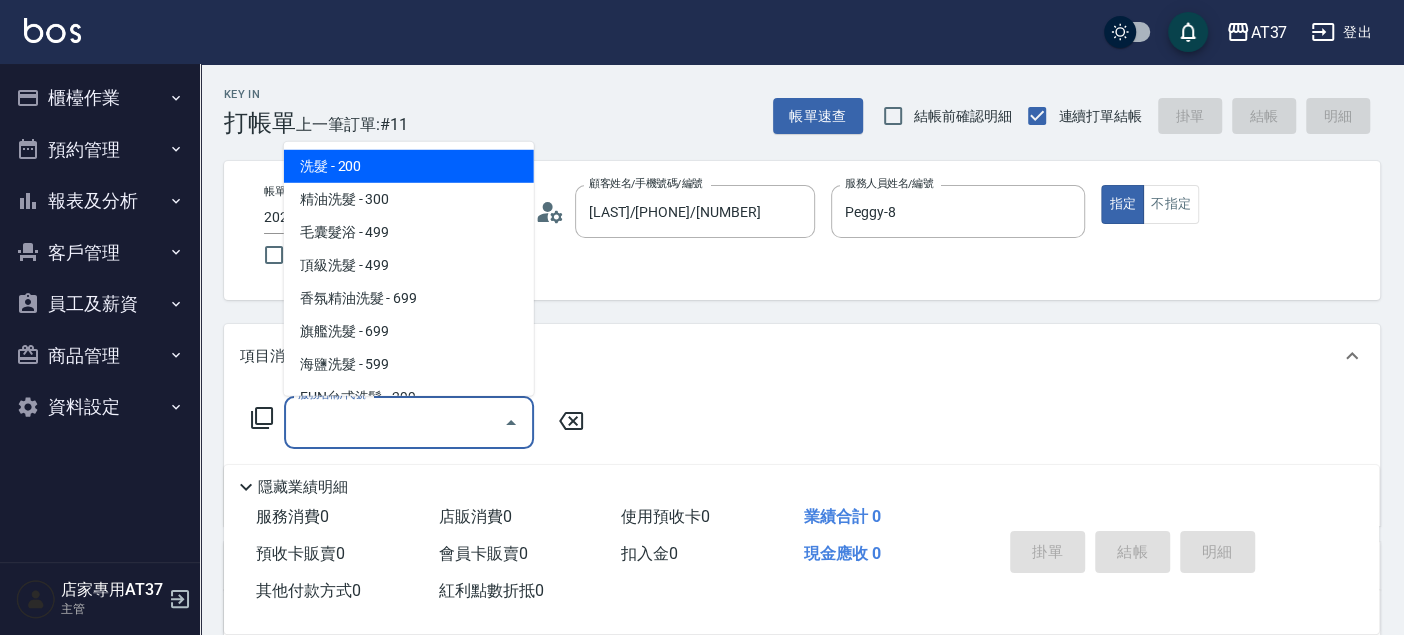 click on "服務名稱/代號" at bounding box center [394, 422] 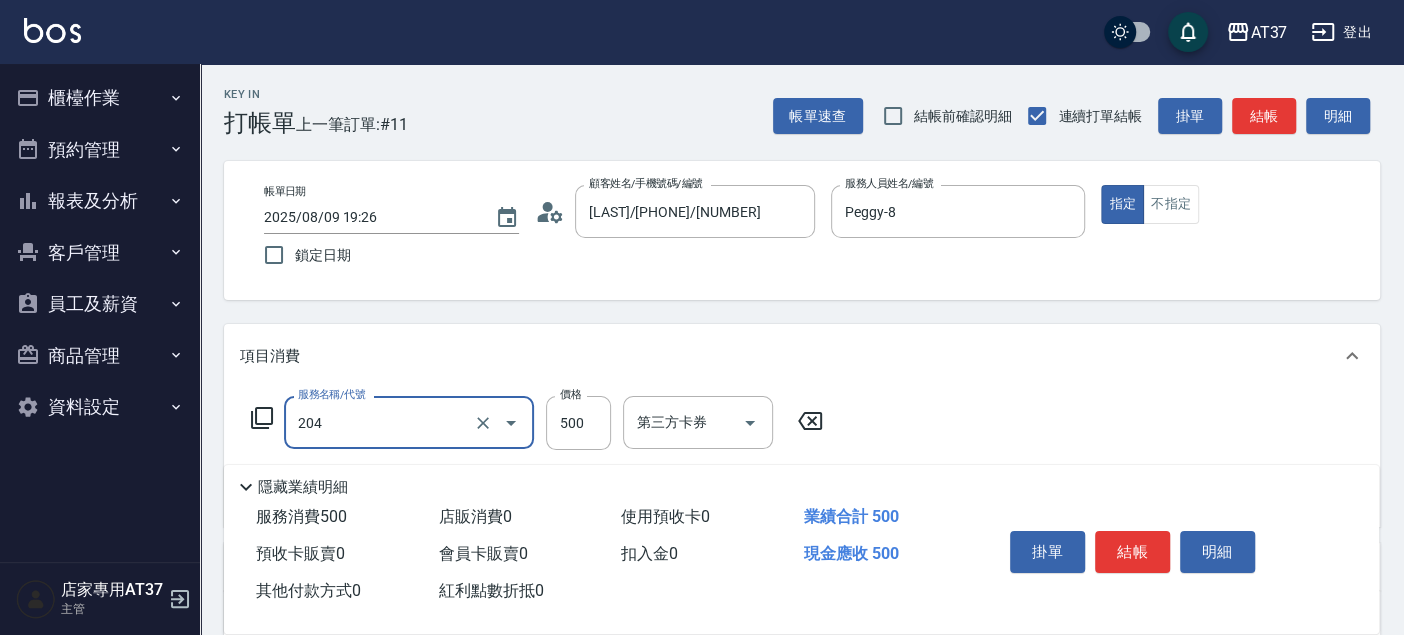 type on "A級洗+剪(204)" 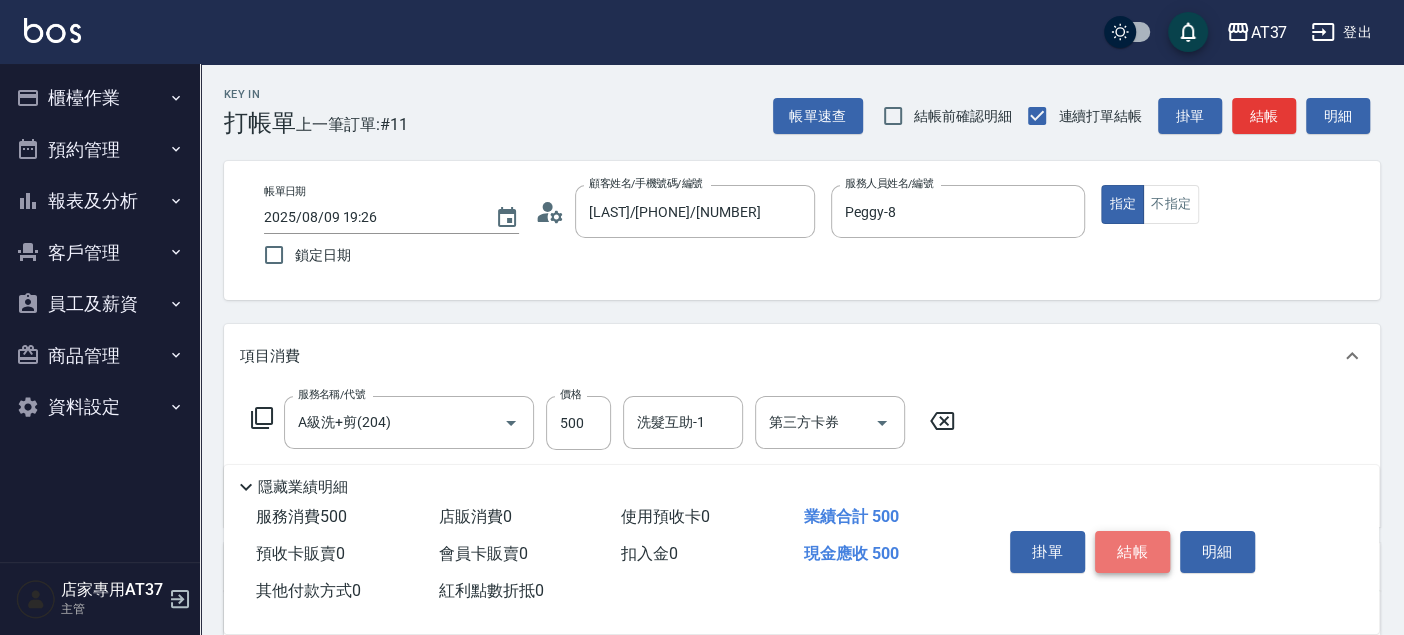click on "結帳" at bounding box center [1132, 552] 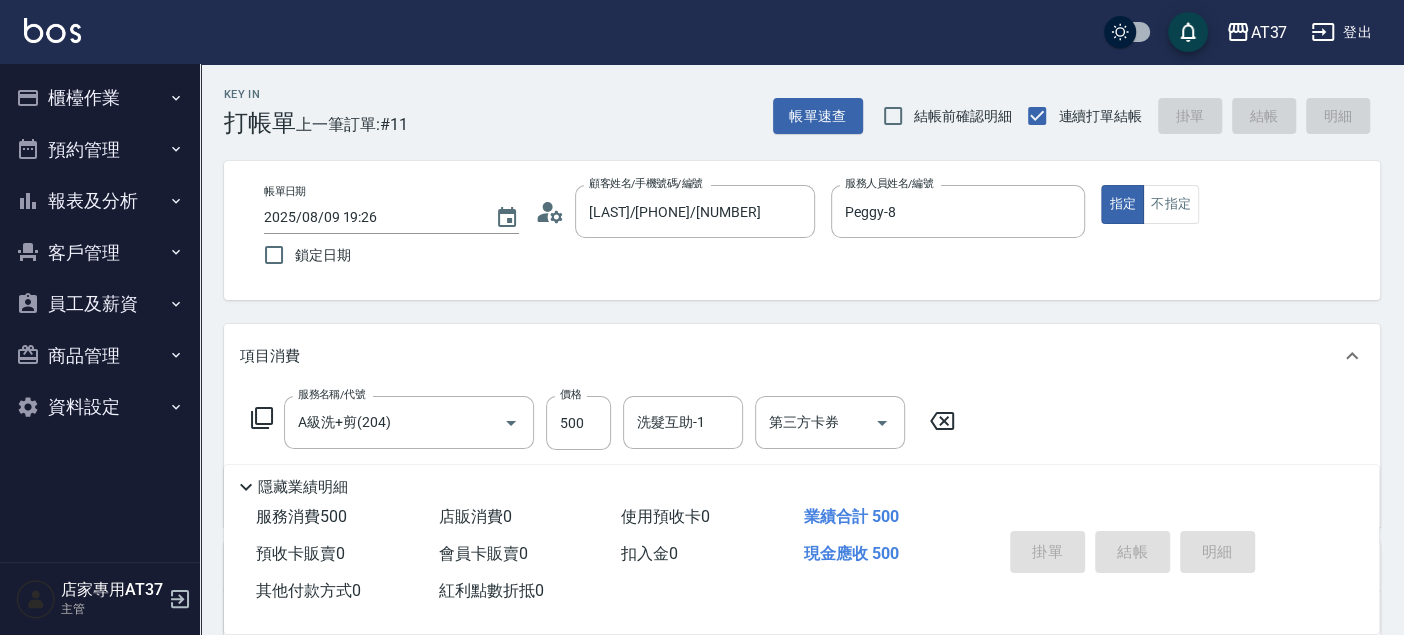 type 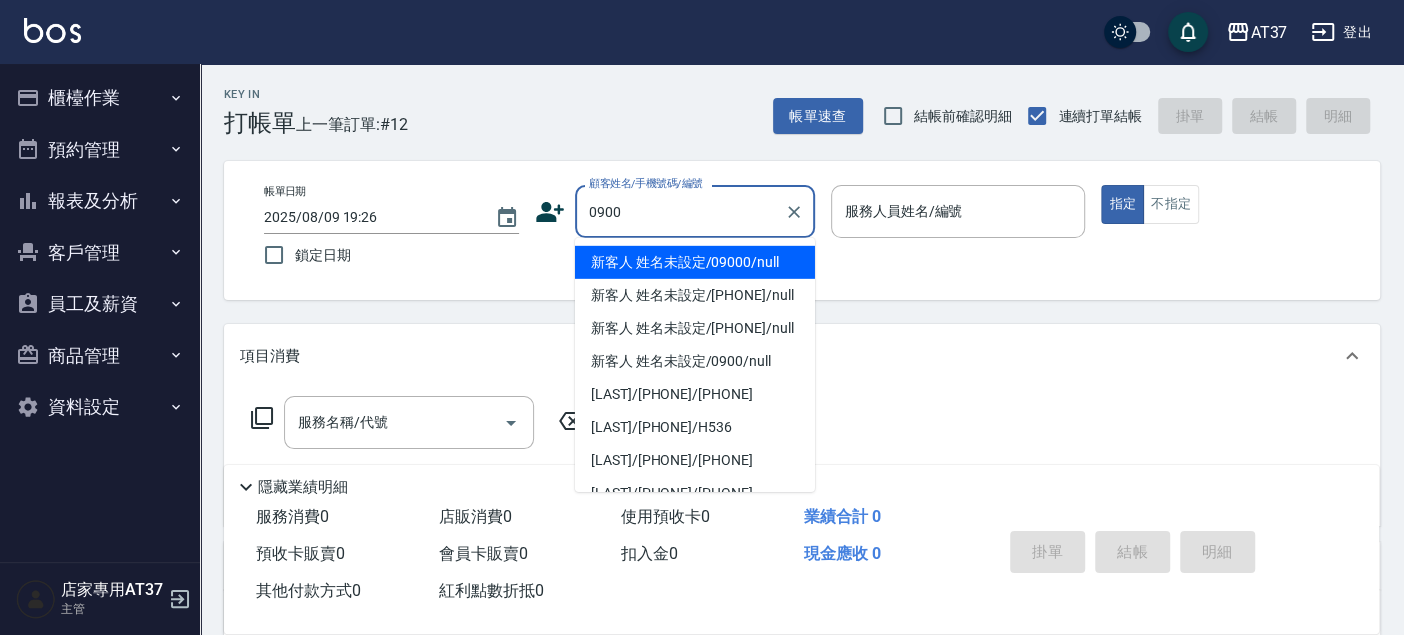 click on "新客人 姓名未設定/09000/null" at bounding box center (695, 262) 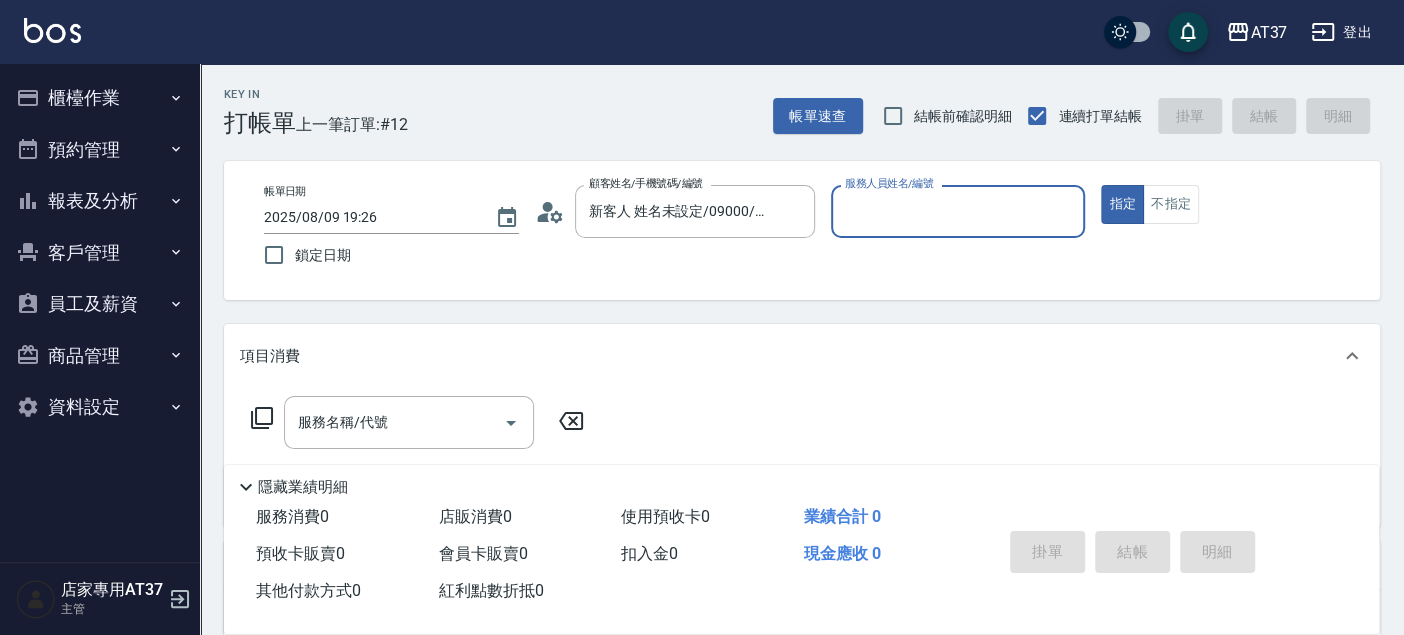 click on "服務人員姓名/編號" at bounding box center (958, 211) 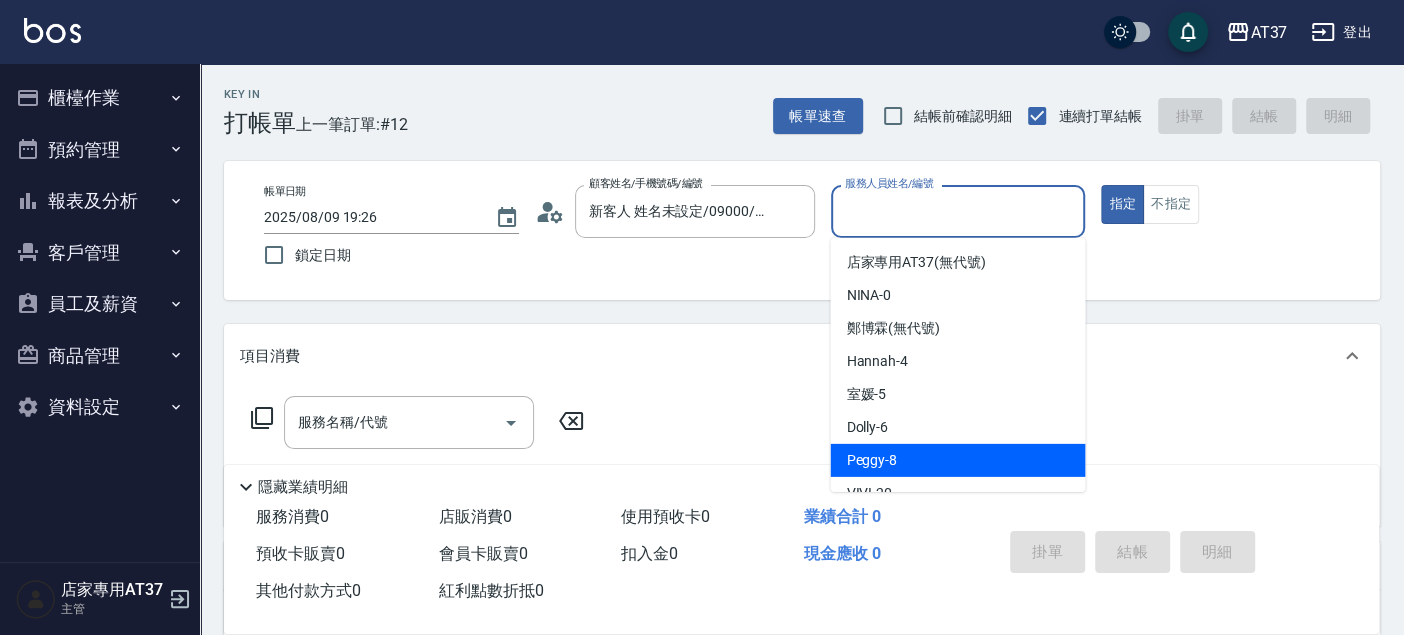 click on "Peggy -8" at bounding box center (957, 460) 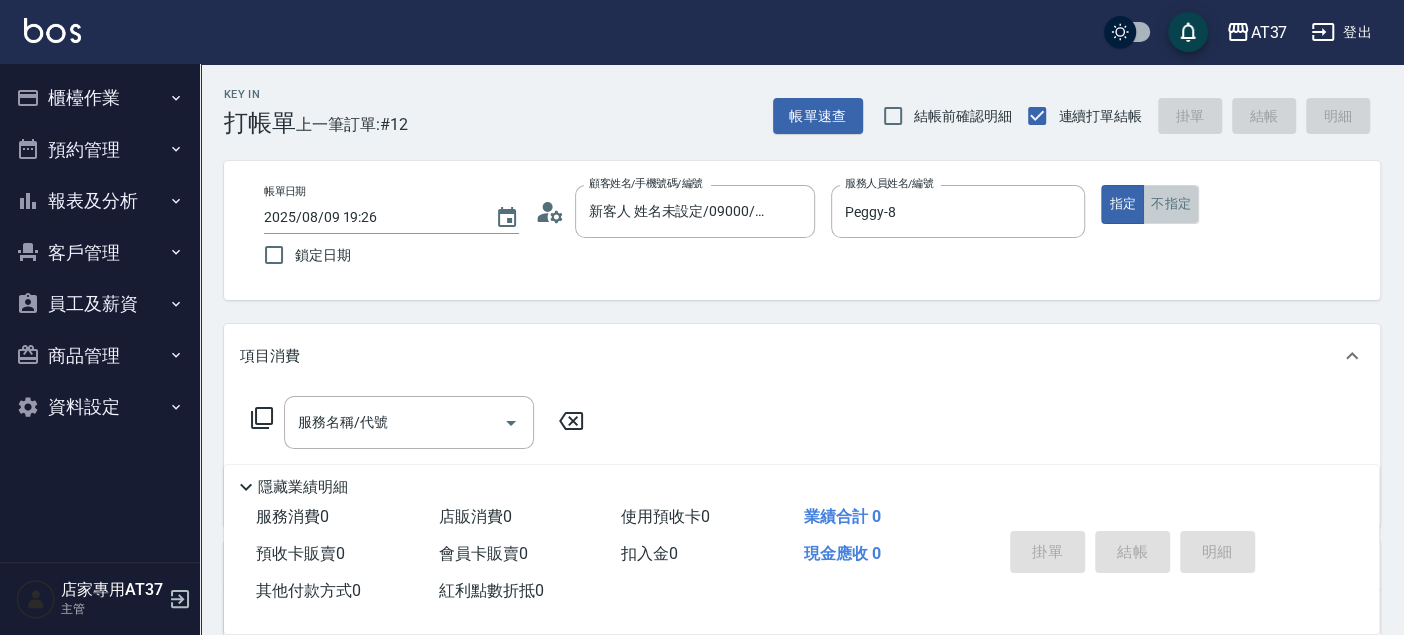 click on "不指定" at bounding box center (1171, 204) 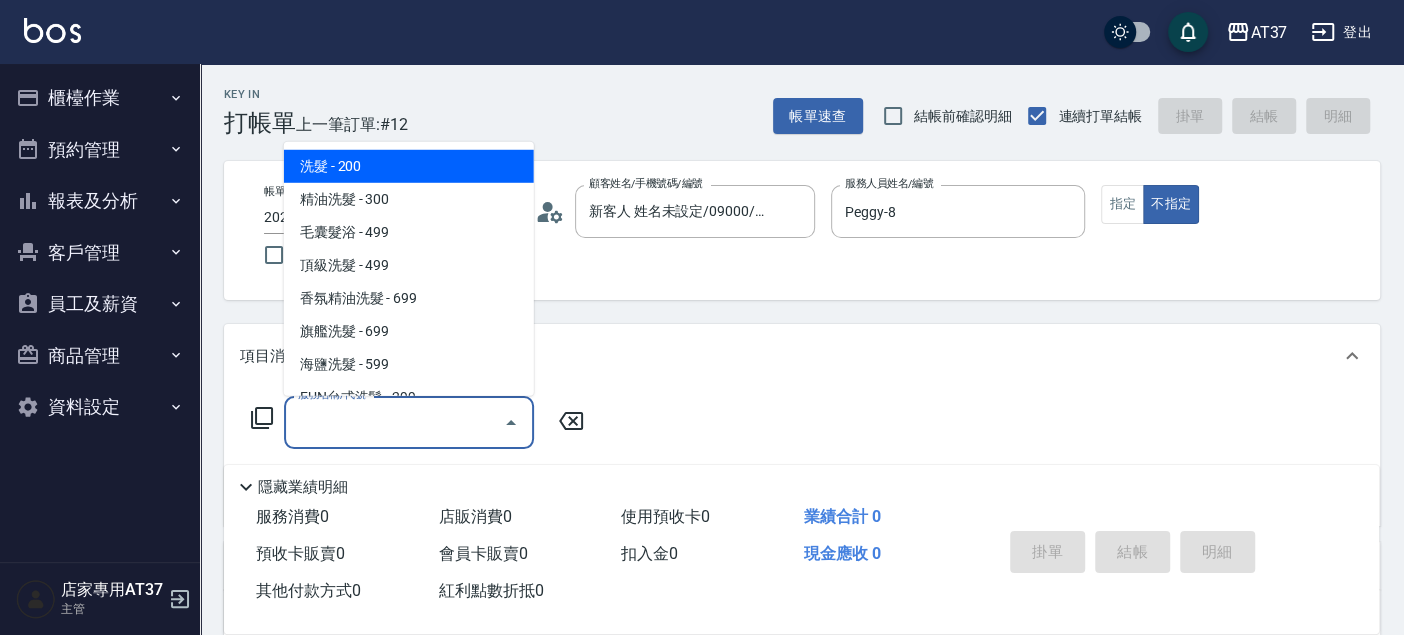 click on "服務名稱/代號" at bounding box center [394, 422] 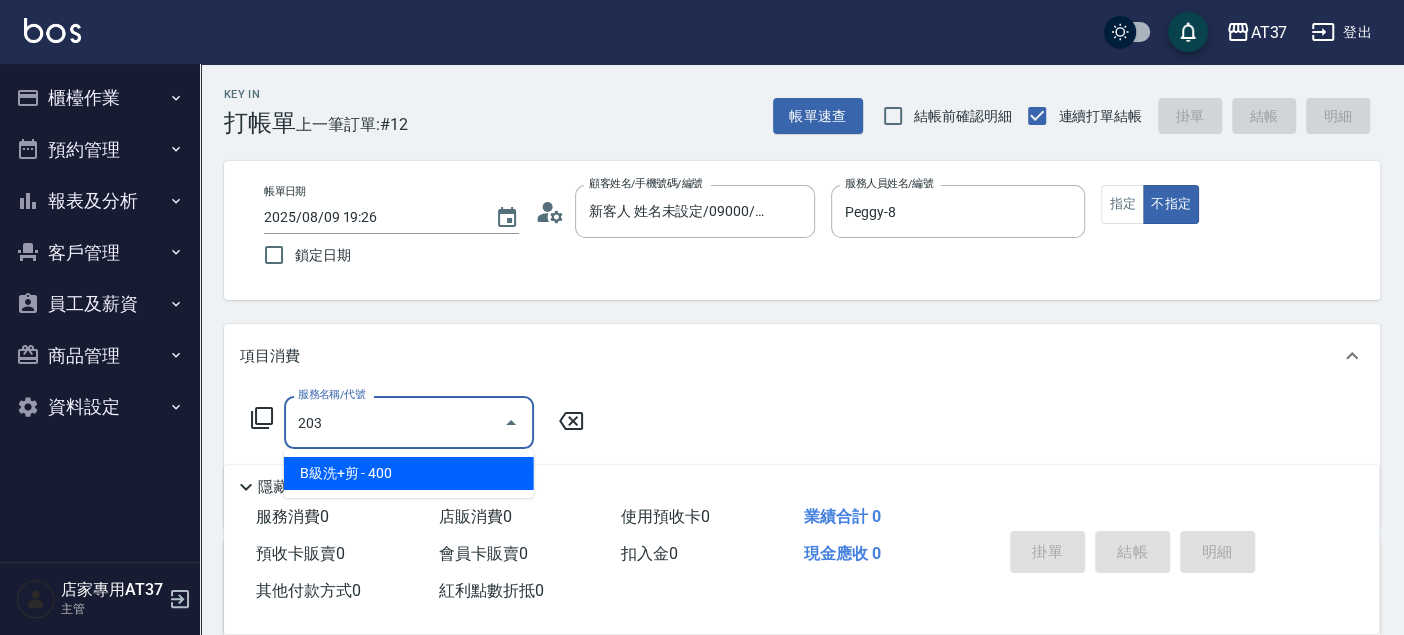 type on "B級洗+剪(203)" 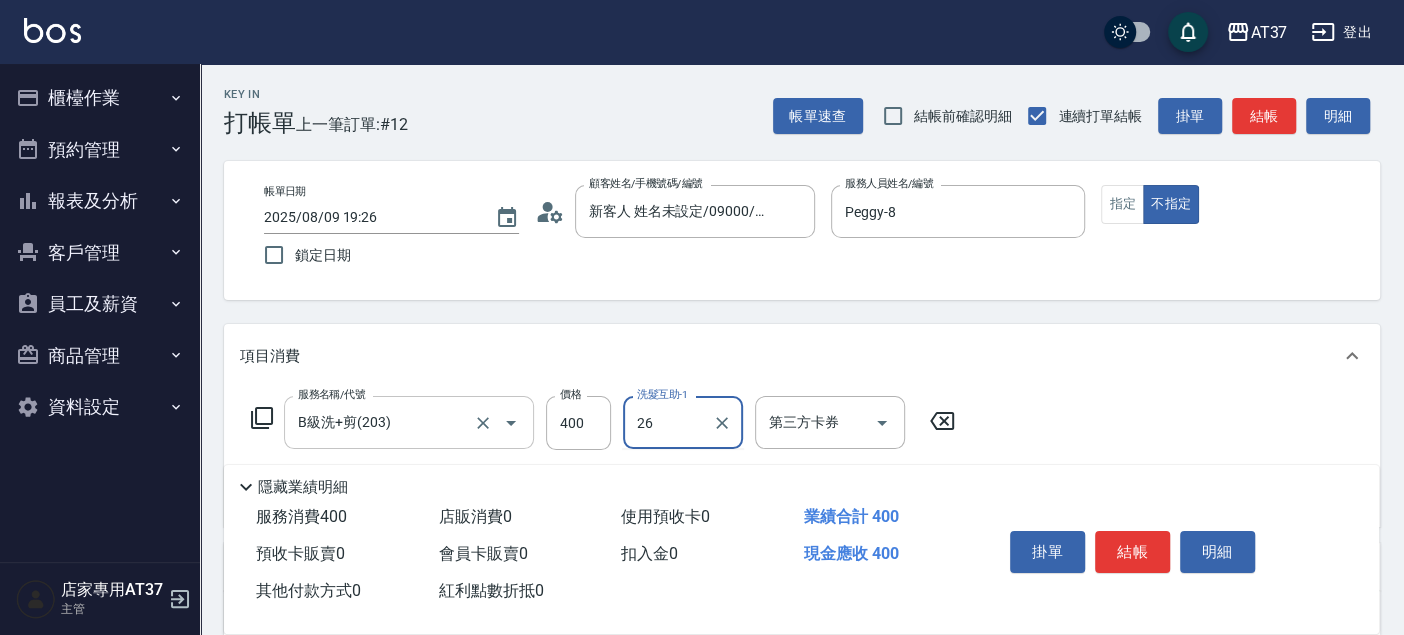 type on "[LAST]-26" 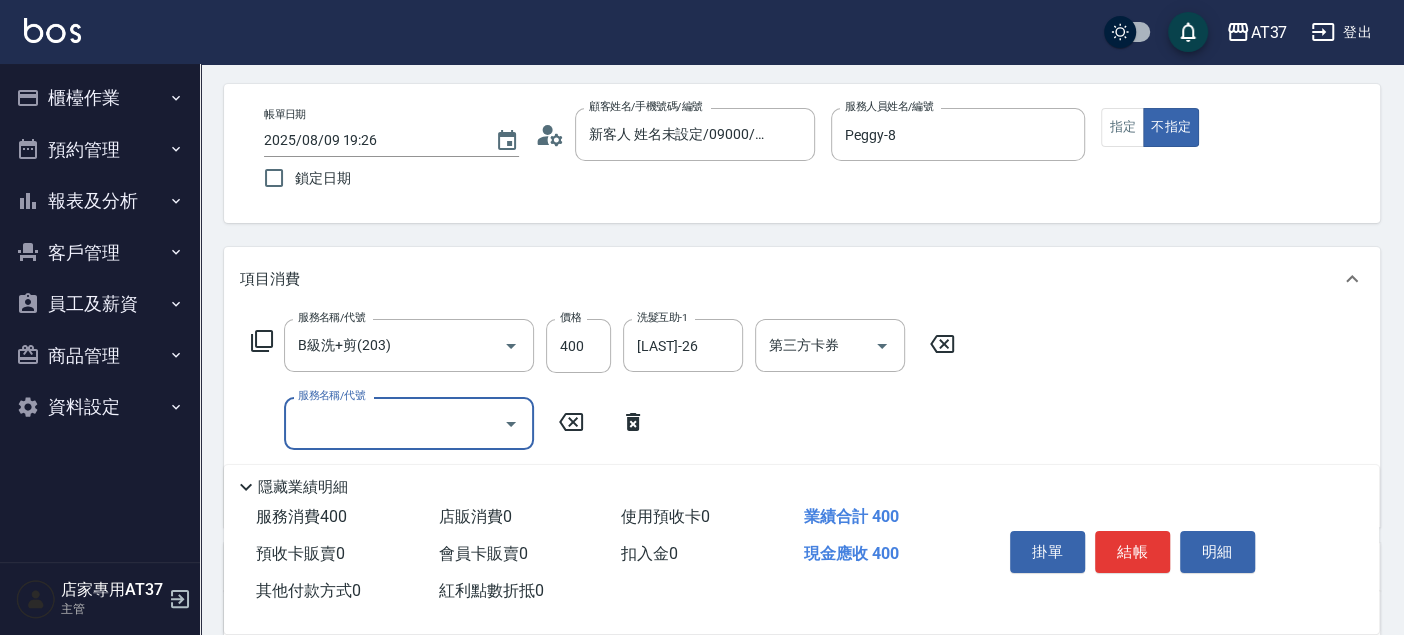 scroll, scrollTop: 111, scrollLeft: 0, axis: vertical 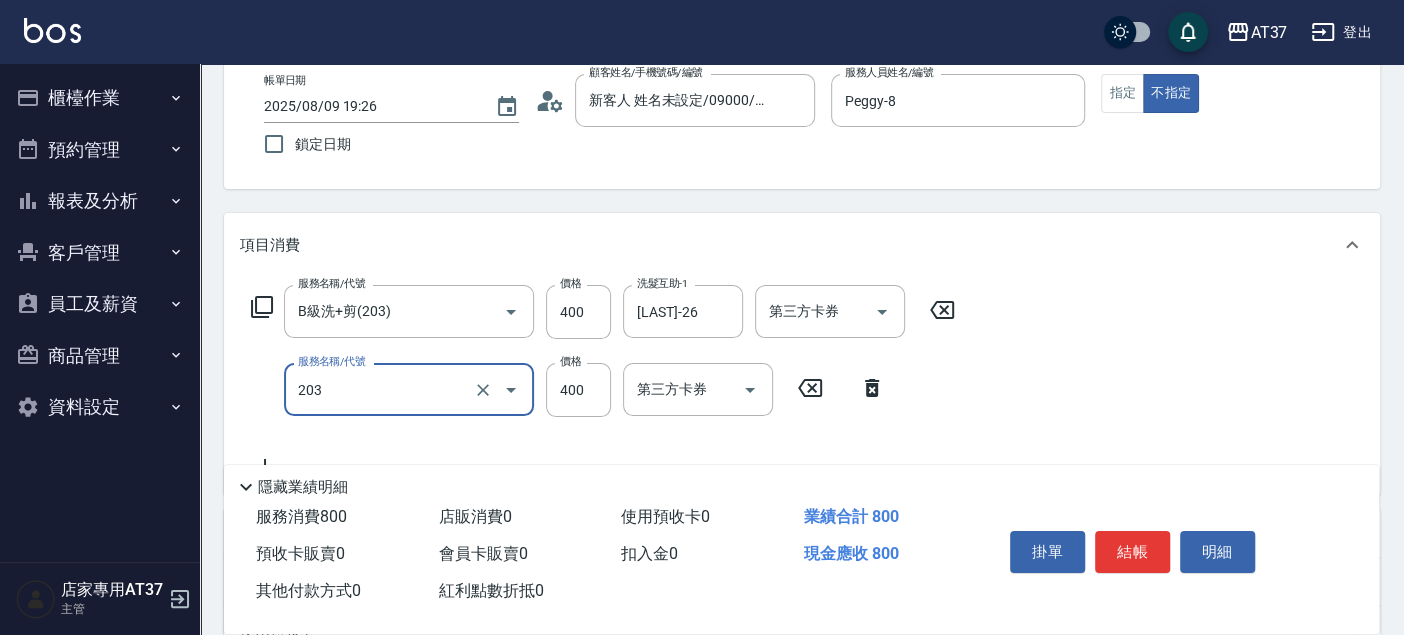 type on "B級洗+剪(203)" 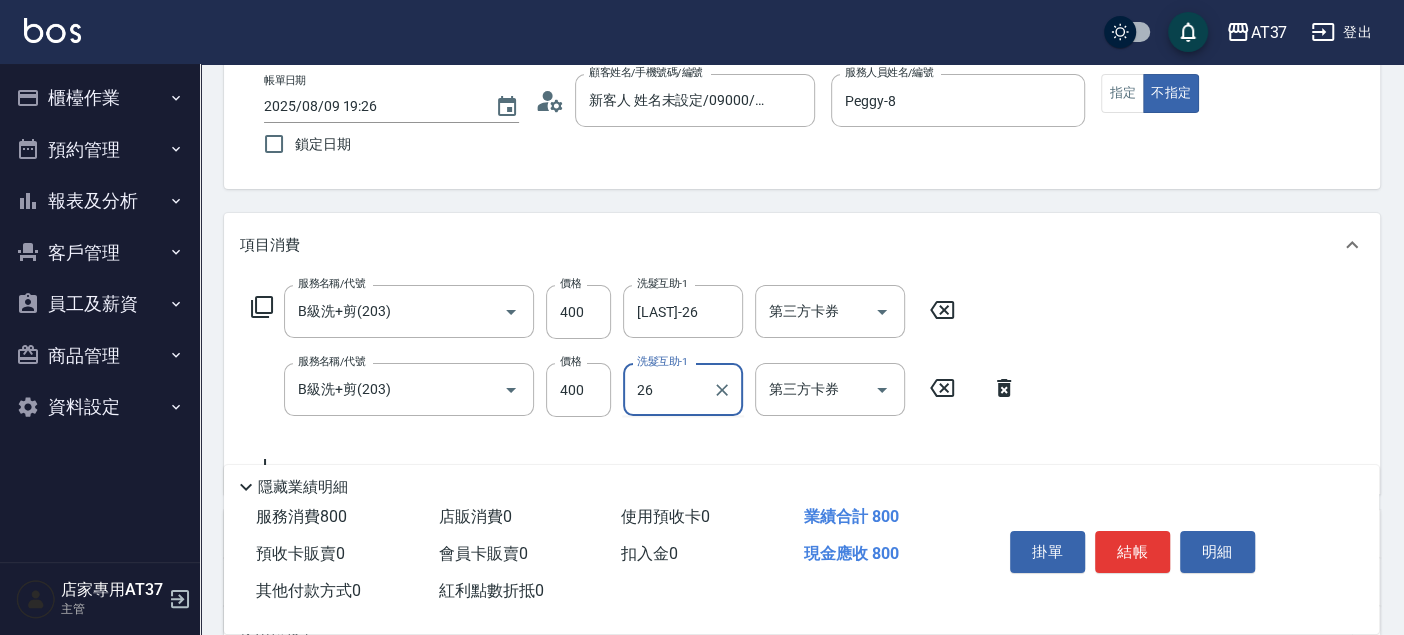 type on "[LAST]-26" 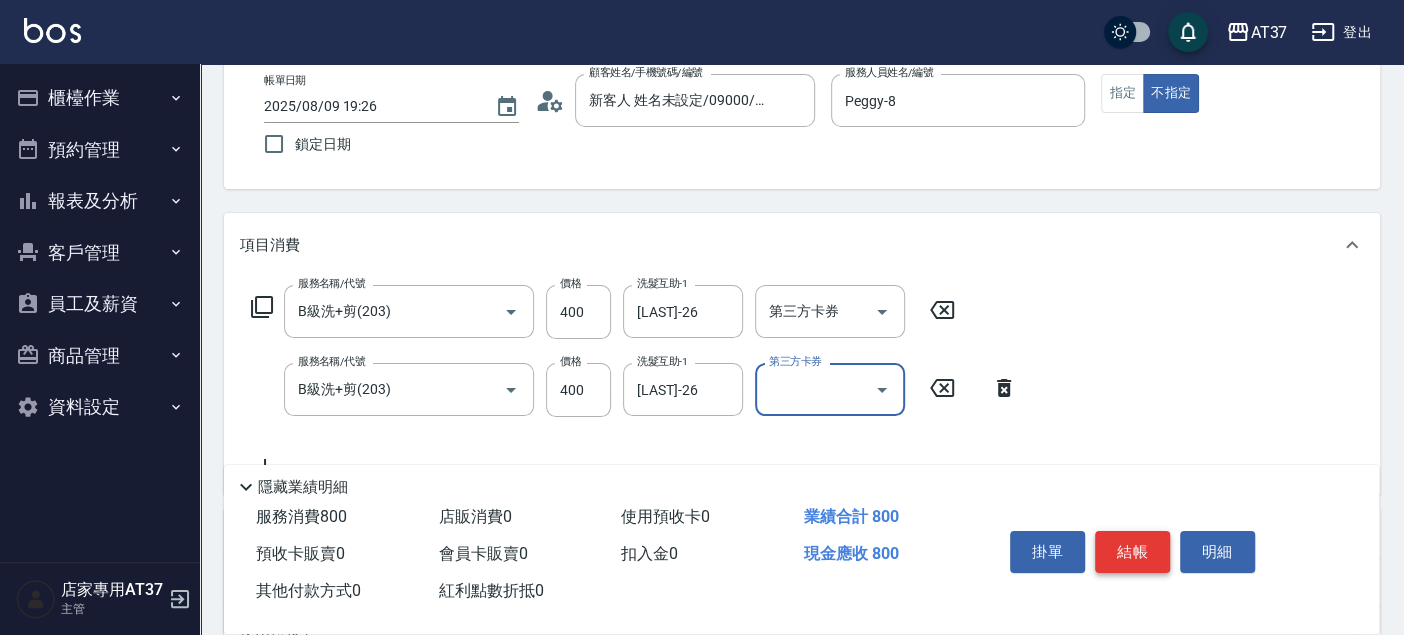 click on "結帳" at bounding box center (1132, 552) 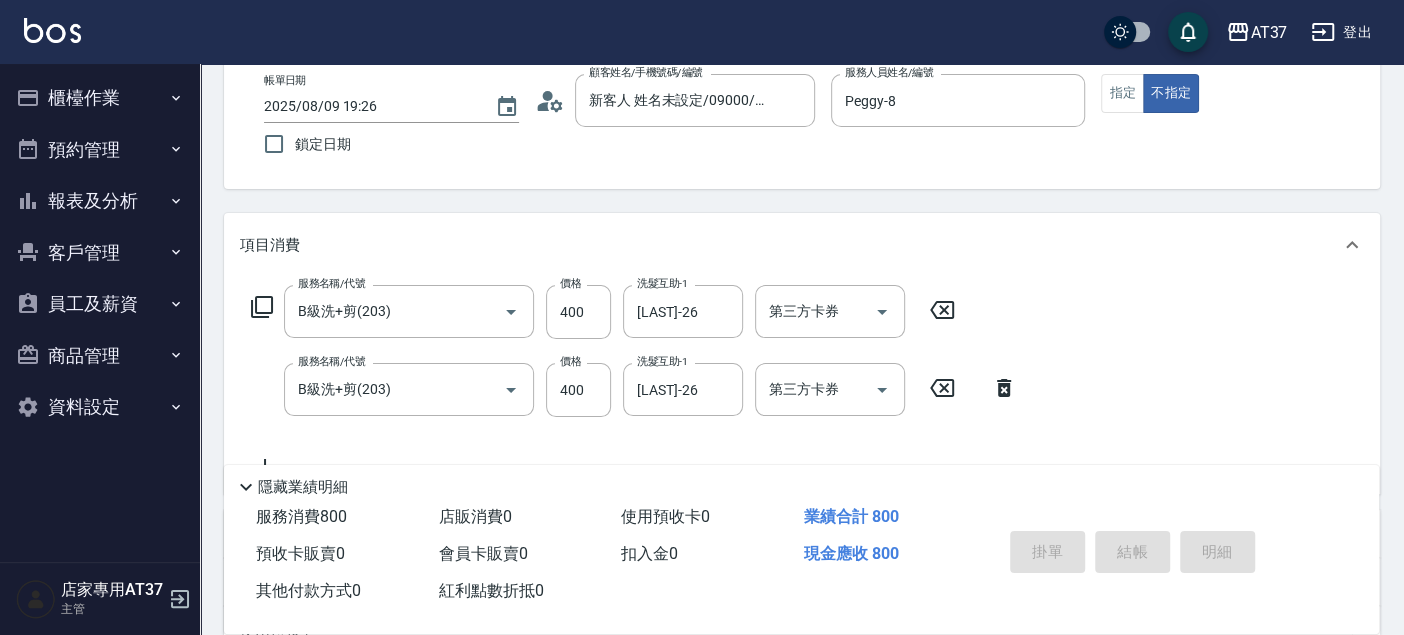 type 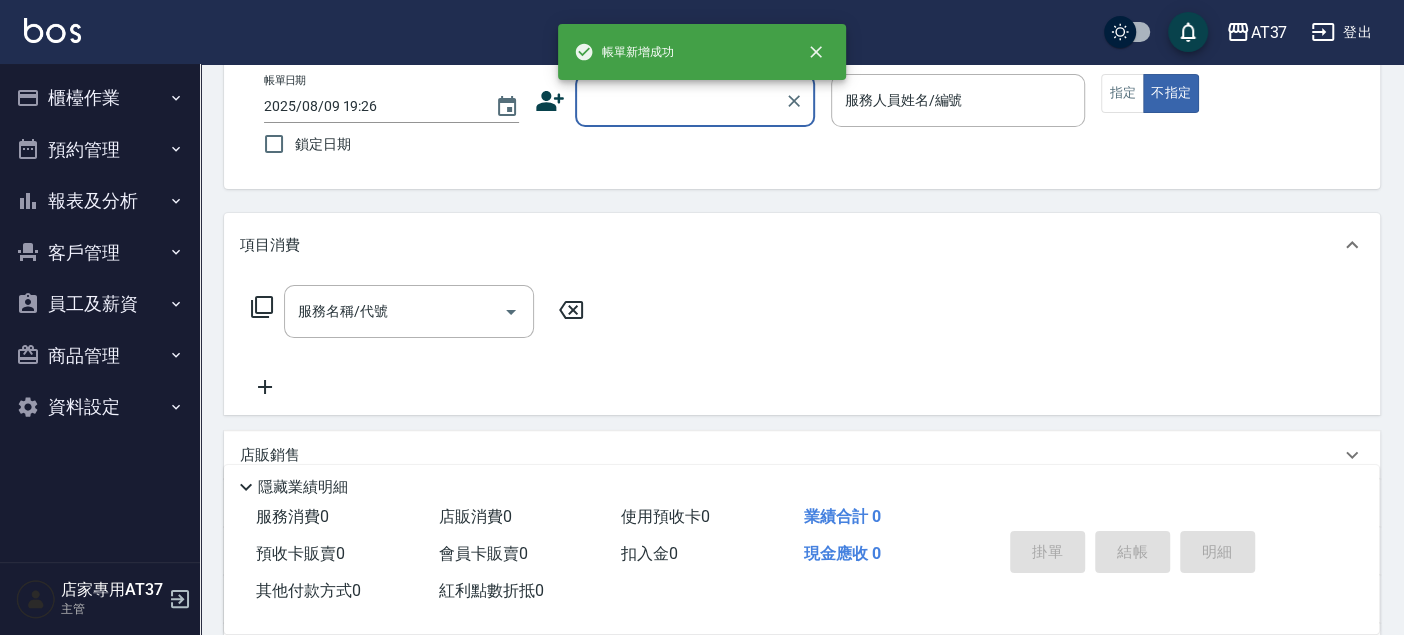 scroll, scrollTop: 0, scrollLeft: 0, axis: both 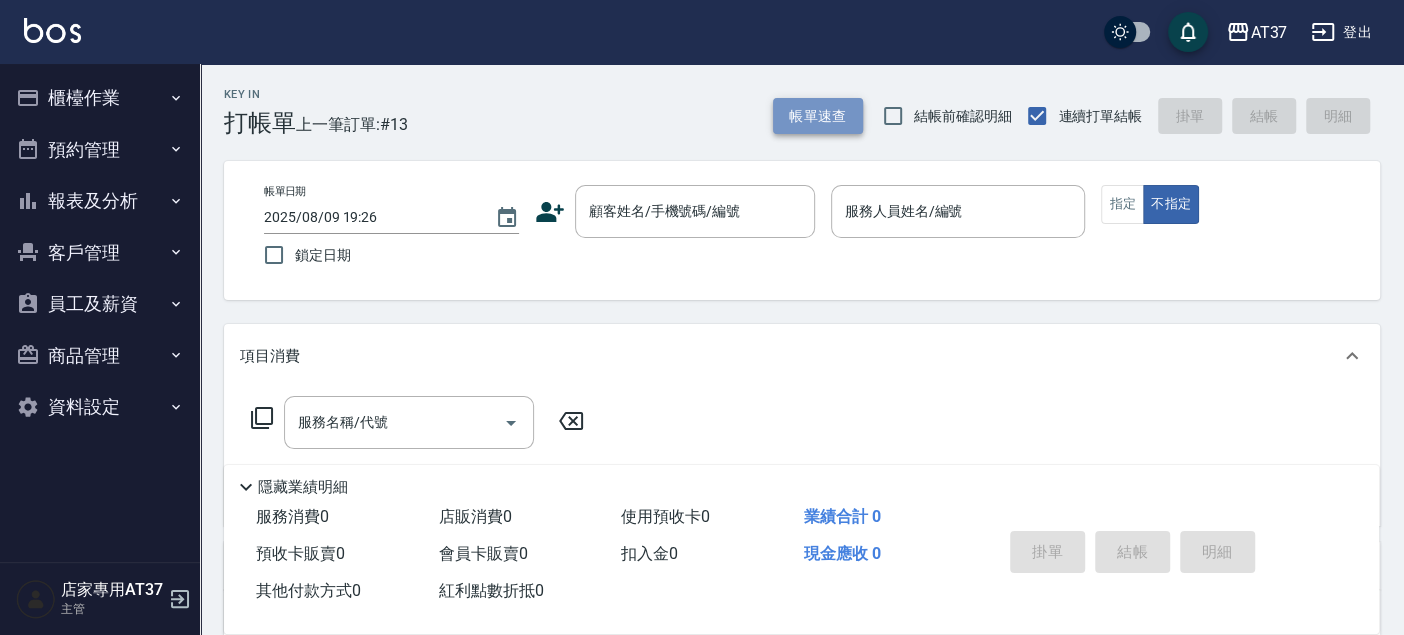 click on "帳單速查" at bounding box center [818, 116] 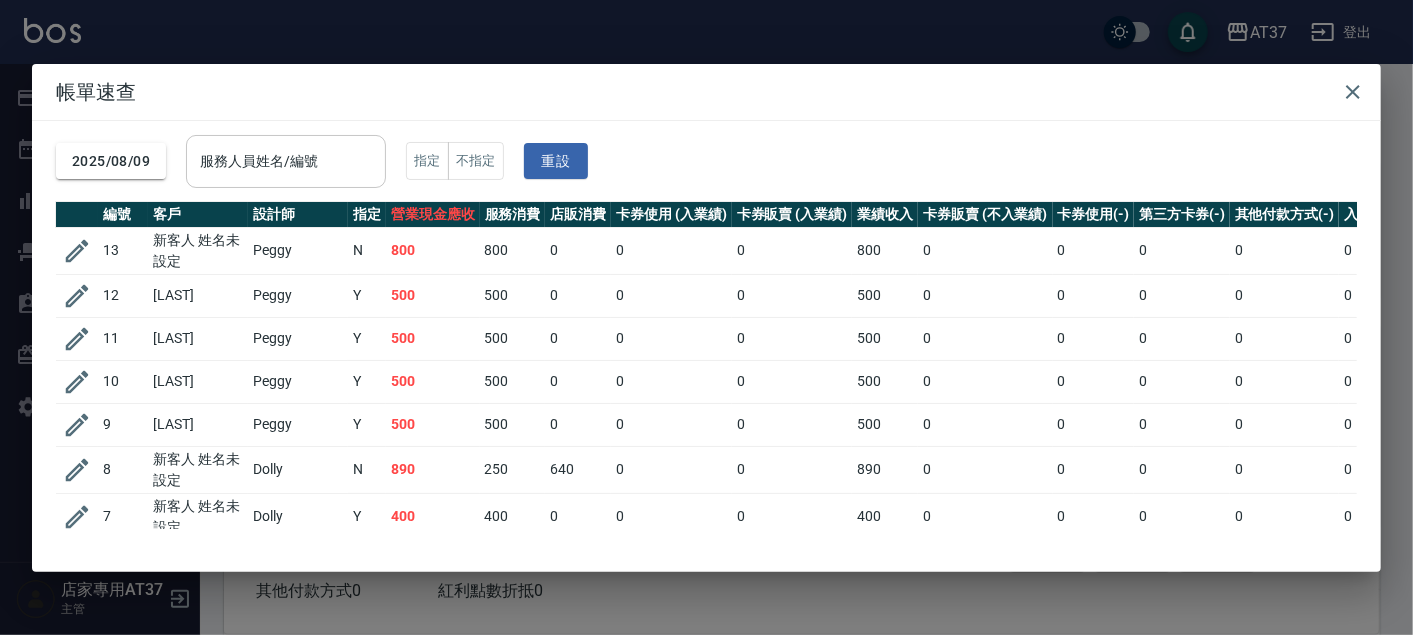 click on "服務人員姓名/編號" at bounding box center [286, 161] 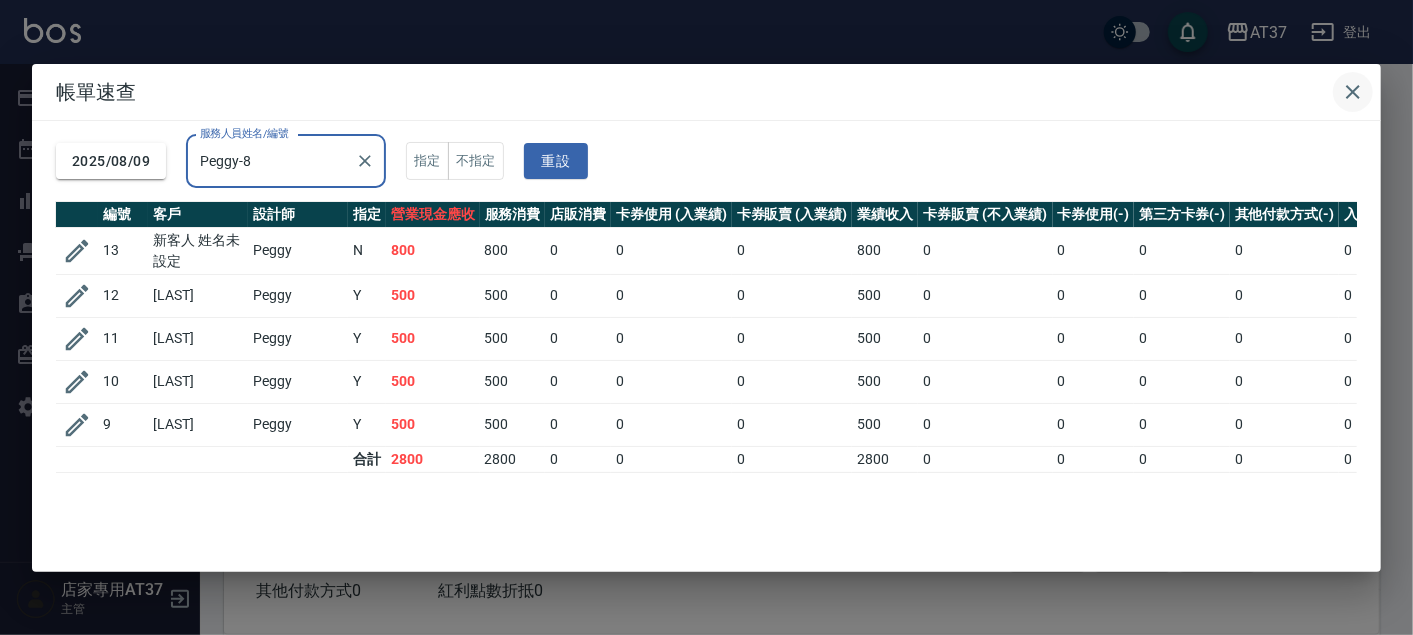 type on "Peggy-8" 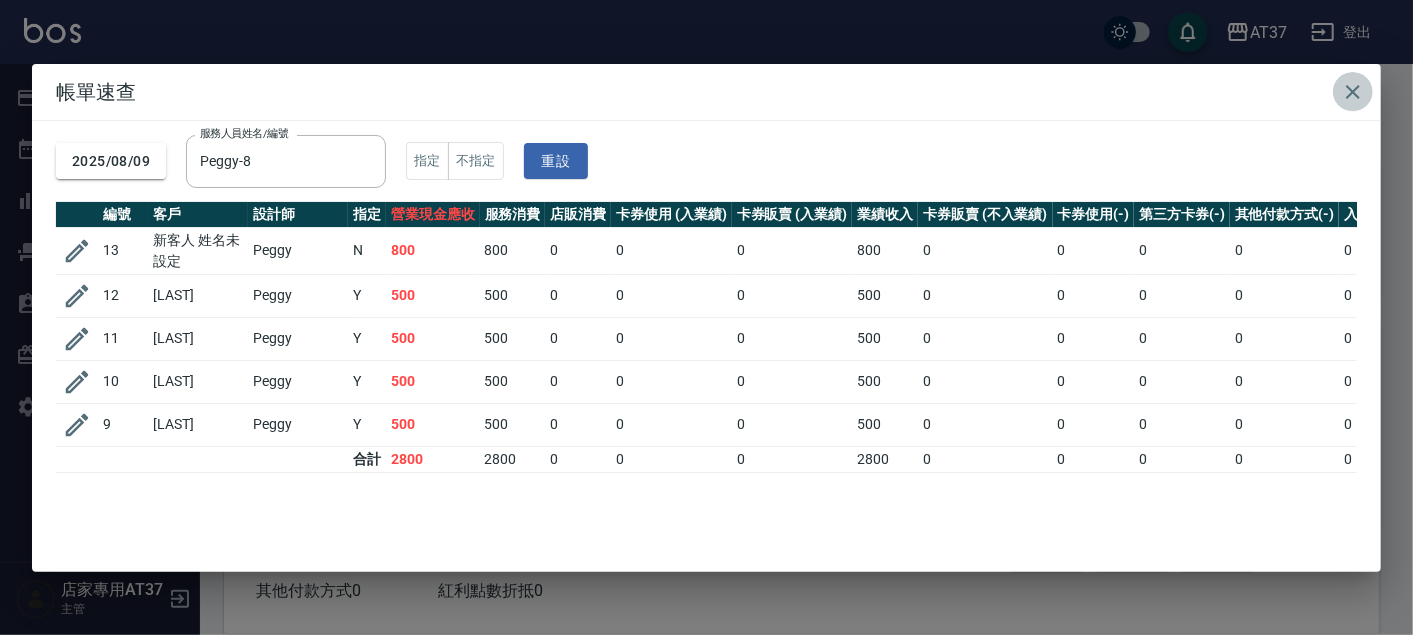click 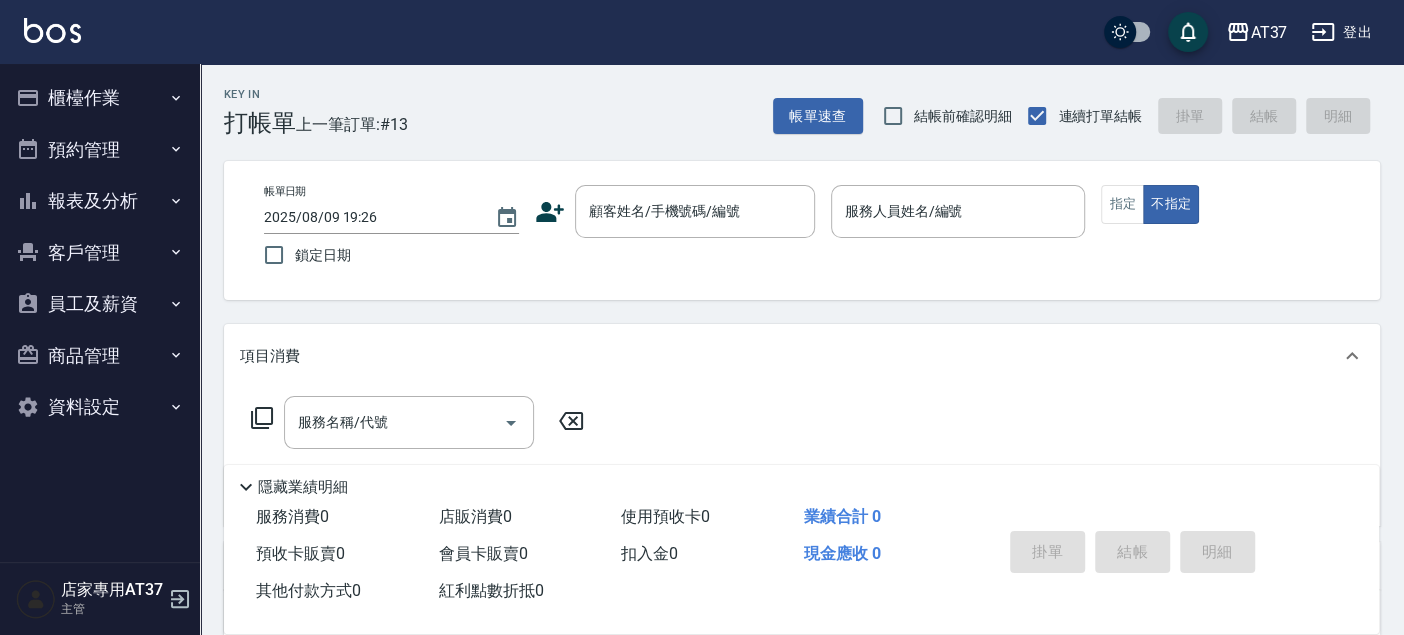 click on "報表及分析" at bounding box center [100, 201] 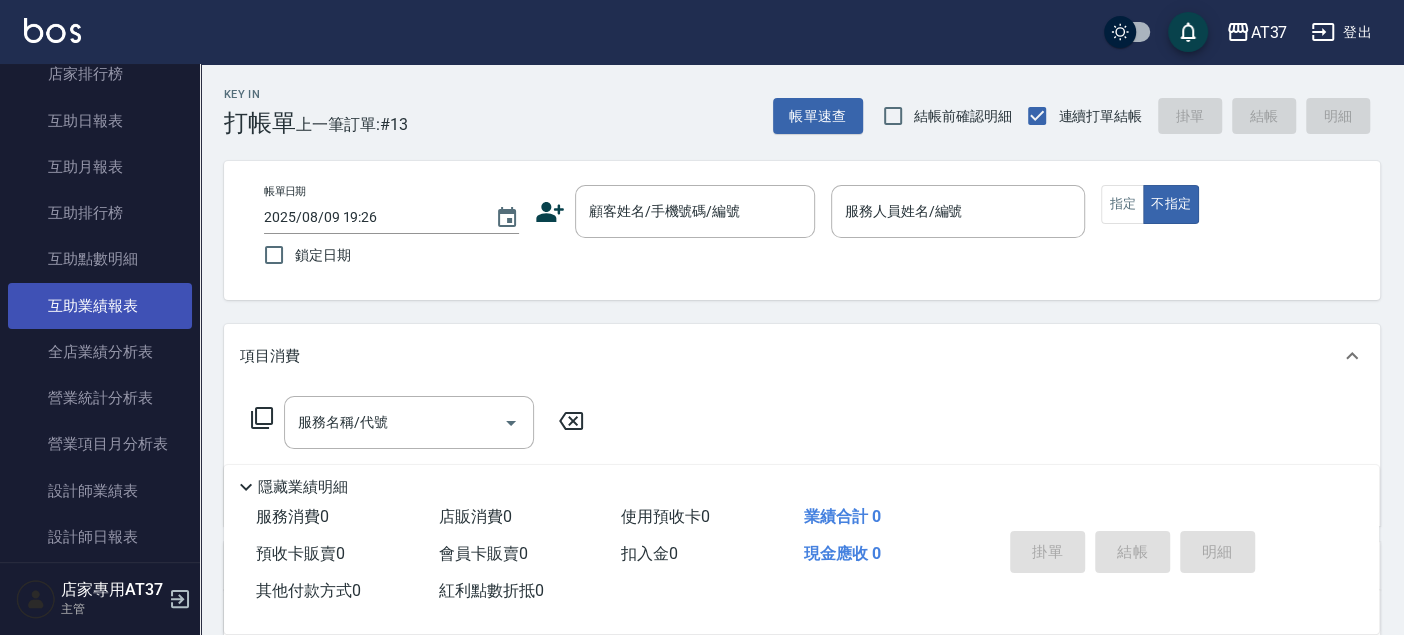 scroll, scrollTop: 444, scrollLeft: 0, axis: vertical 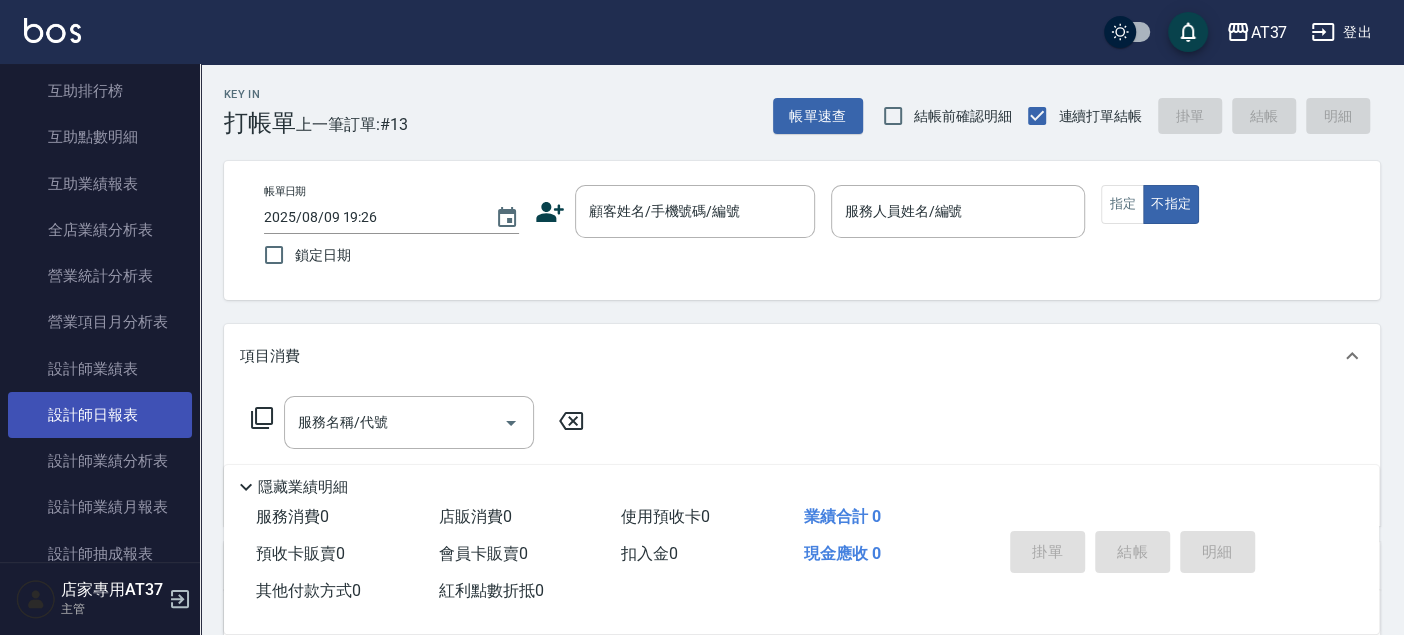 click on "設計師日報表" at bounding box center (100, 415) 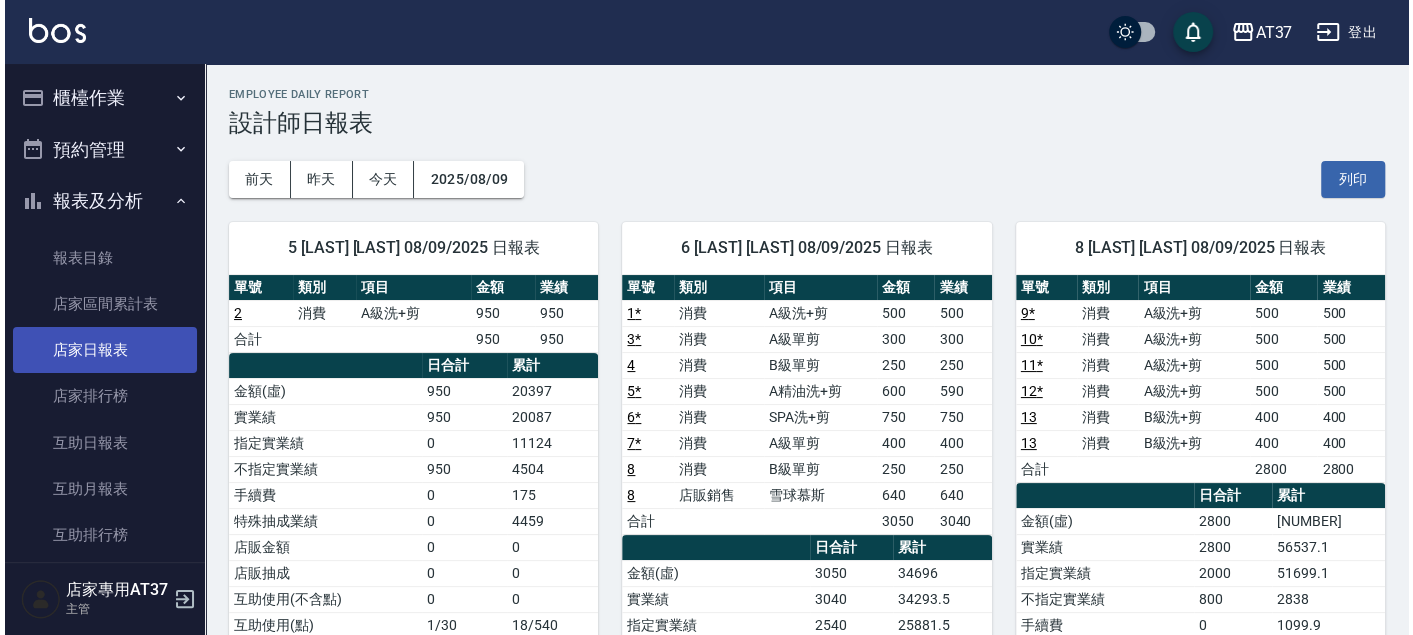 scroll, scrollTop: 0, scrollLeft: 0, axis: both 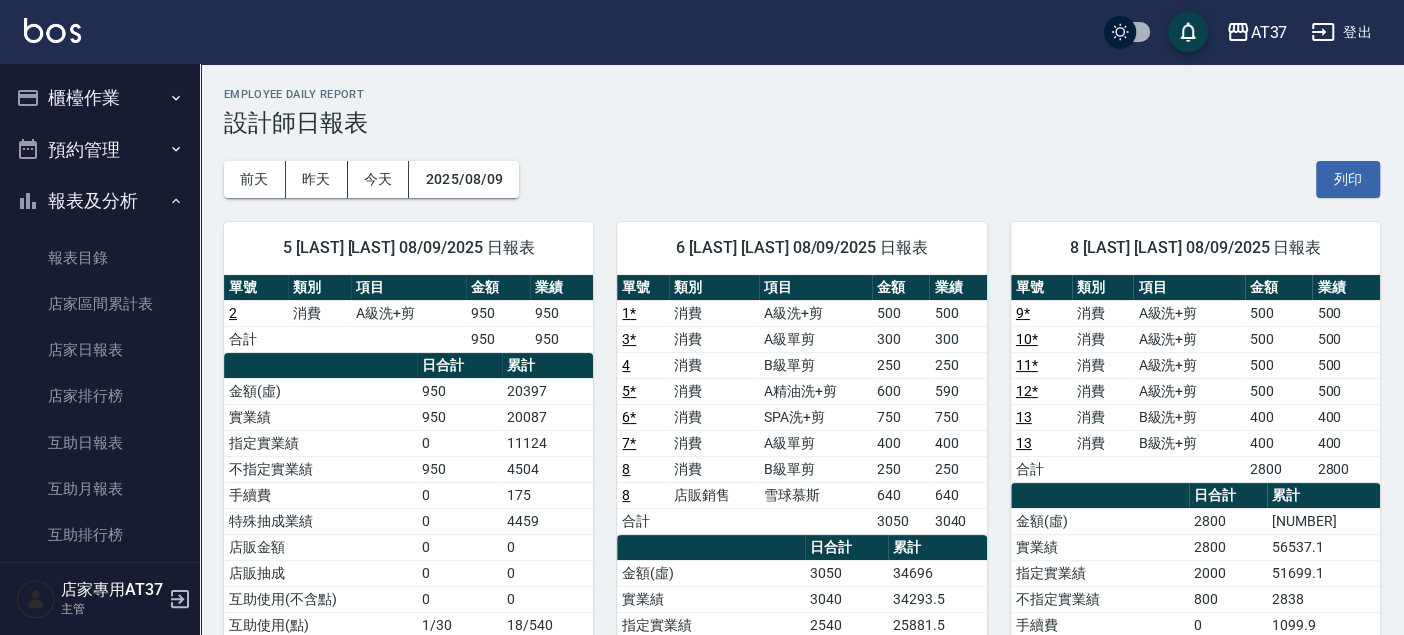 click on "櫃檯作業" at bounding box center [100, 98] 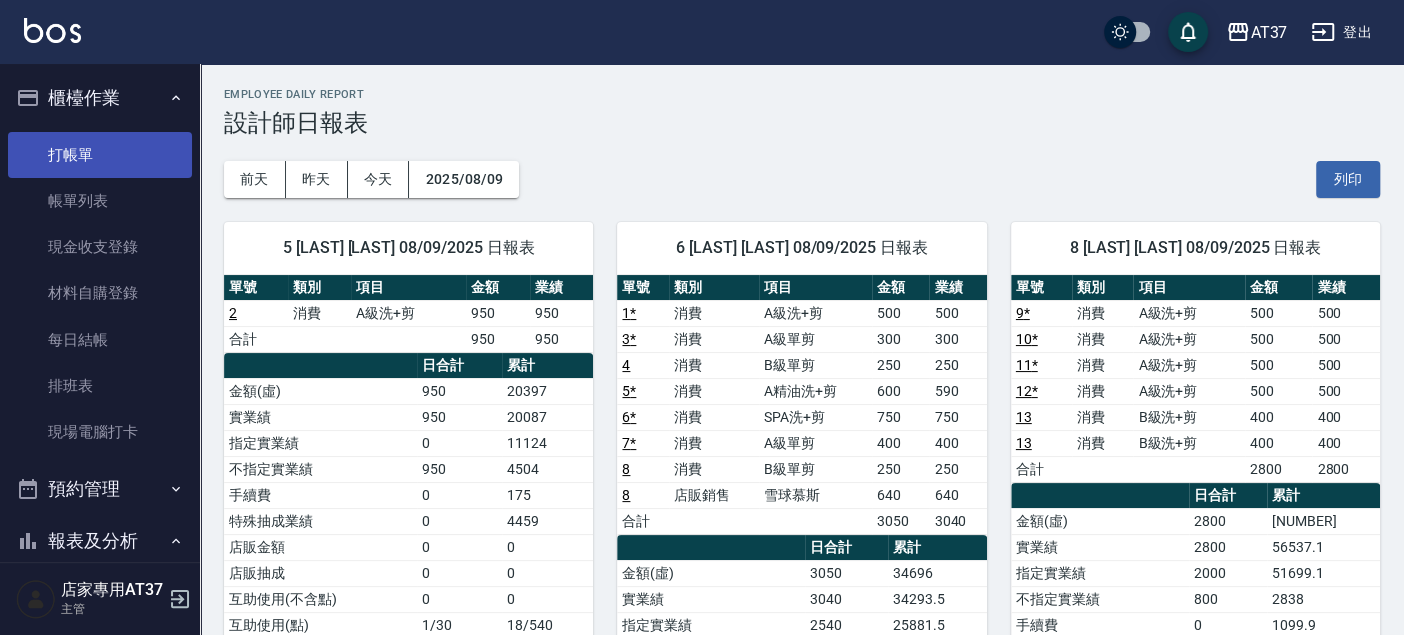 click on "打帳單" at bounding box center [100, 155] 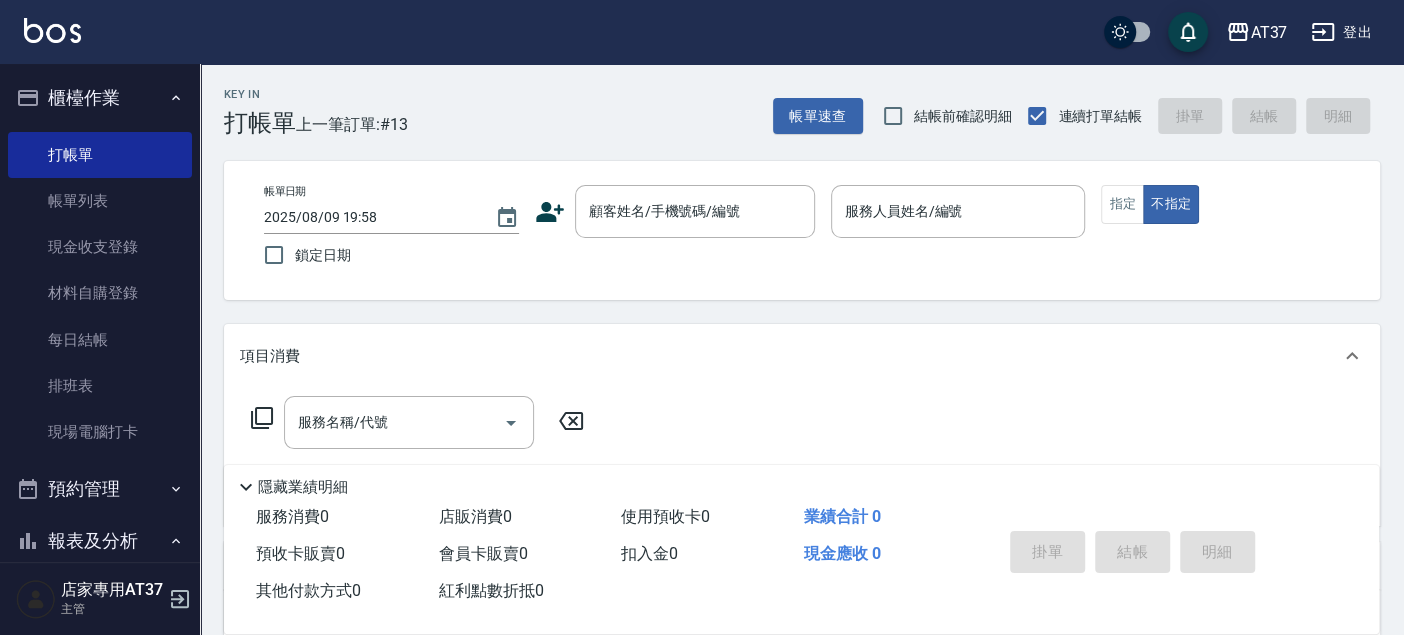 click 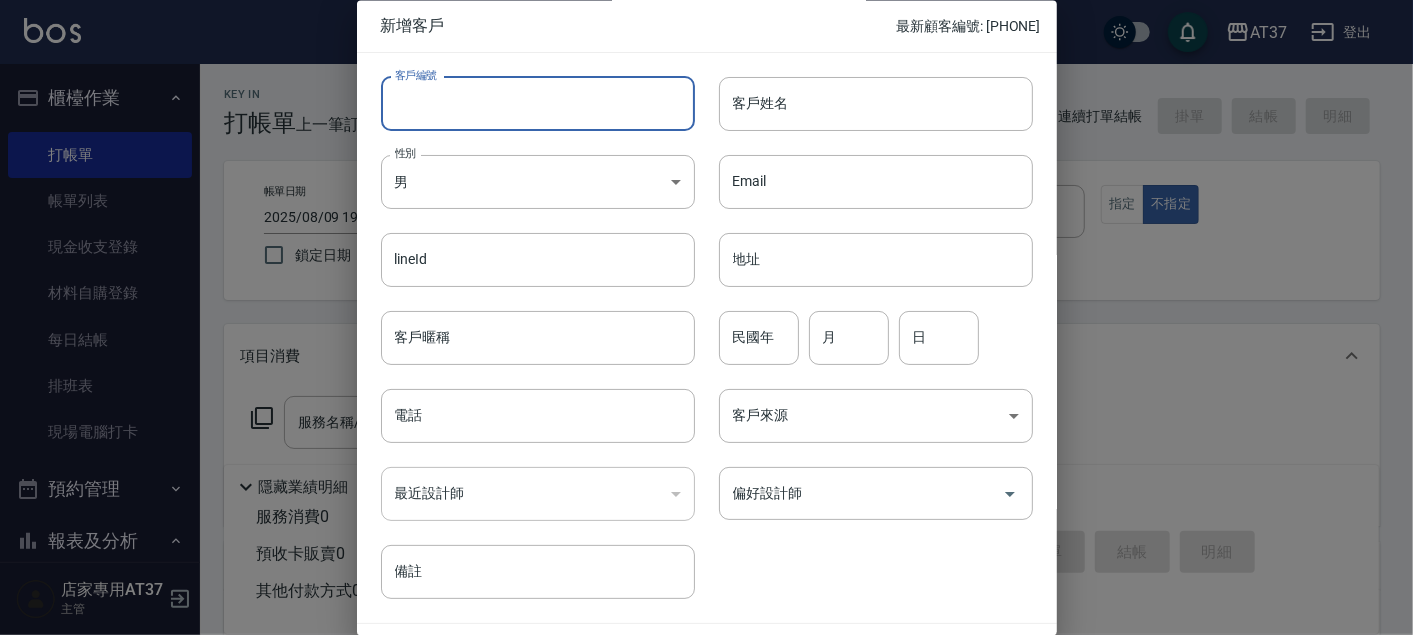 click on "客戶編號" at bounding box center [538, 104] 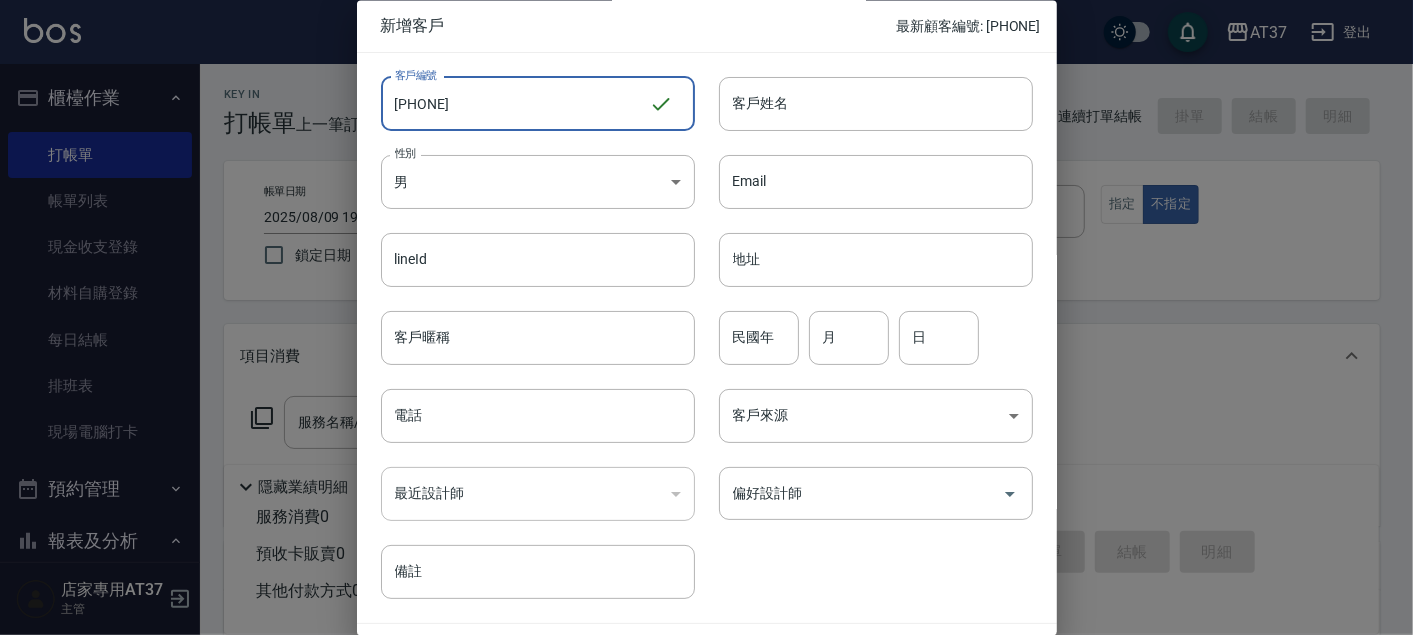 drag, startPoint x: 555, startPoint y: 110, endPoint x: 405, endPoint y: 124, distance: 150.65192 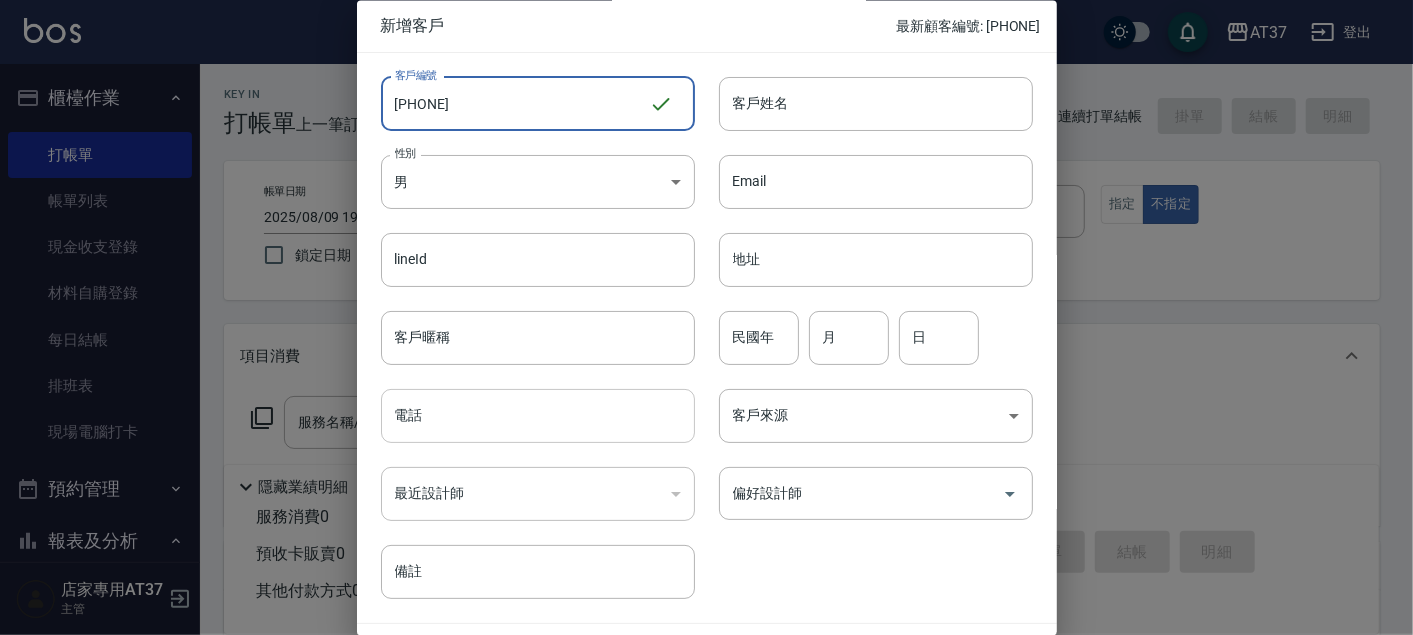 type on "[PHONE]" 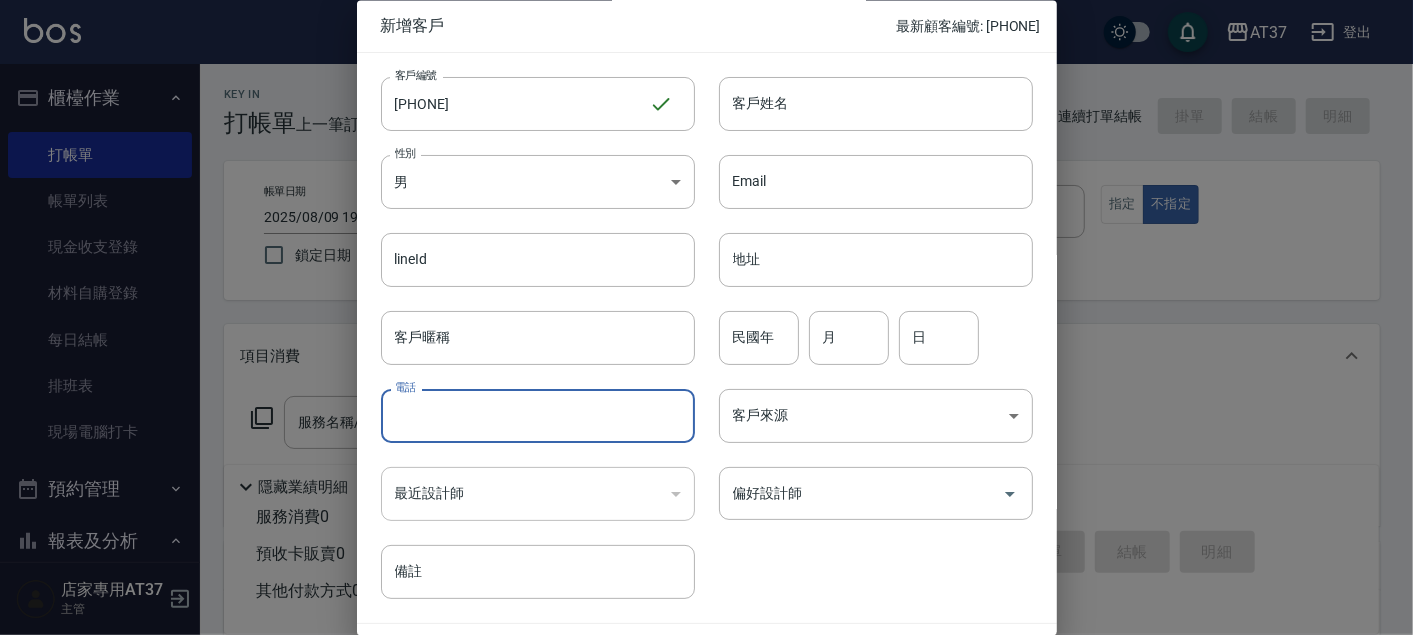 paste on "[PHONE]" 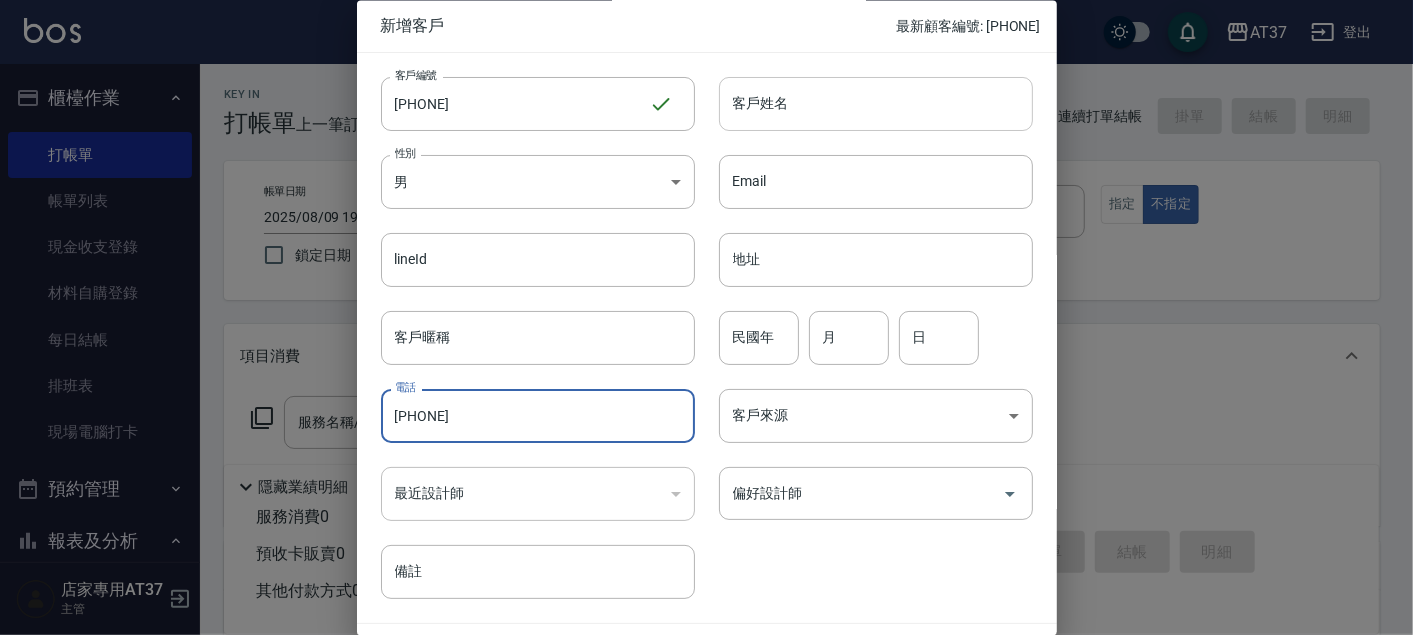 type on "[PHONE]" 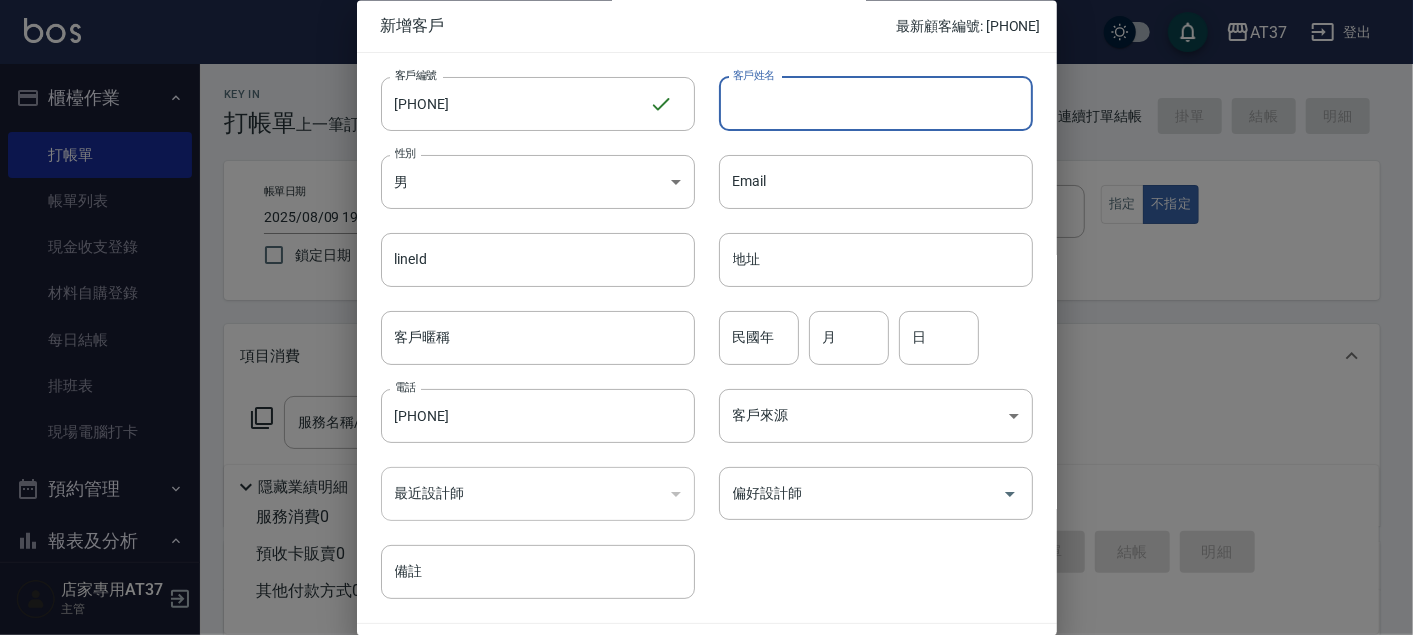 click on "客戶姓名" at bounding box center (876, 104) 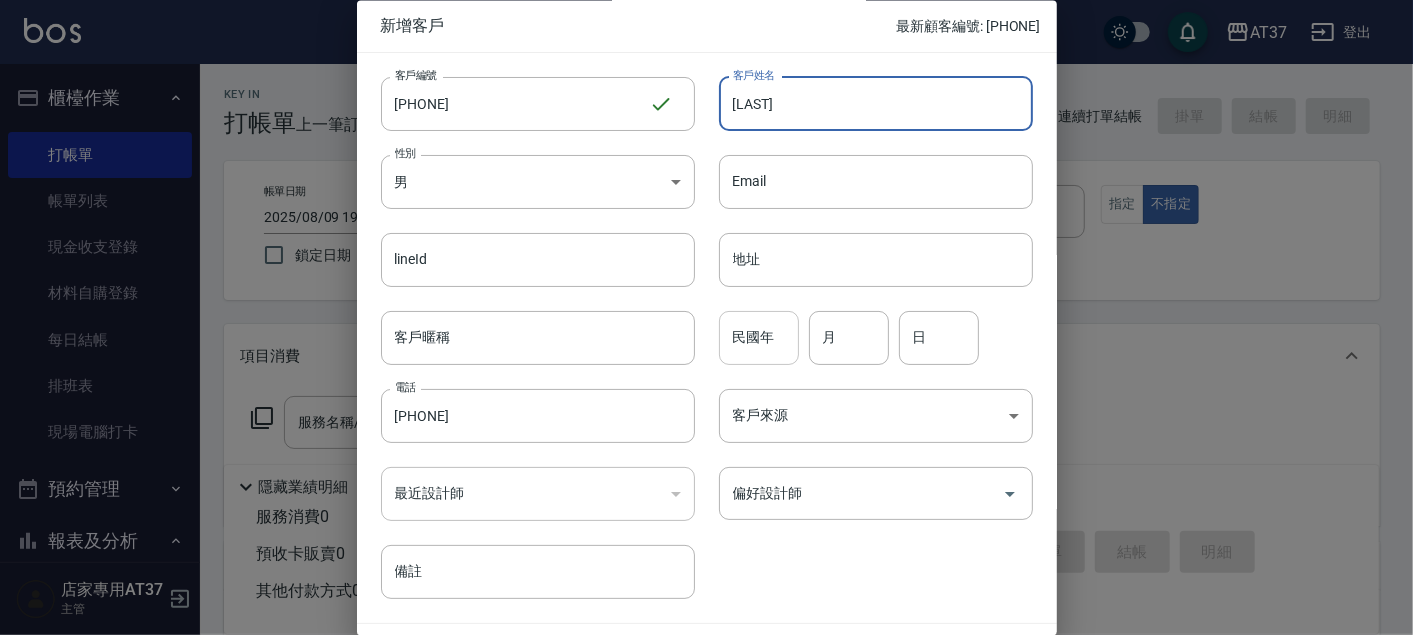 type on "[LAST]" 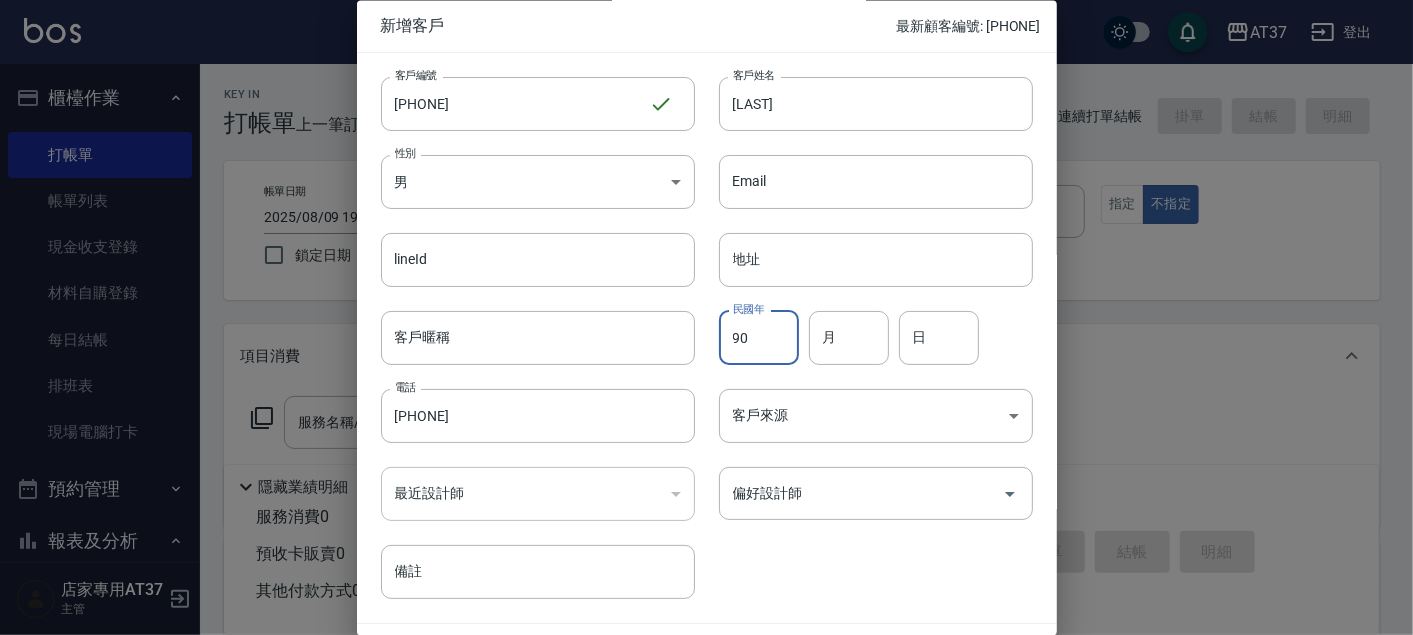 type on "90" 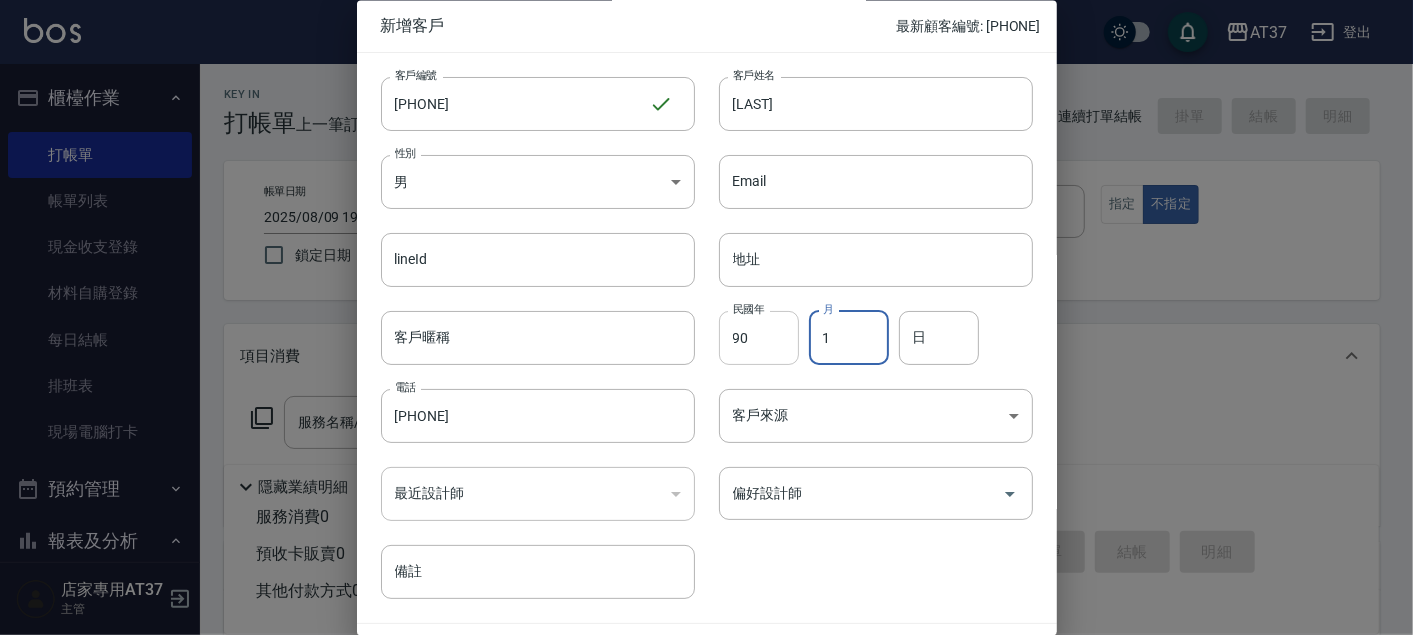 type on "1" 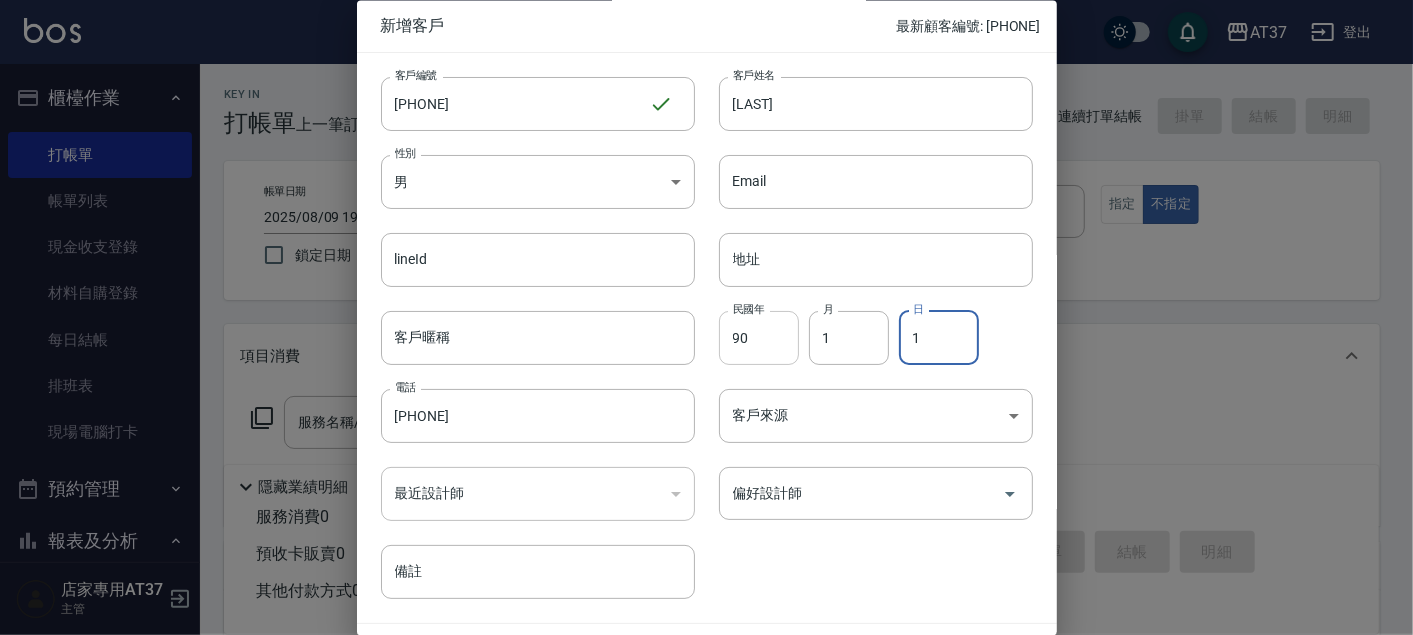type on "1" 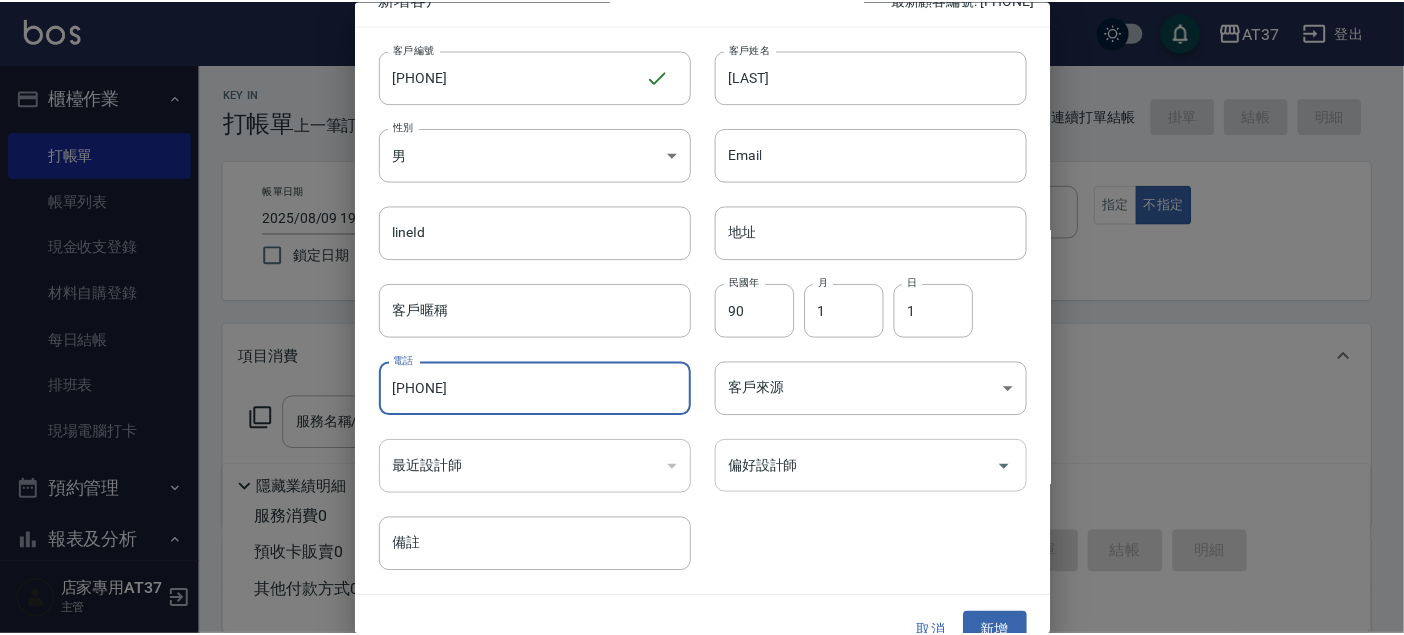 scroll, scrollTop: 57, scrollLeft: 0, axis: vertical 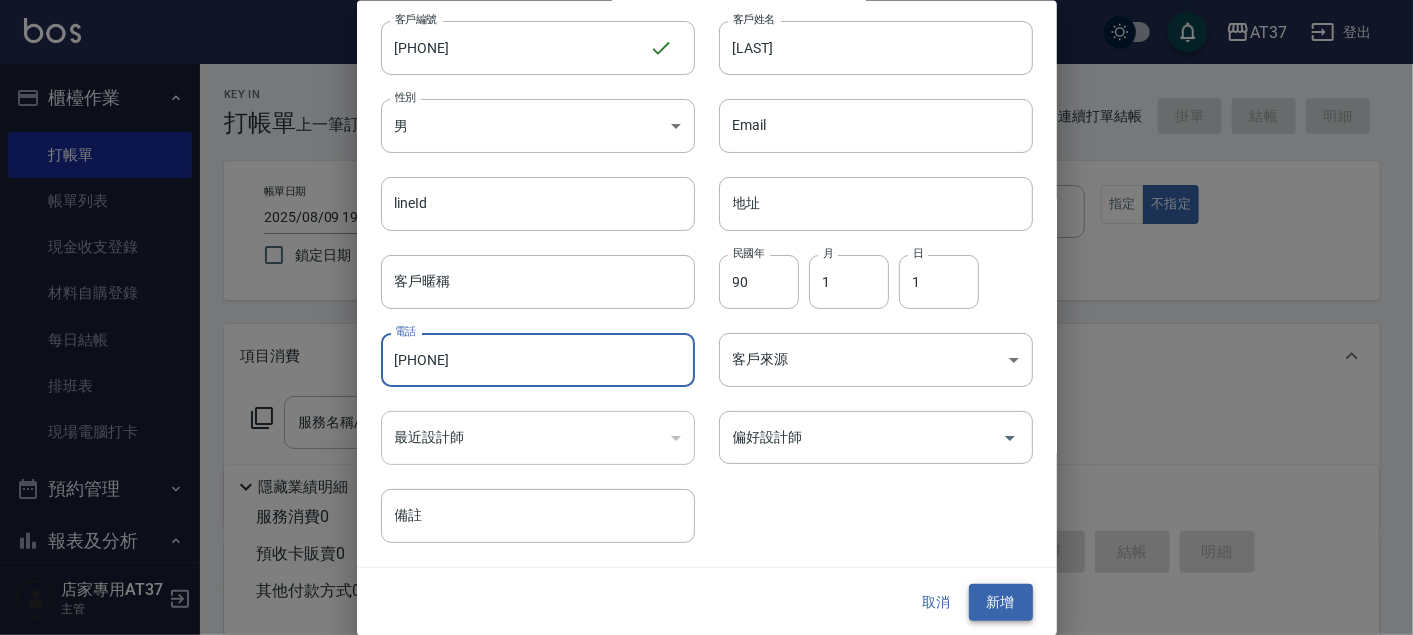 click on "新增" at bounding box center (1001, 602) 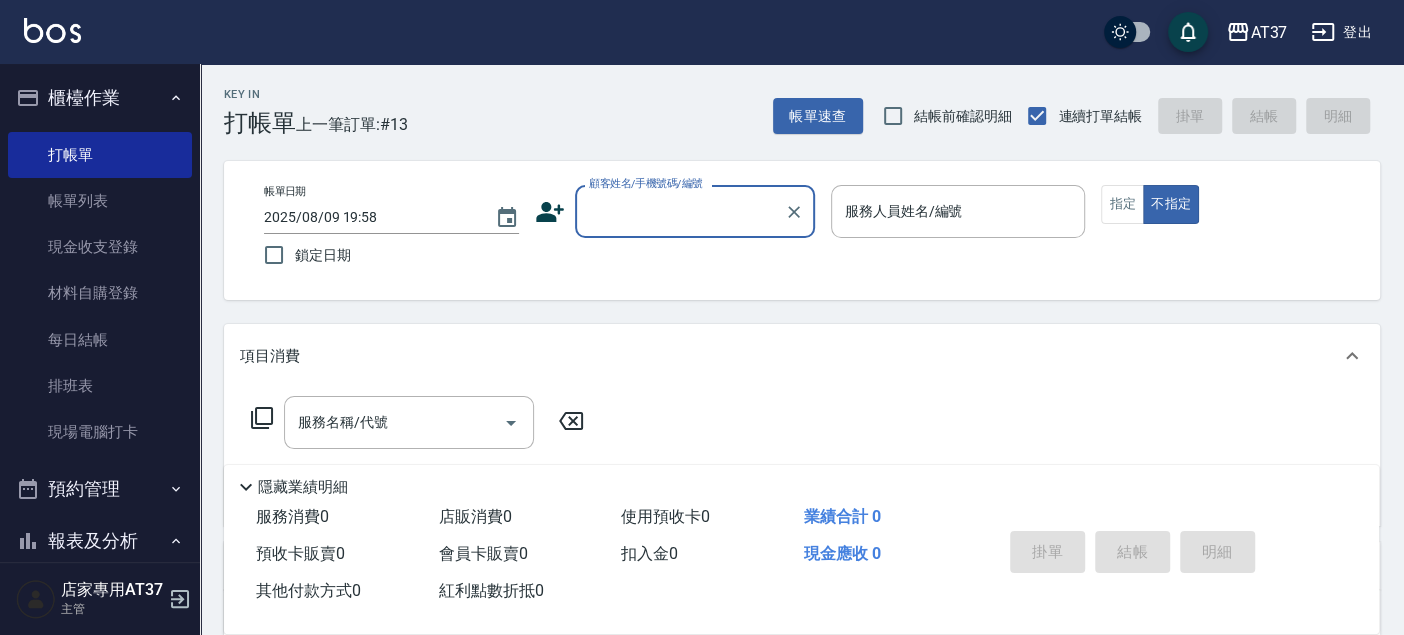 drag, startPoint x: 694, startPoint y: 193, endPoint x: 647, endPoint y: 215, distance: 51.894123 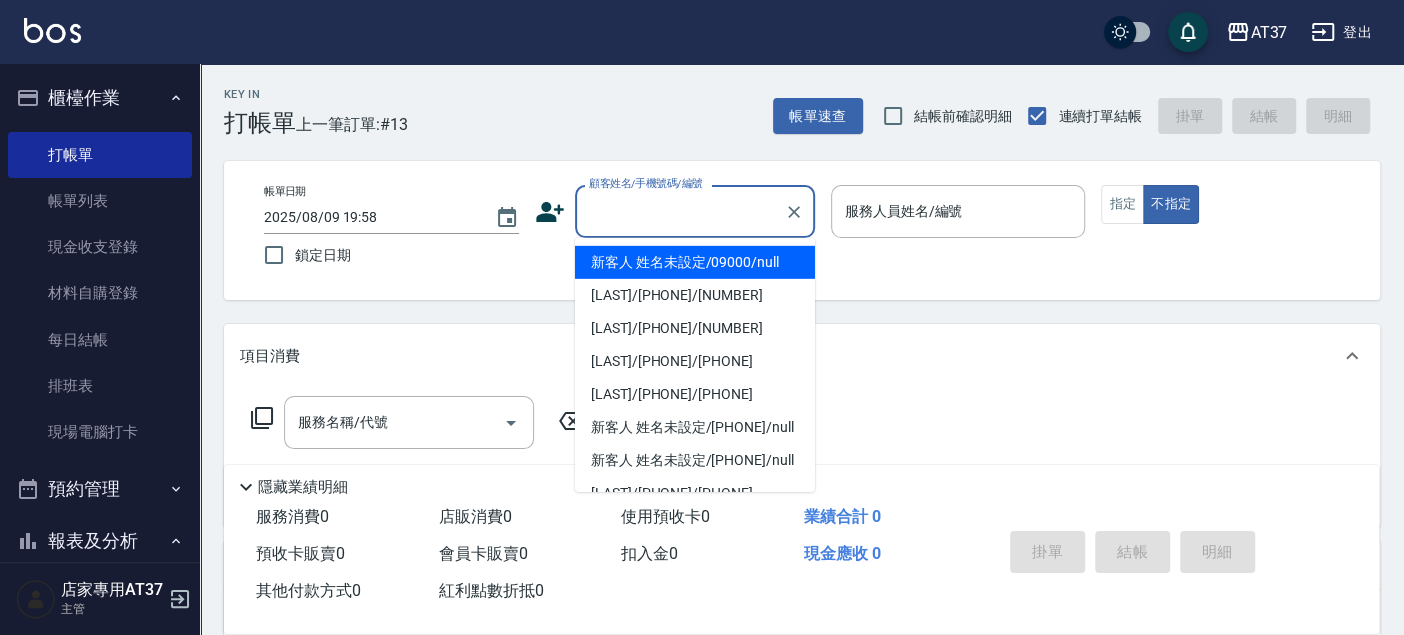 paste on "[PHONE]" 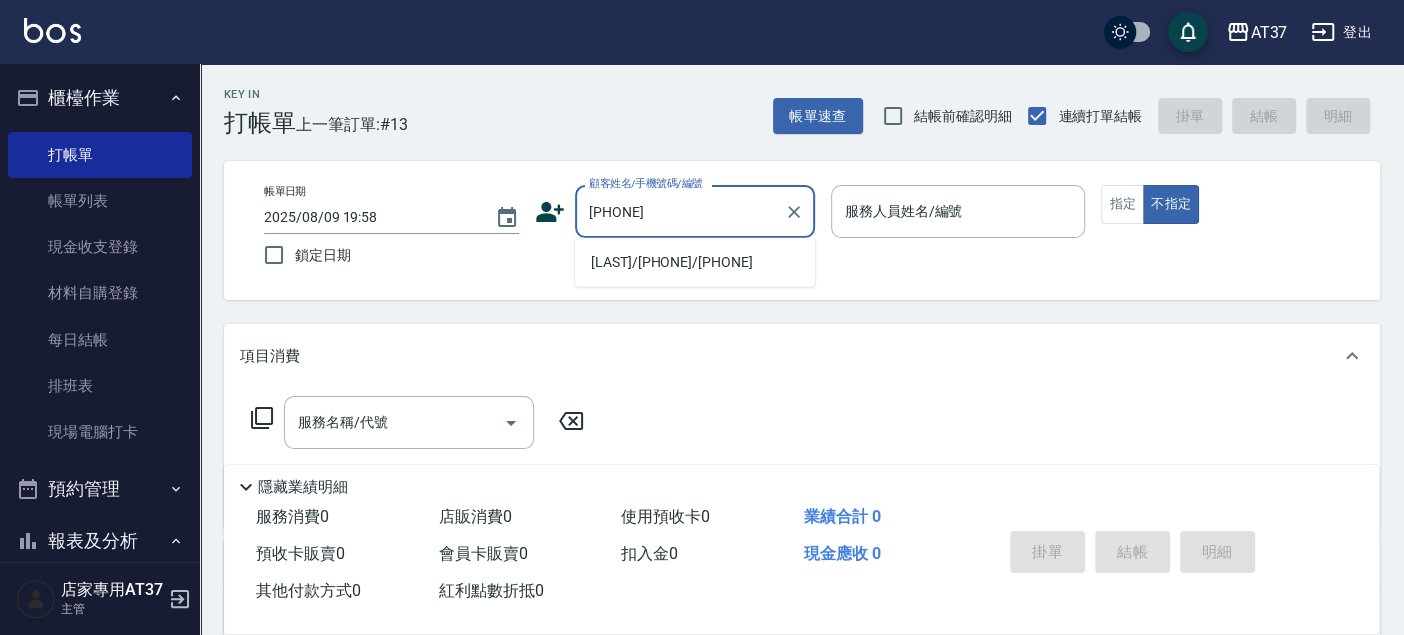 click on "[LAST]/[PHONE]/[PHONE]" at bounding box center [695, 262] 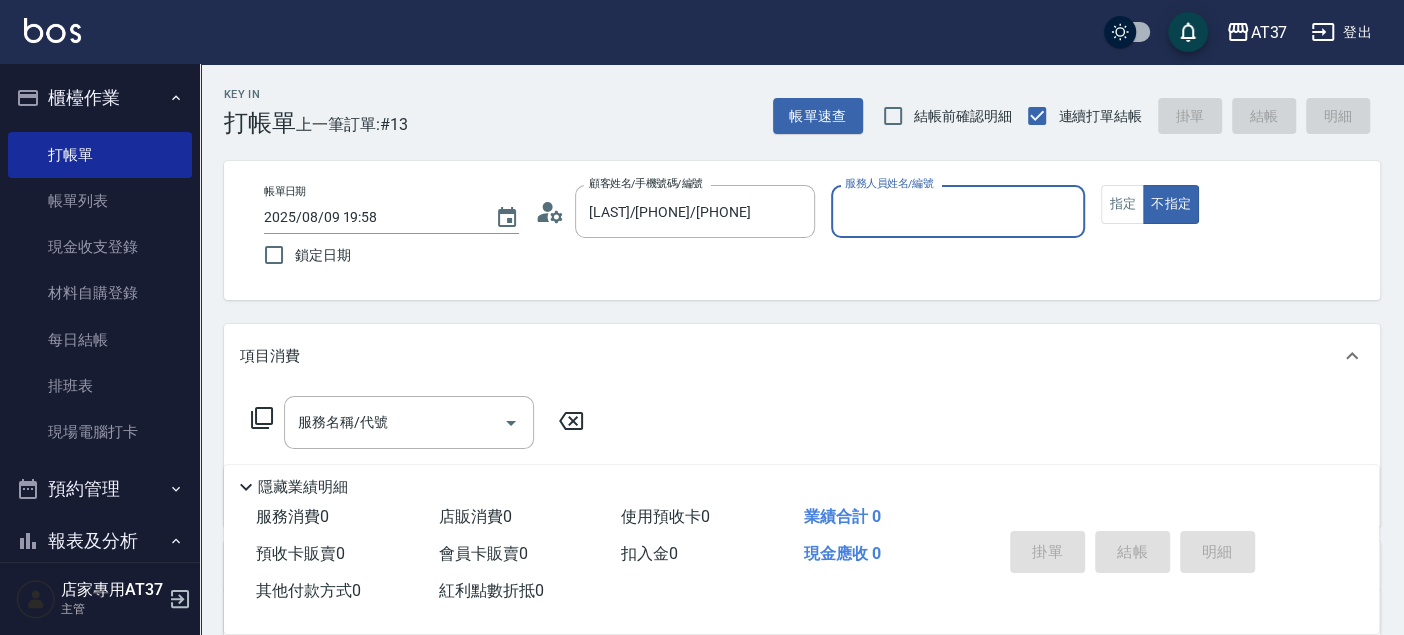 click on "服務人員姓名/編號" at bounding box center [958, 211] 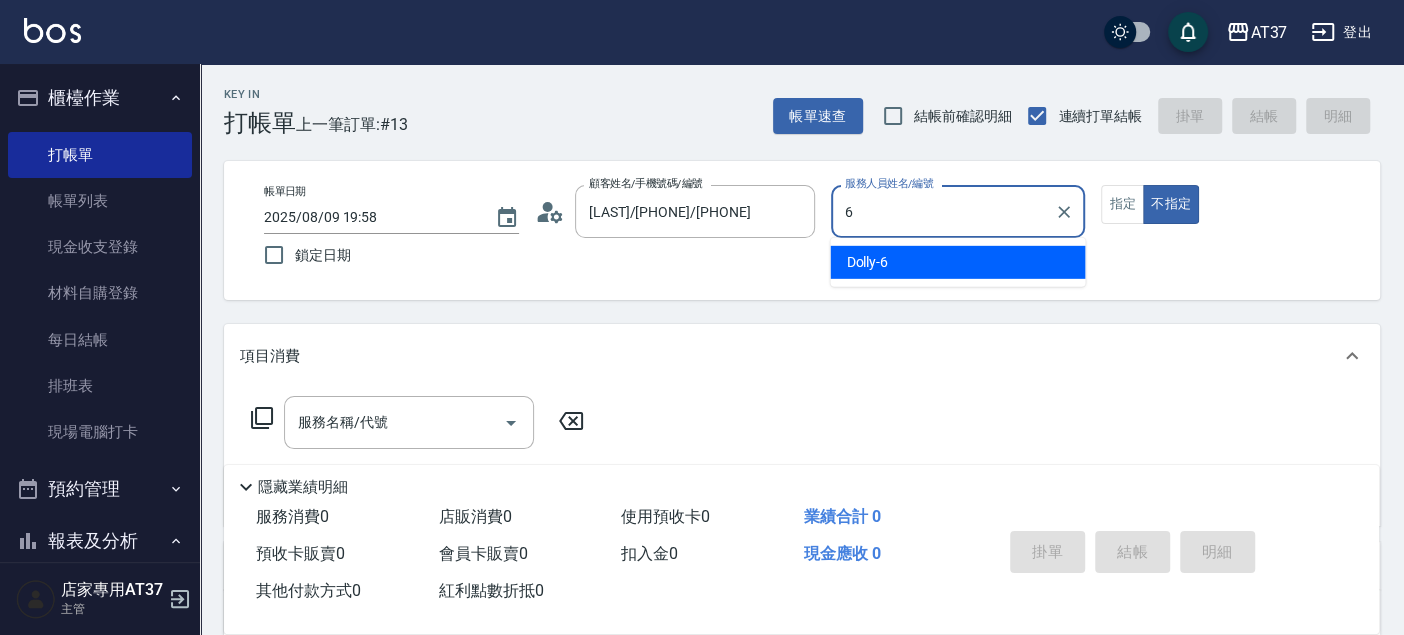 type on "6" 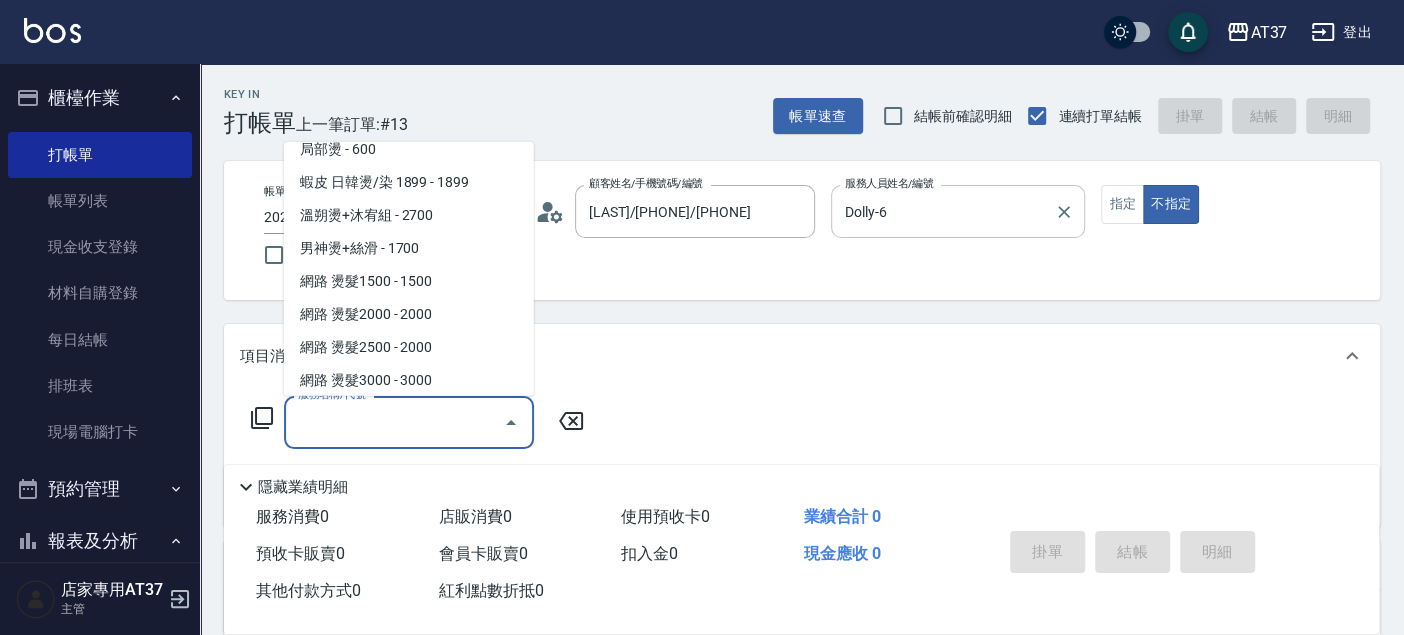 scroll, scrollTop: 1688, scrollLeft: 0, axis: vertical 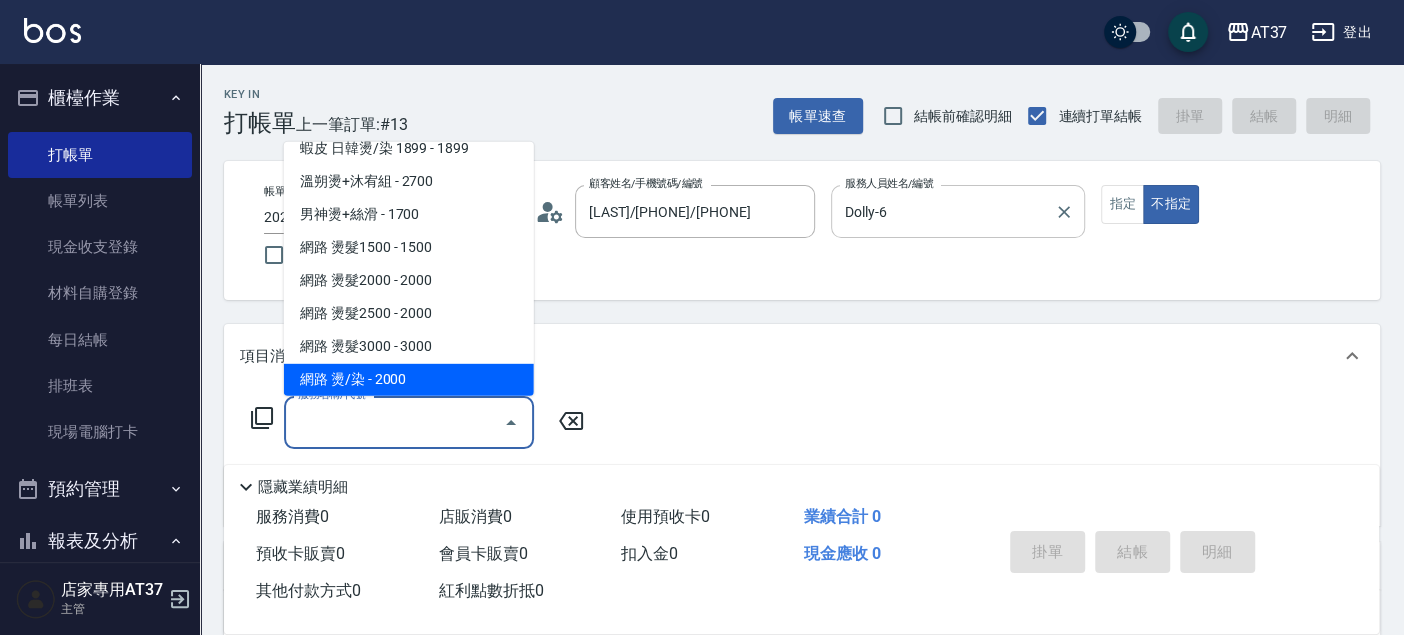 type on "網路 燙/染(335)" 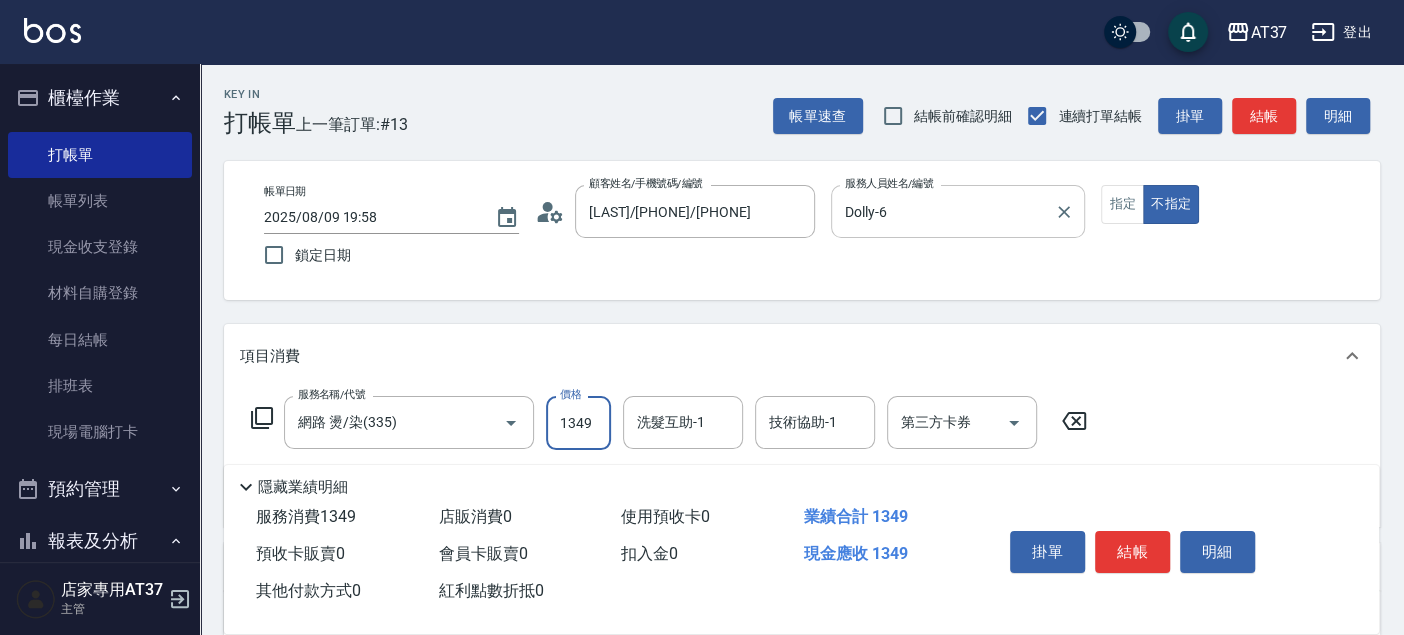 type on "1349" 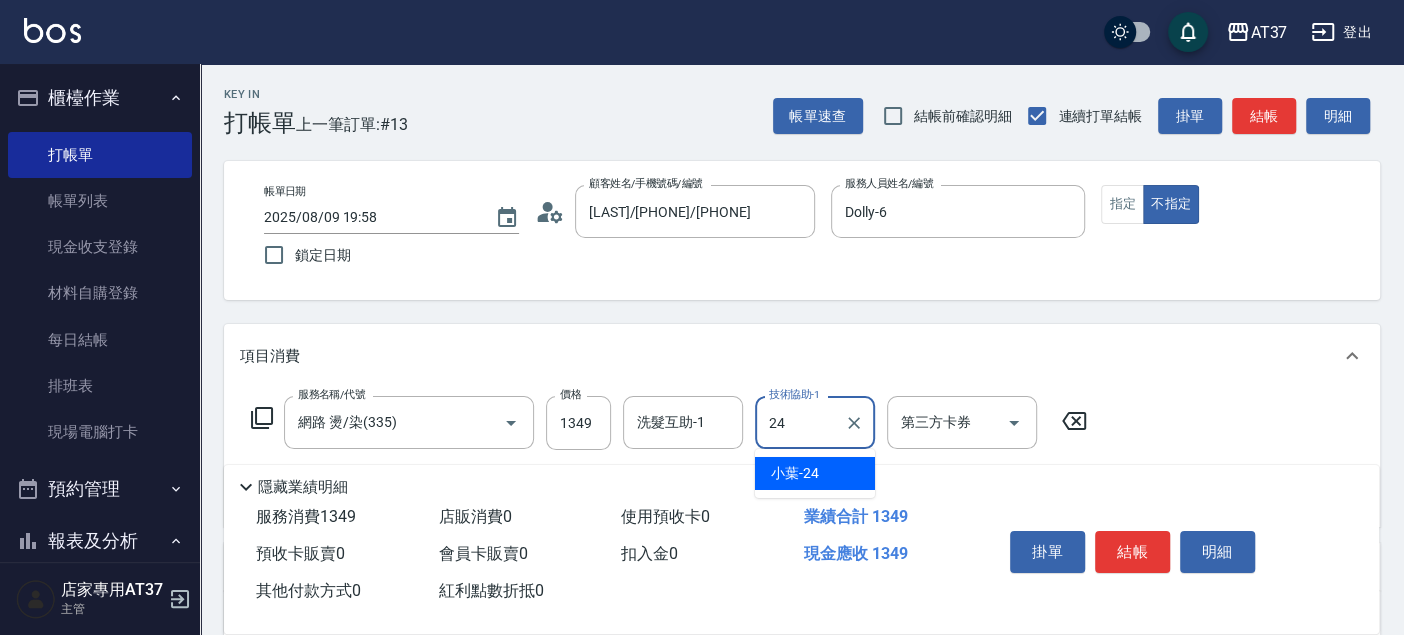 type on "小葉-24" 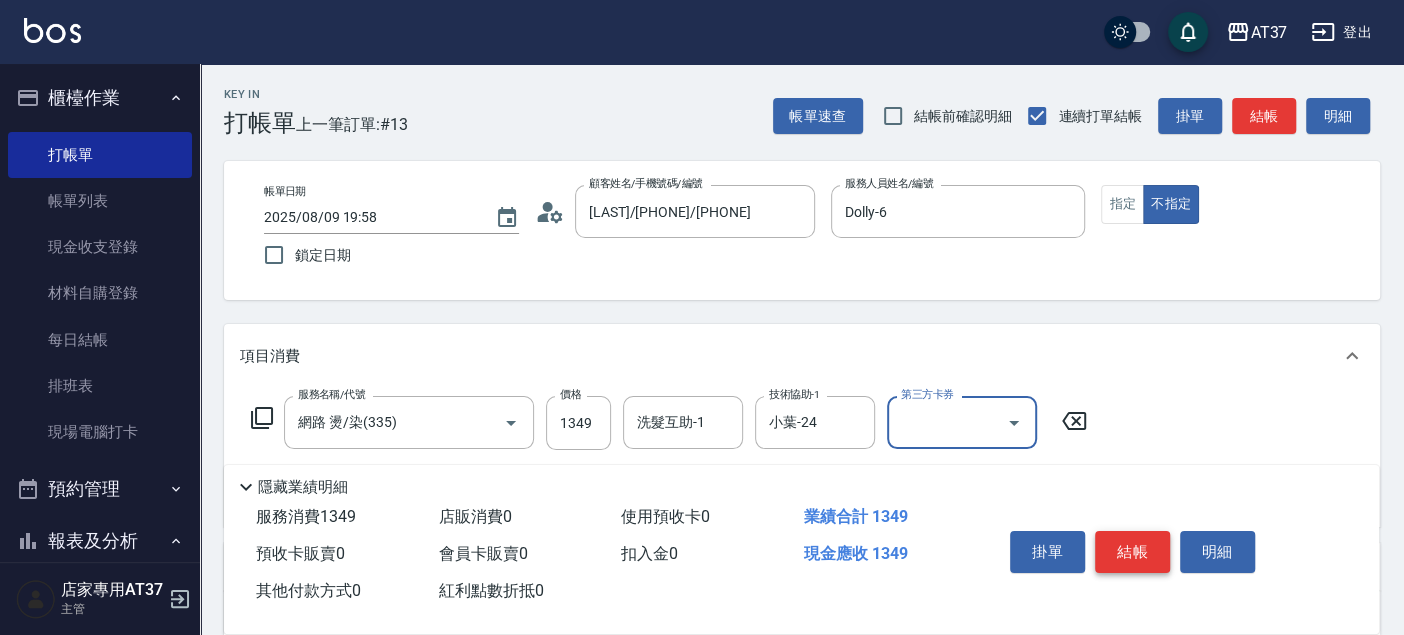 click on "結帳" at bounding box center (1132, 552) 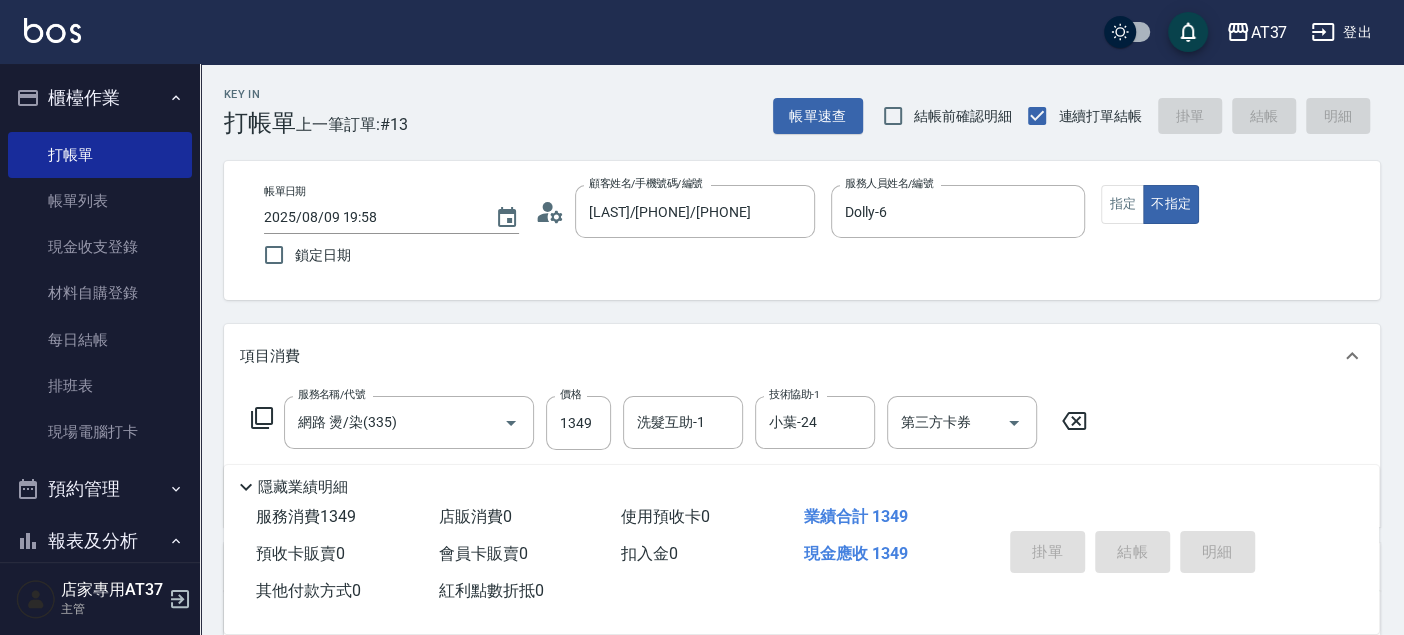type on "2025/08/09 20:00" 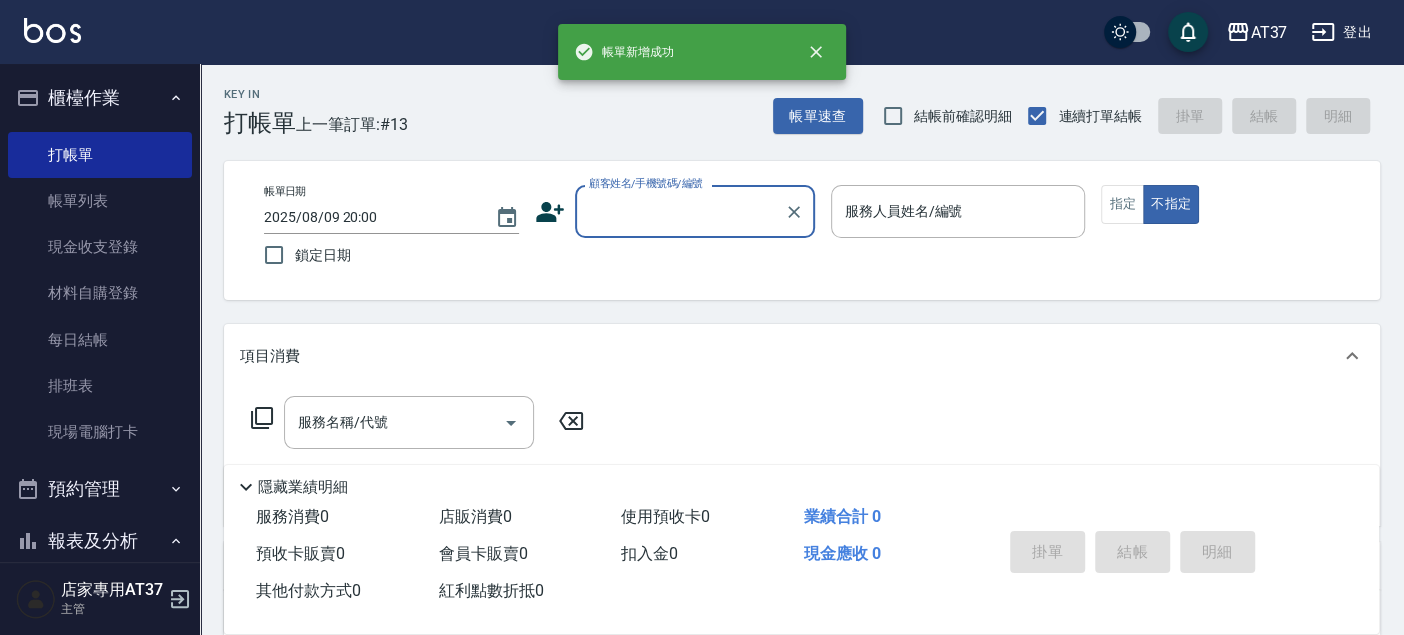 scroll, scrollTop: 0, scrollLeft: 0, axis: both 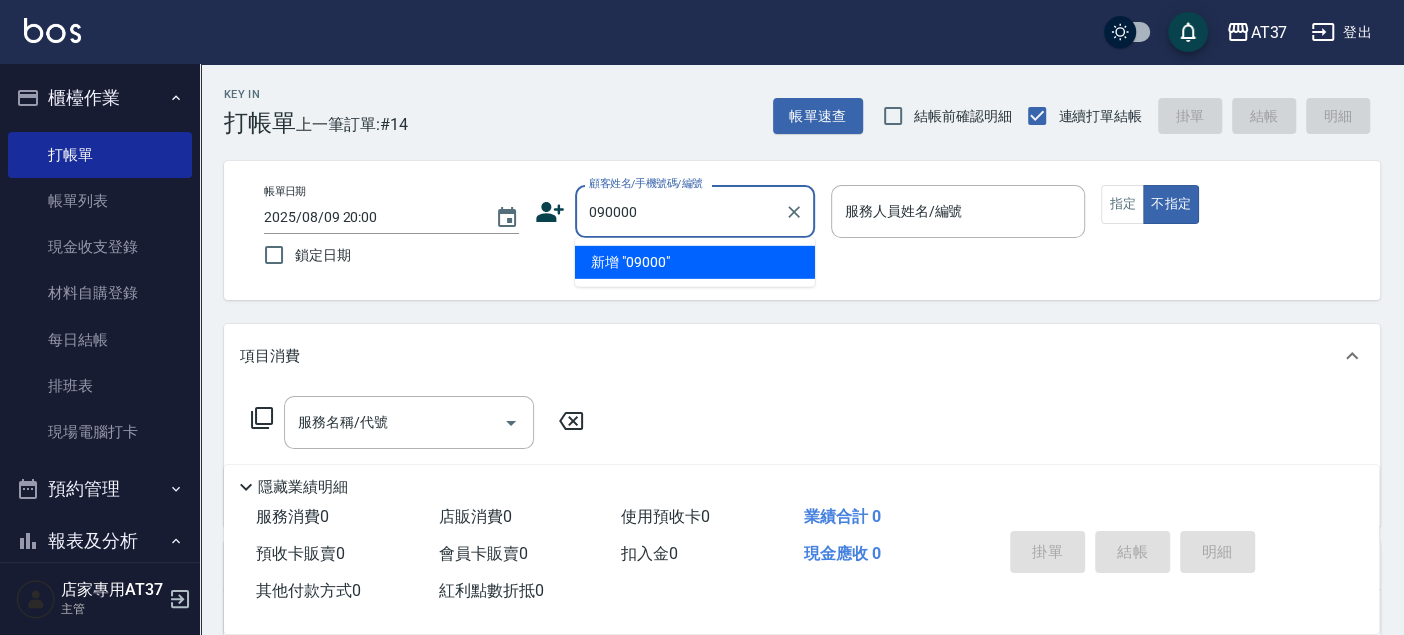 type on "090000" 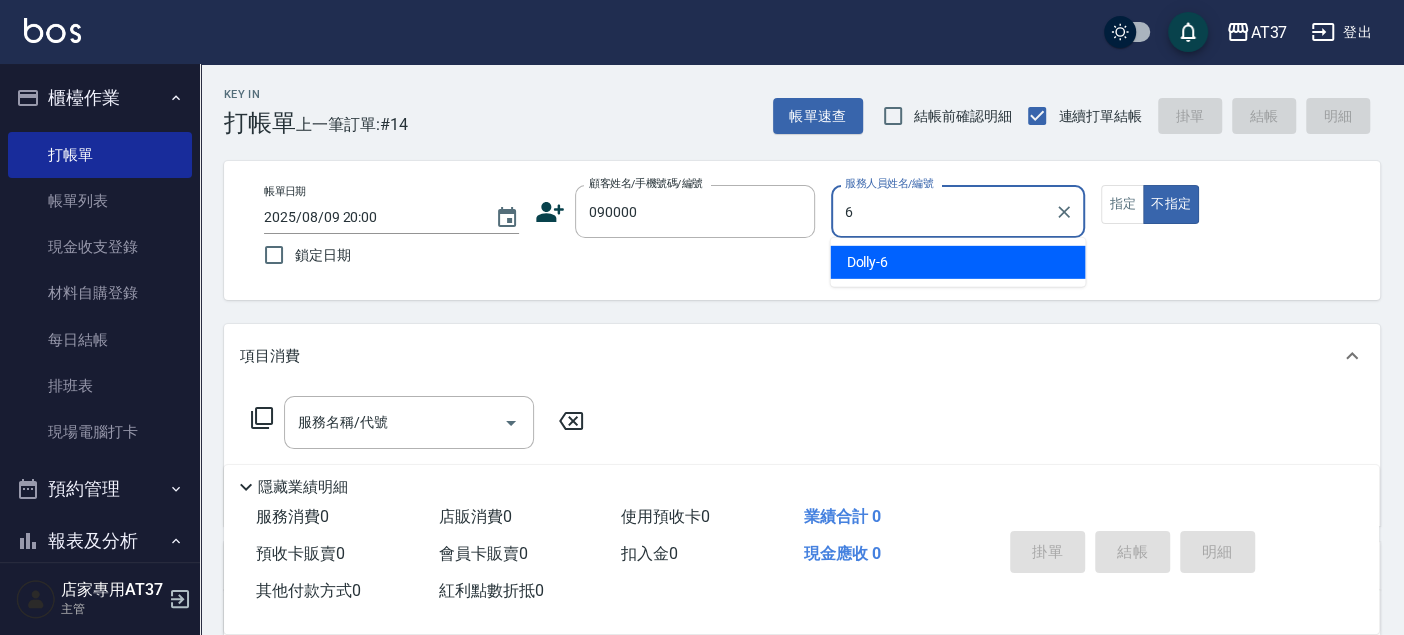 type on "Dolly-6" 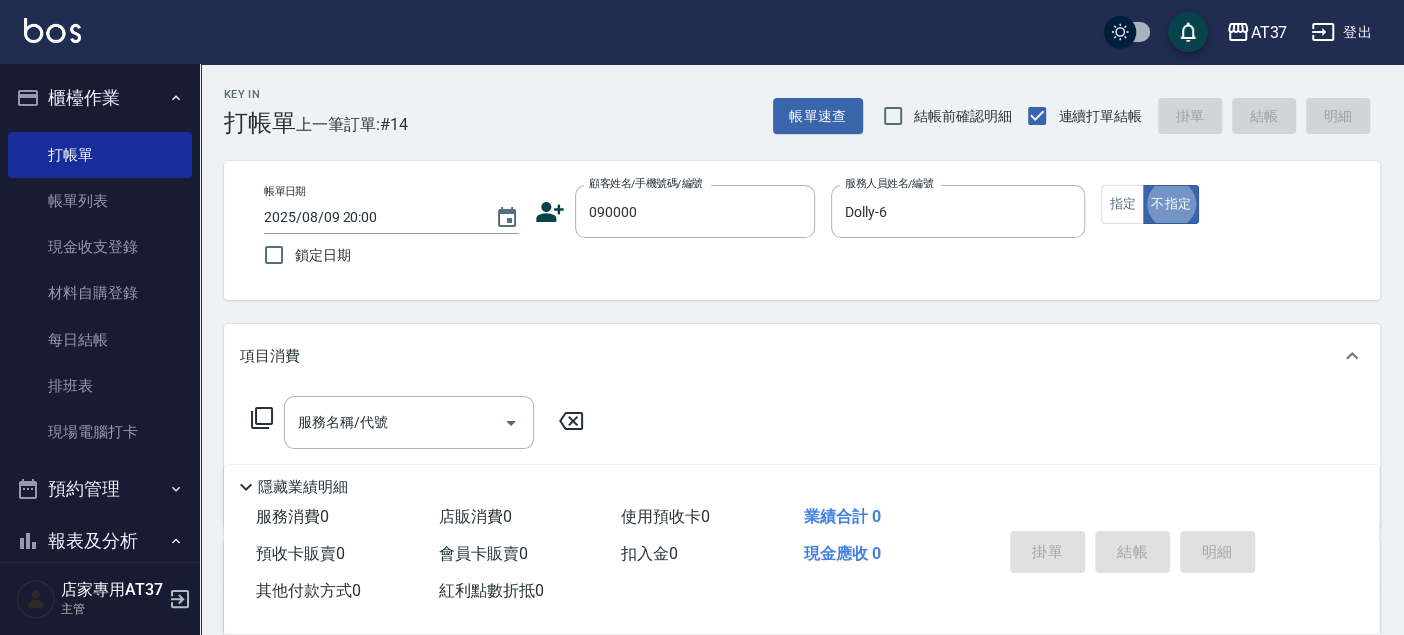 type on "新客人 姓名未設定/[PHONE]/null" 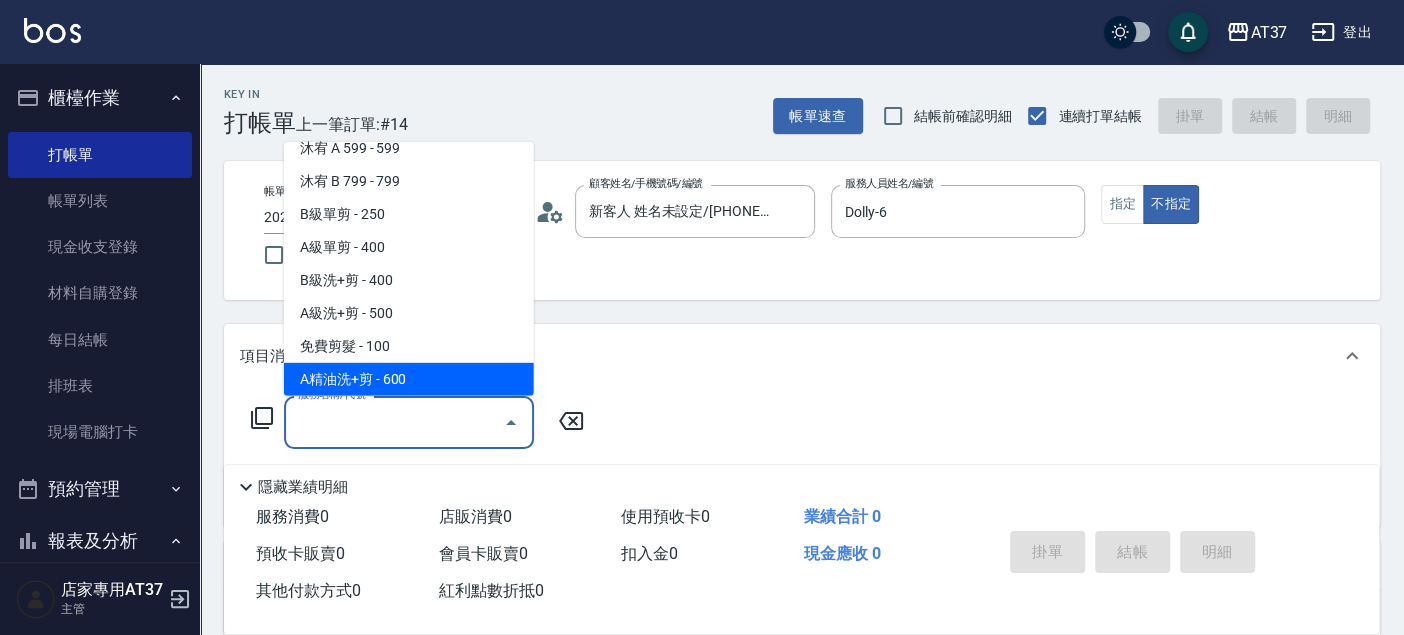 scroll, scrollTop: 500, scrollLeft: 0, axis: vertical 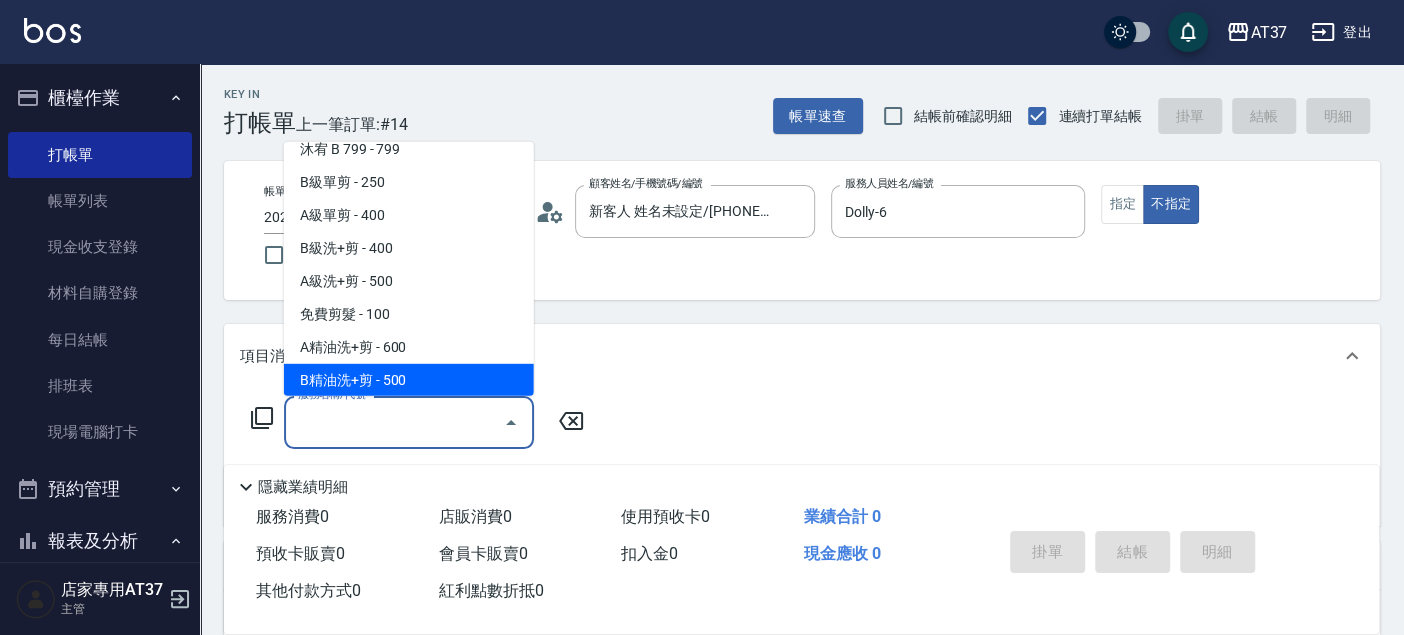 type on "B精油洗+剪(207)" 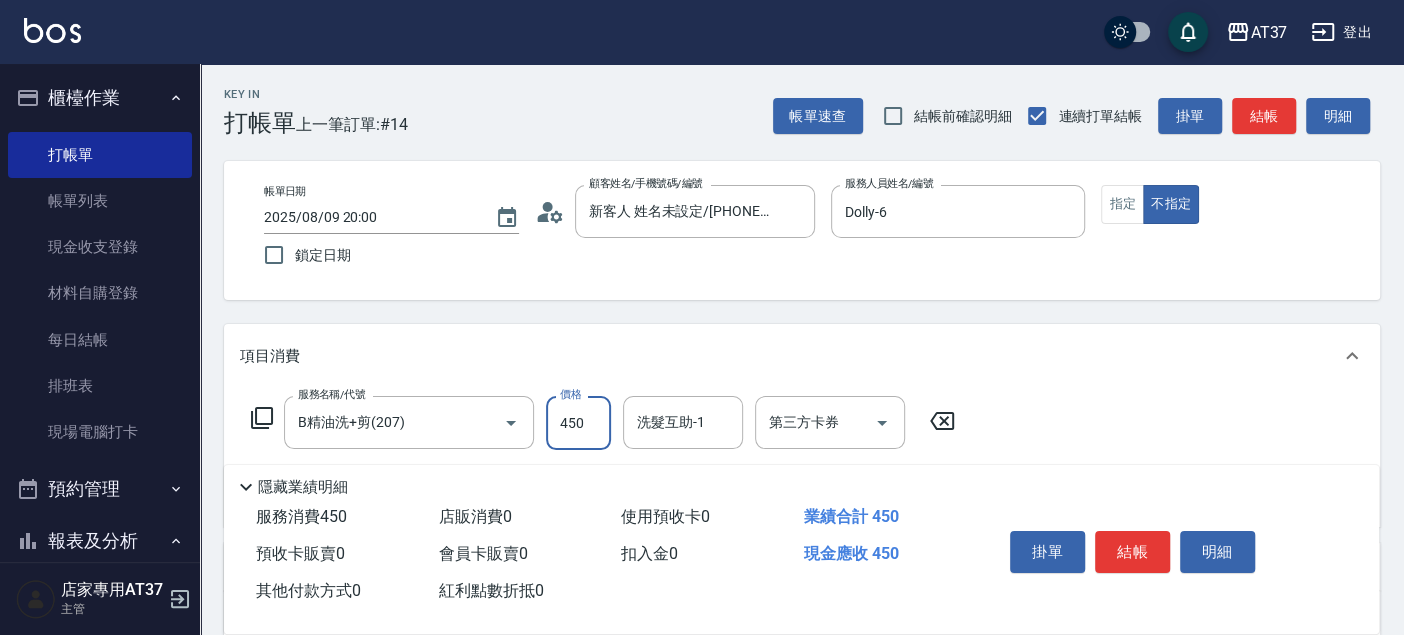 type on "450" 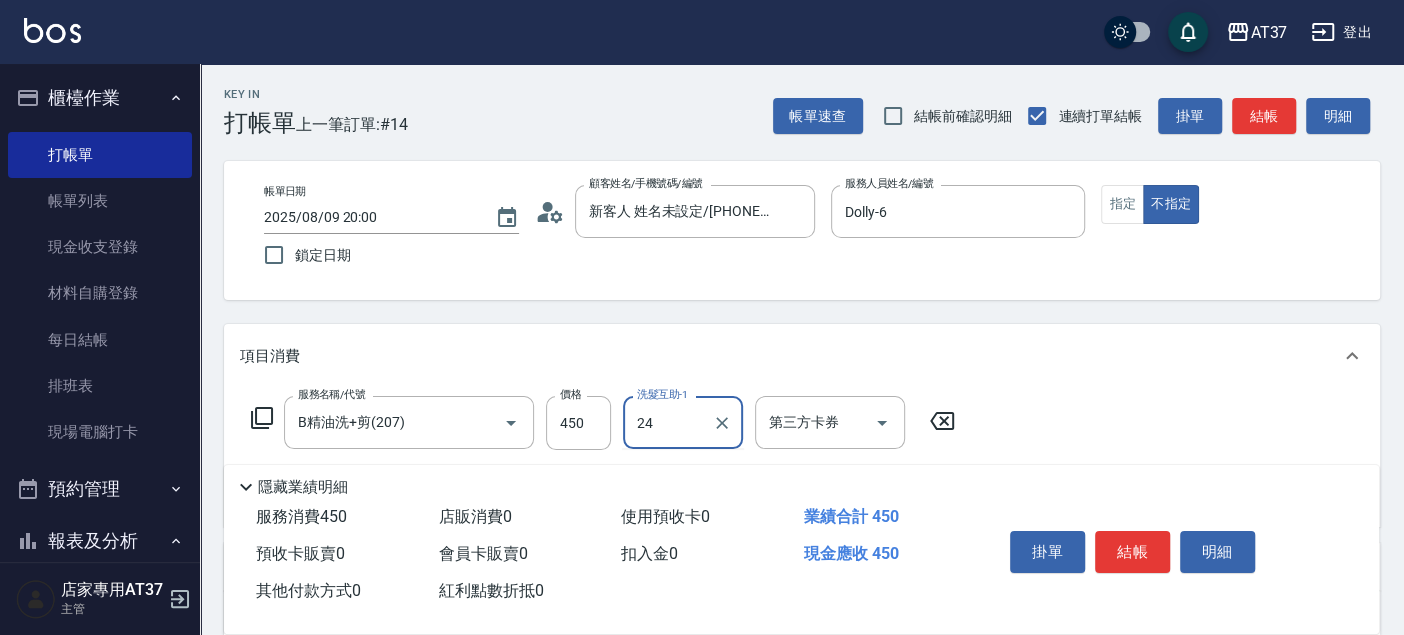 type on "小葉-24" 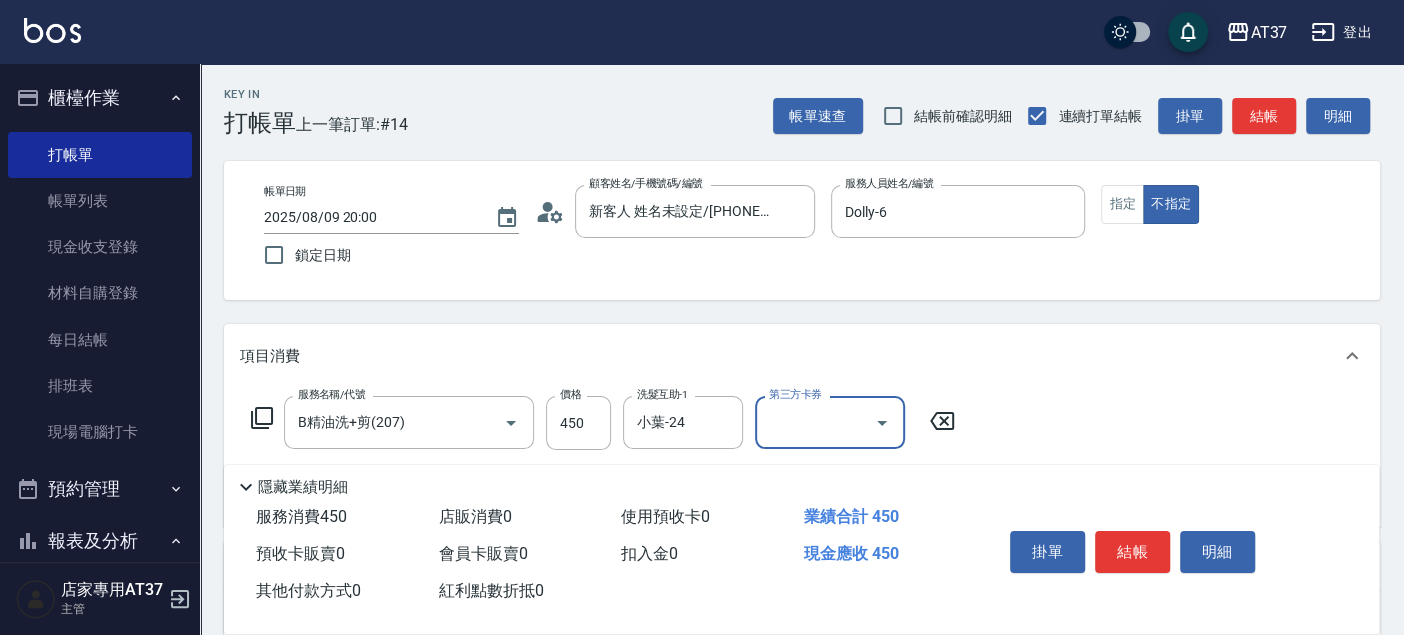click on "結帳" at bounding box center (1264, 116) 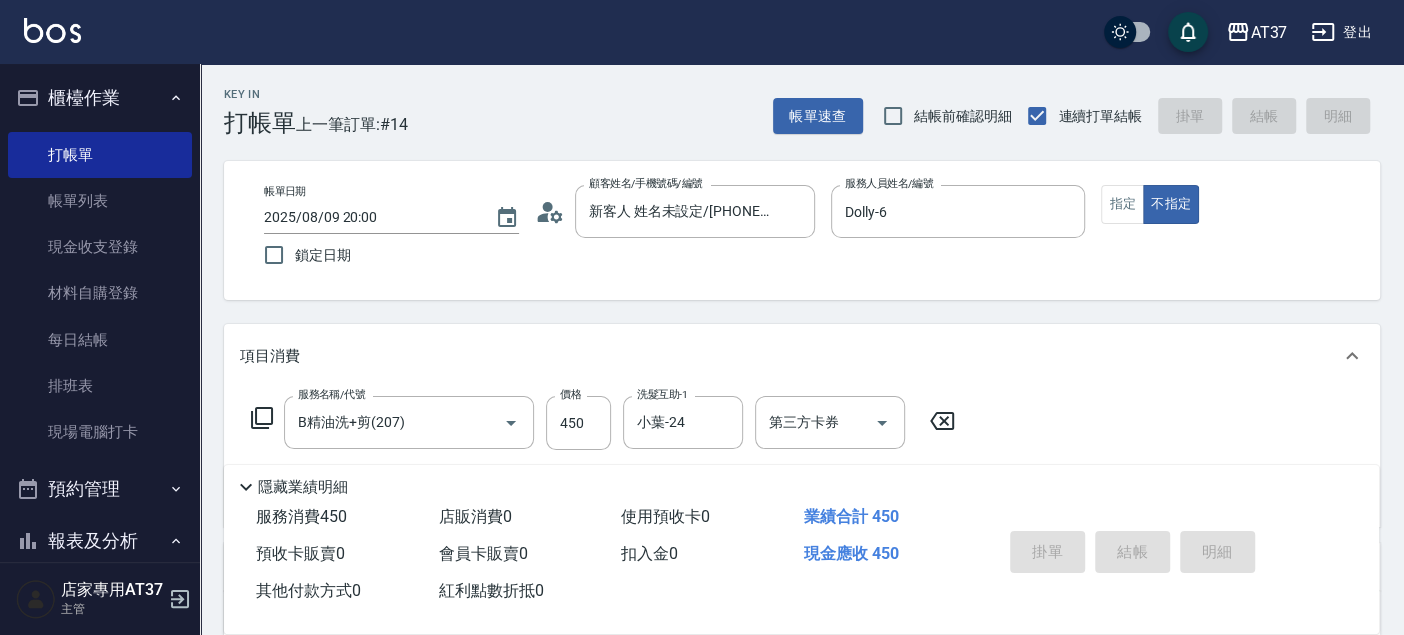 type 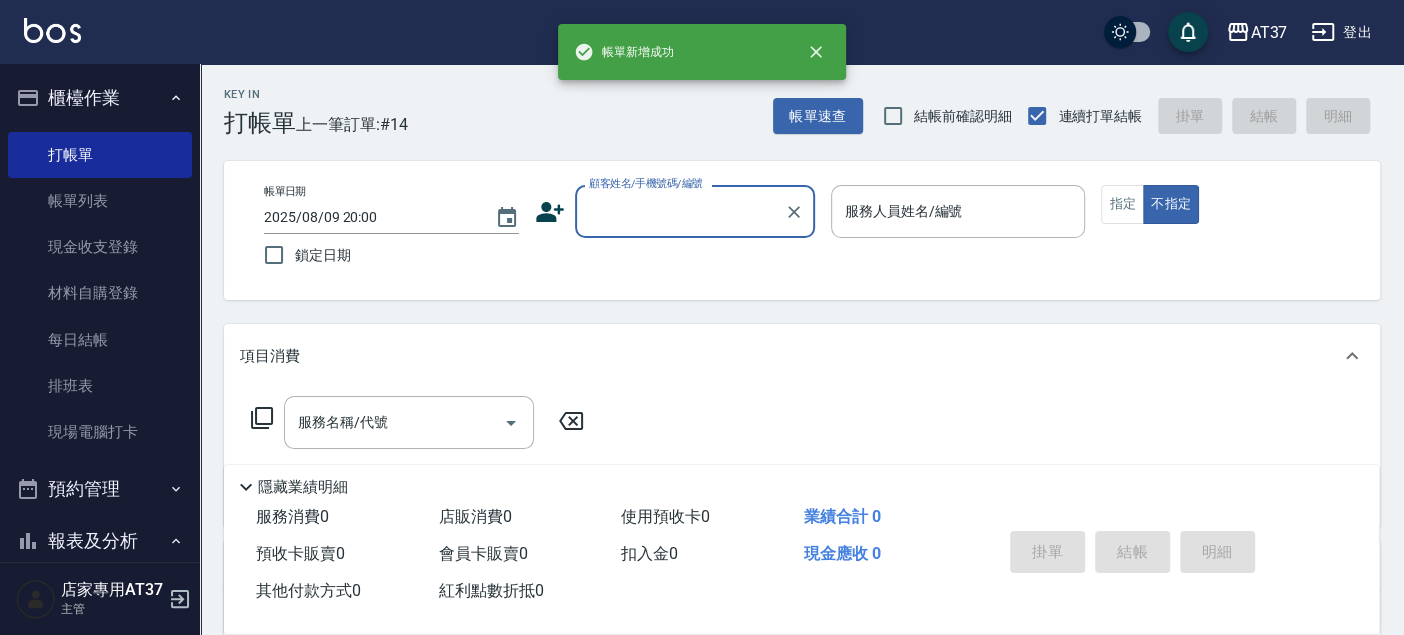 scroll, scrollTop: 0, scrollLeft: 0, axis: both 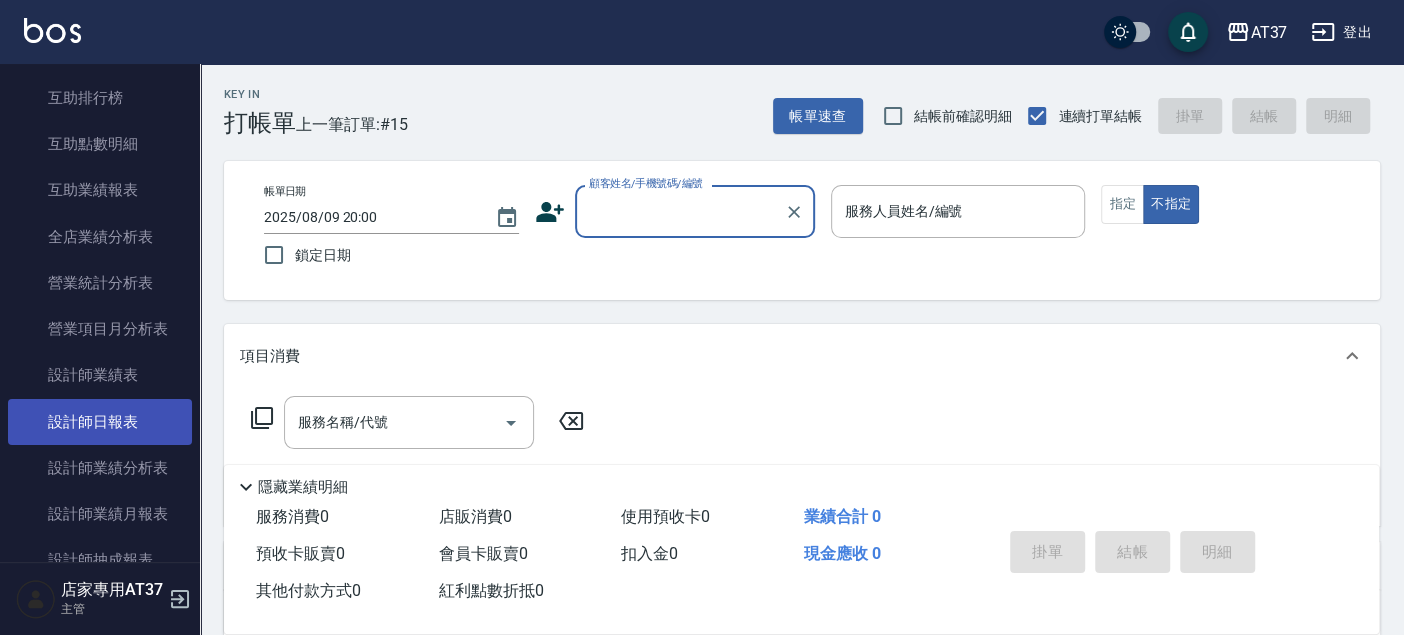 click on "設計師日報表" at bounding box center [100, 422] 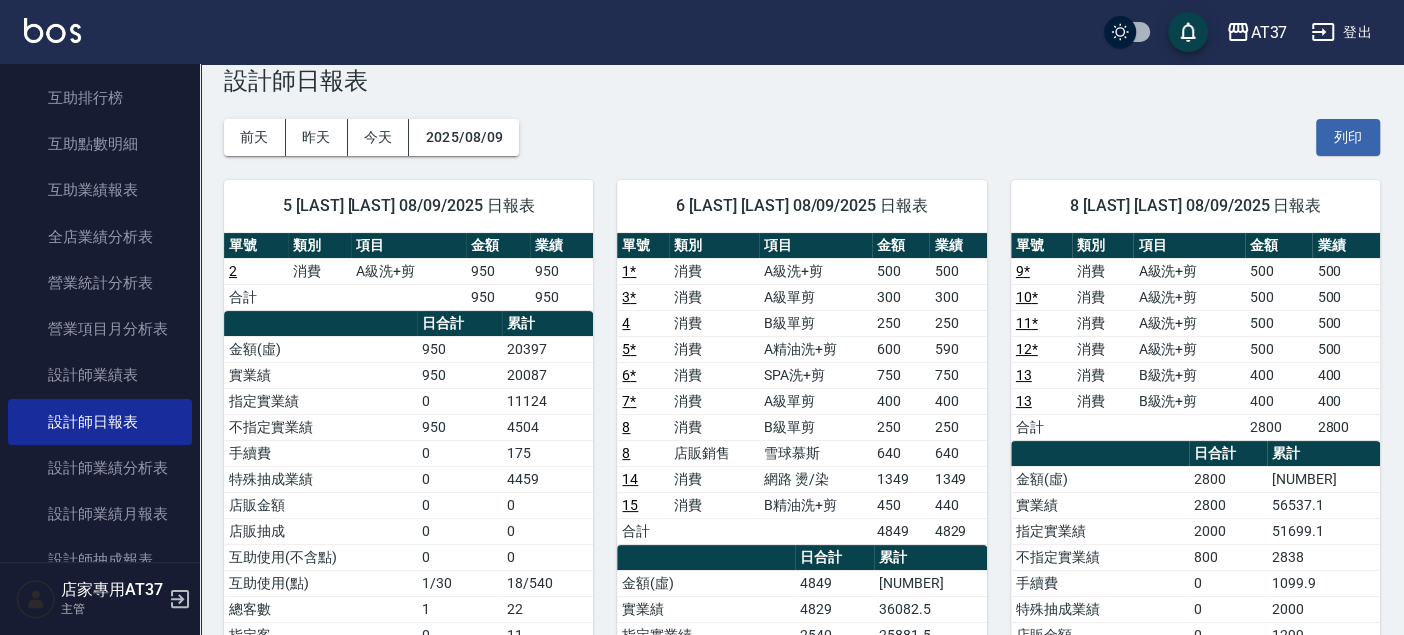 scroll, scrollTop: 0, scrollLeft: 0, axis: both 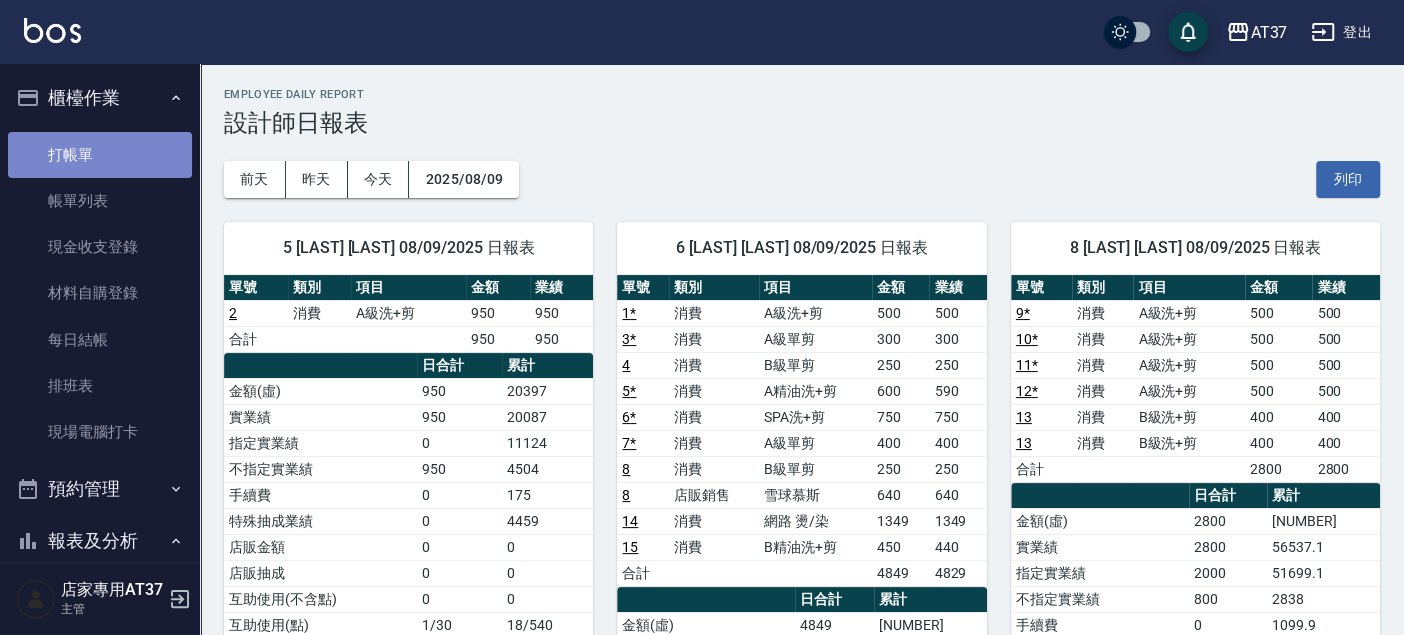 click on "打帳單" at bounding box center (100, 155) 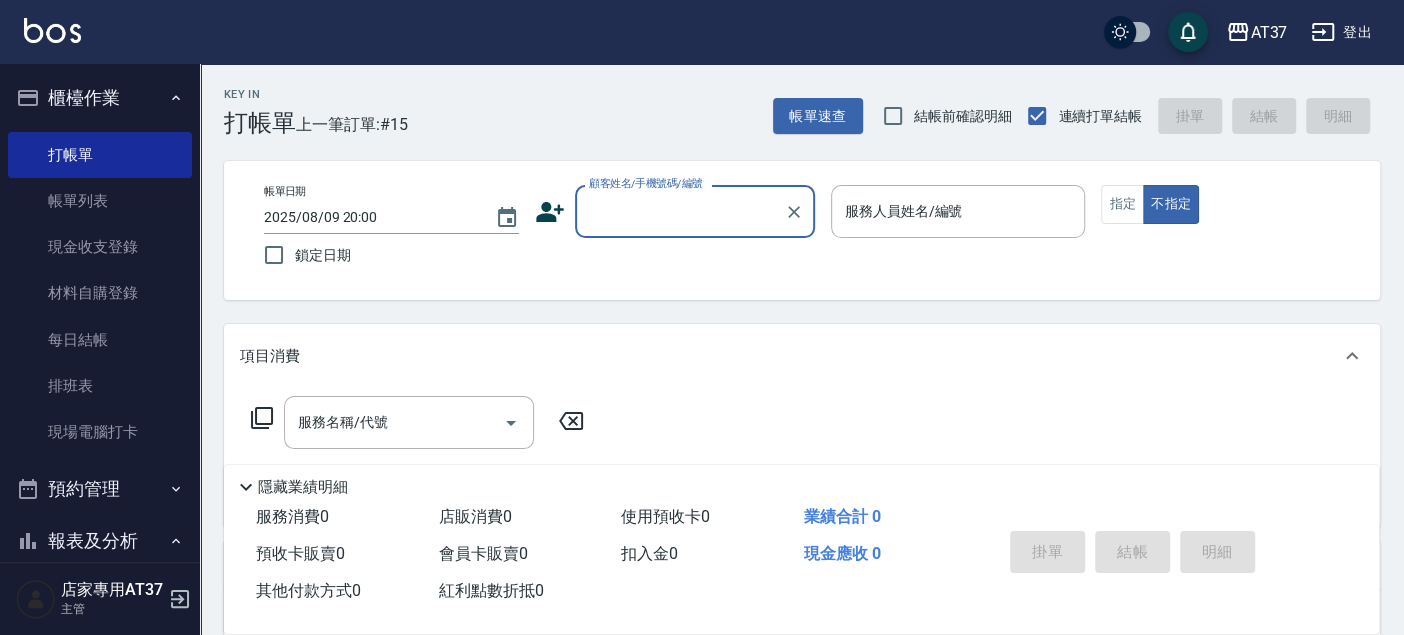 click on "顧客姓名/手機號碼/編號" at bounding box center [680, 211] 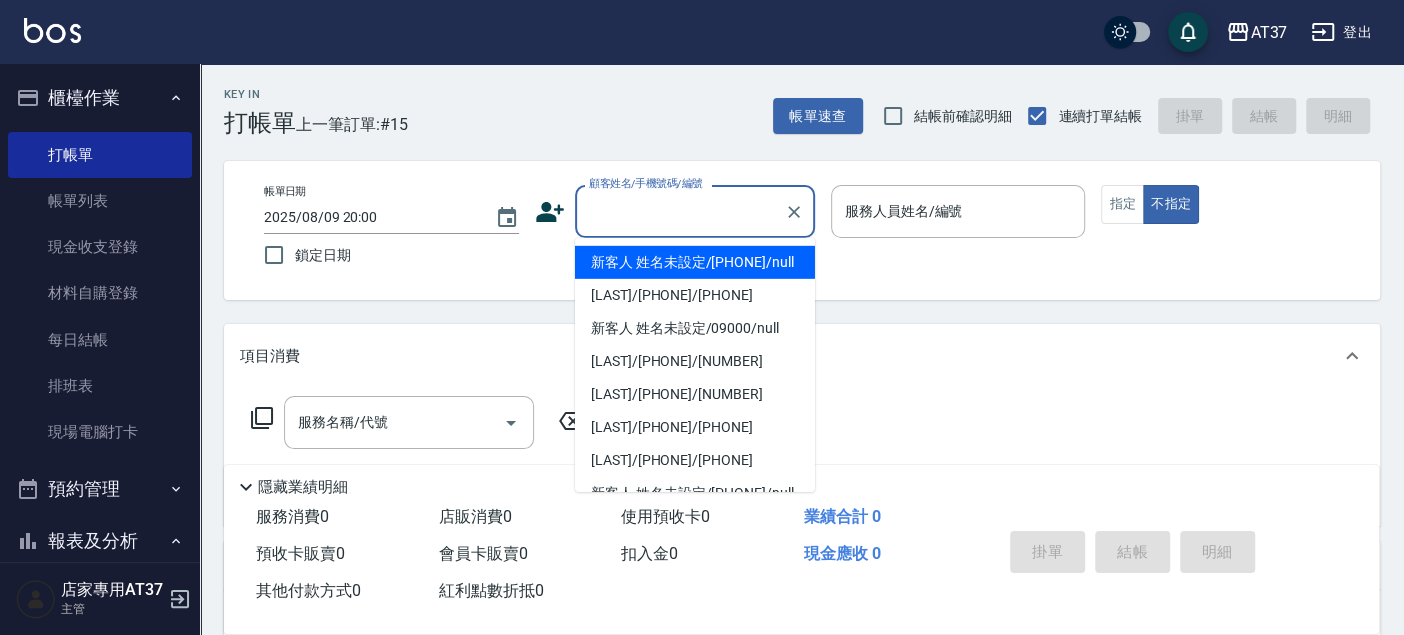 click on "新客人 姓名未設定/[PHONE]/null" at bounding box center (695, 262) 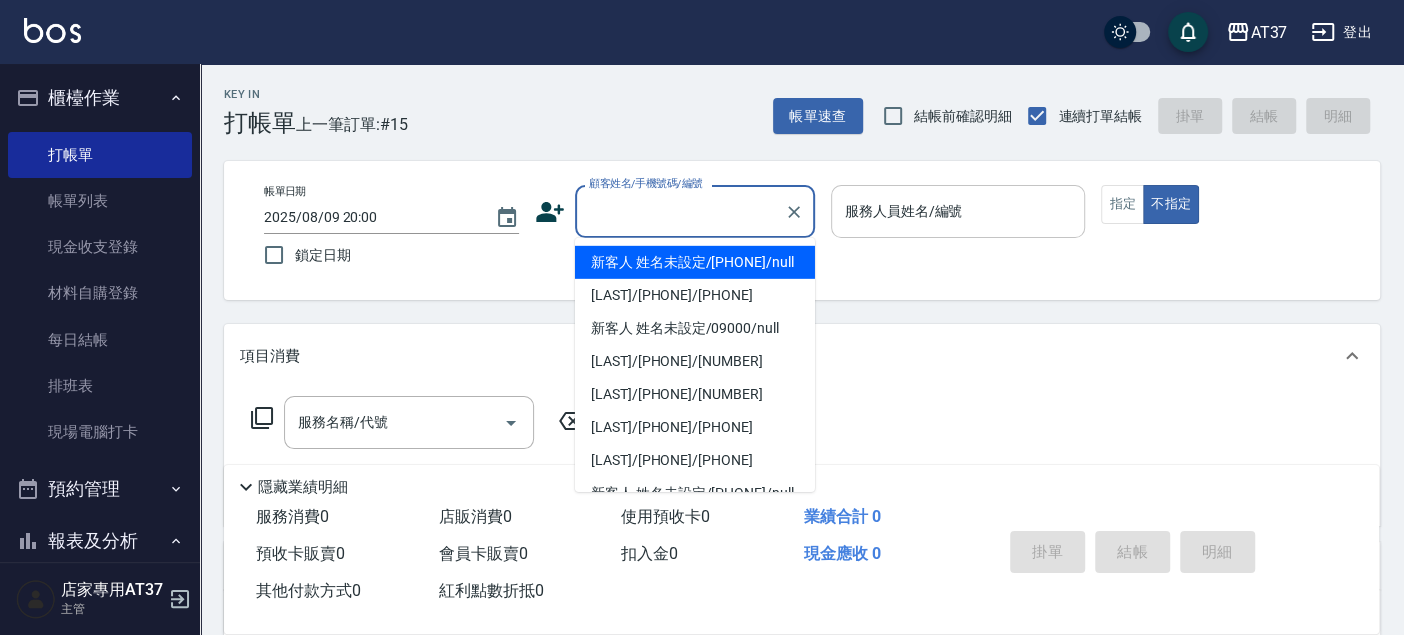 type on "新客人 姓名未設定/[PHONE]/null" 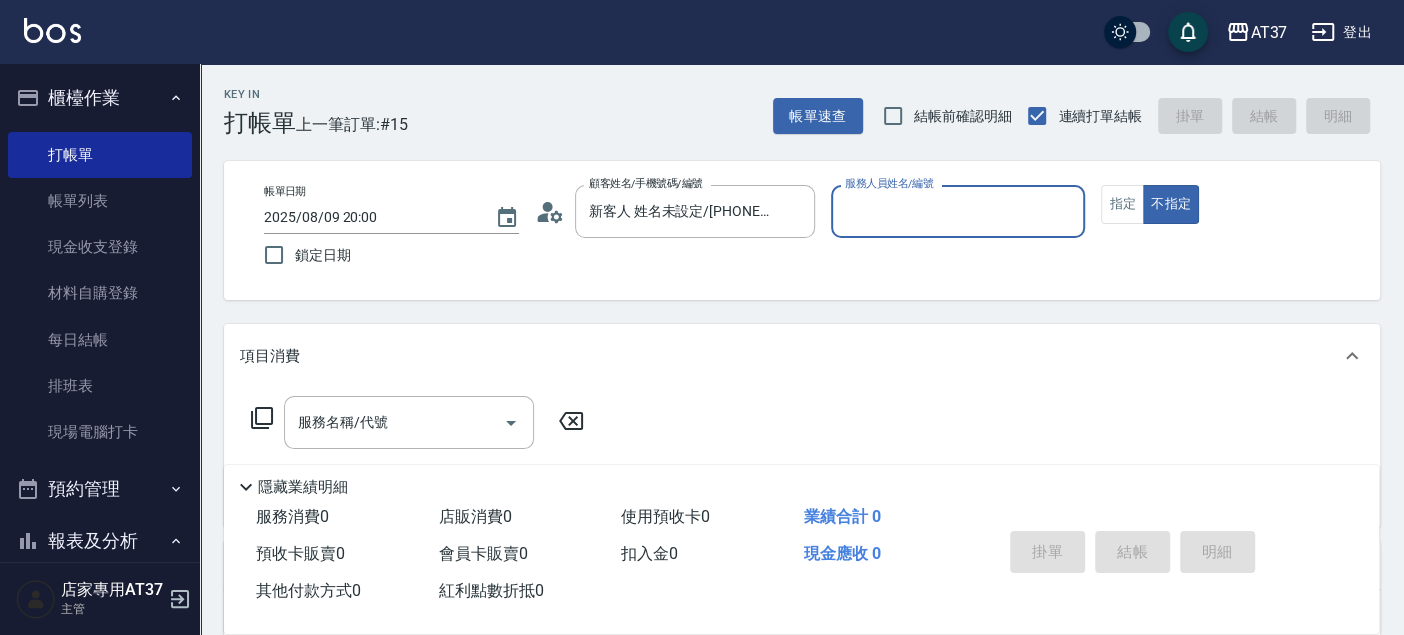 click on "服務人員姓名/編號" at bounding box center (958, 211) 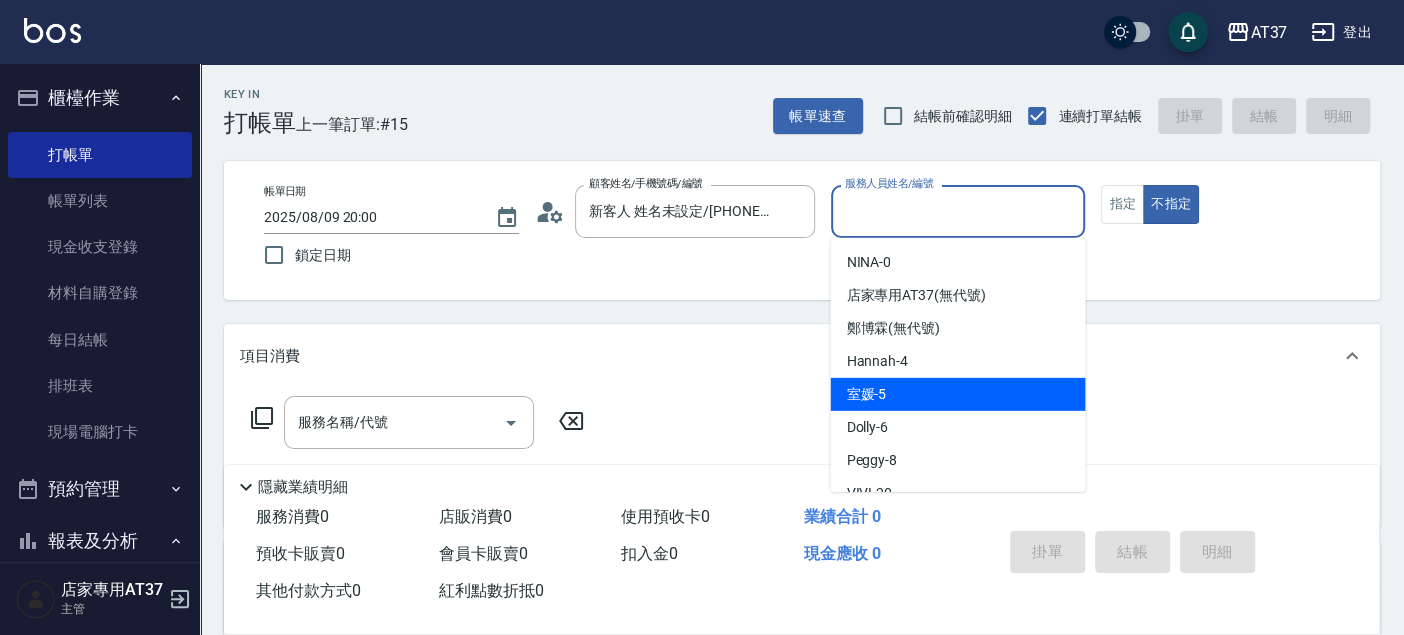 click on "室媛 -5" at bounding box center [957, 394] 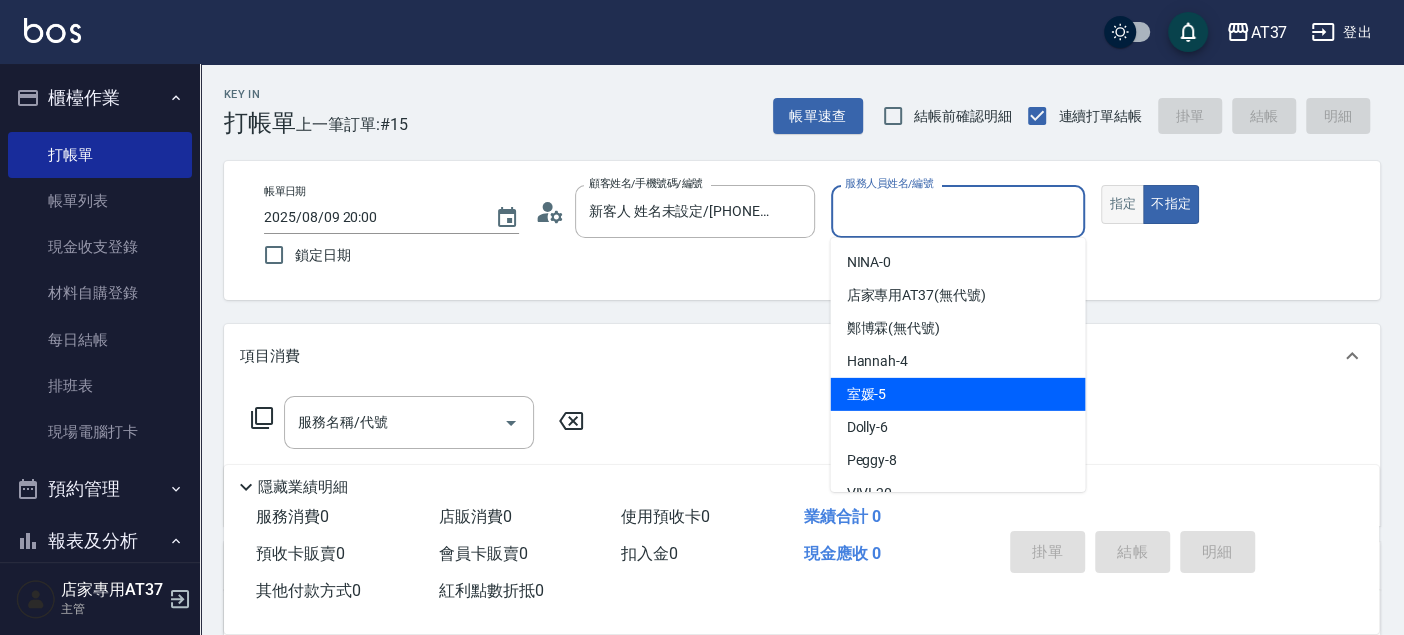 type on "室媛-5" 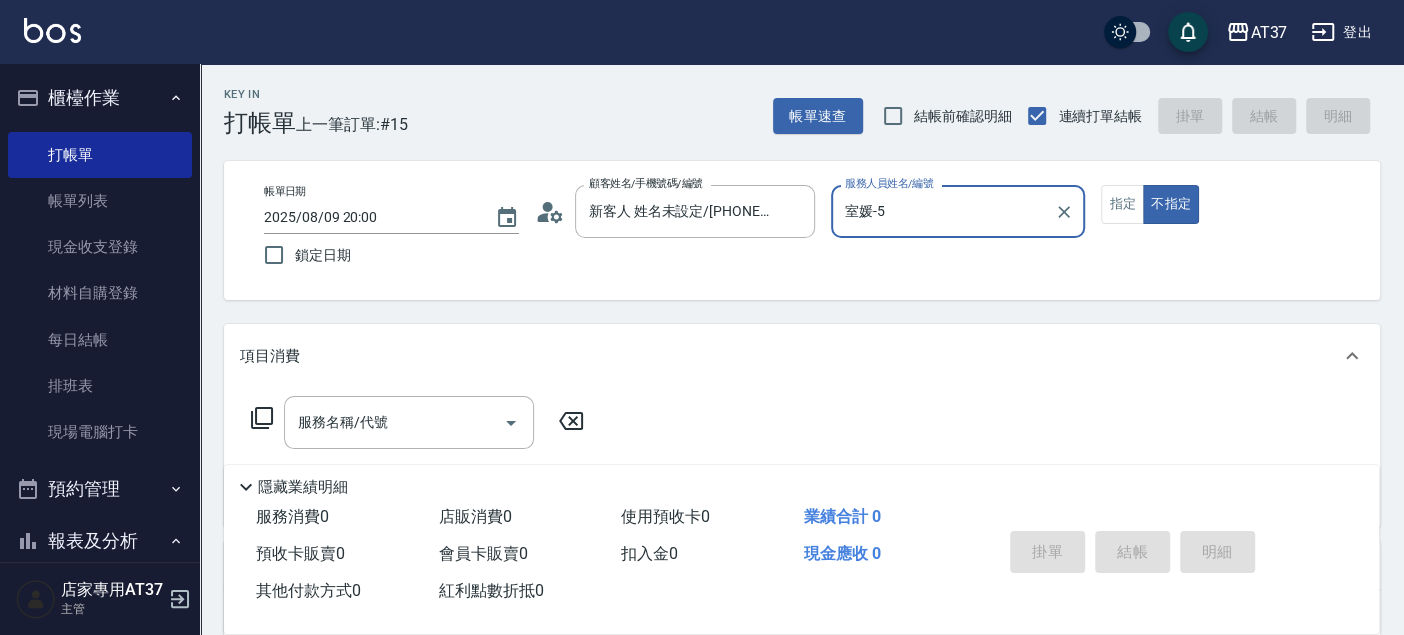 click on "服務名稱/代號 服務名稱/代號" at bounding box center (409, 422) 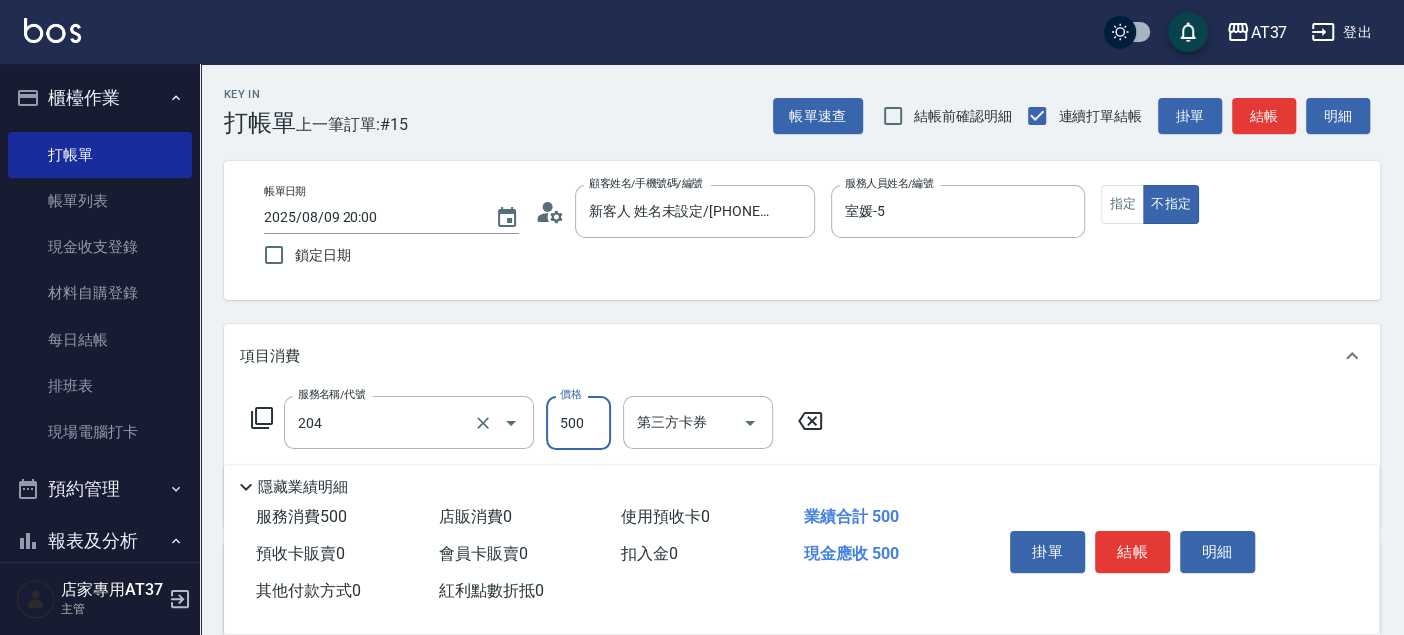 type on "A級洗+剪(204)" 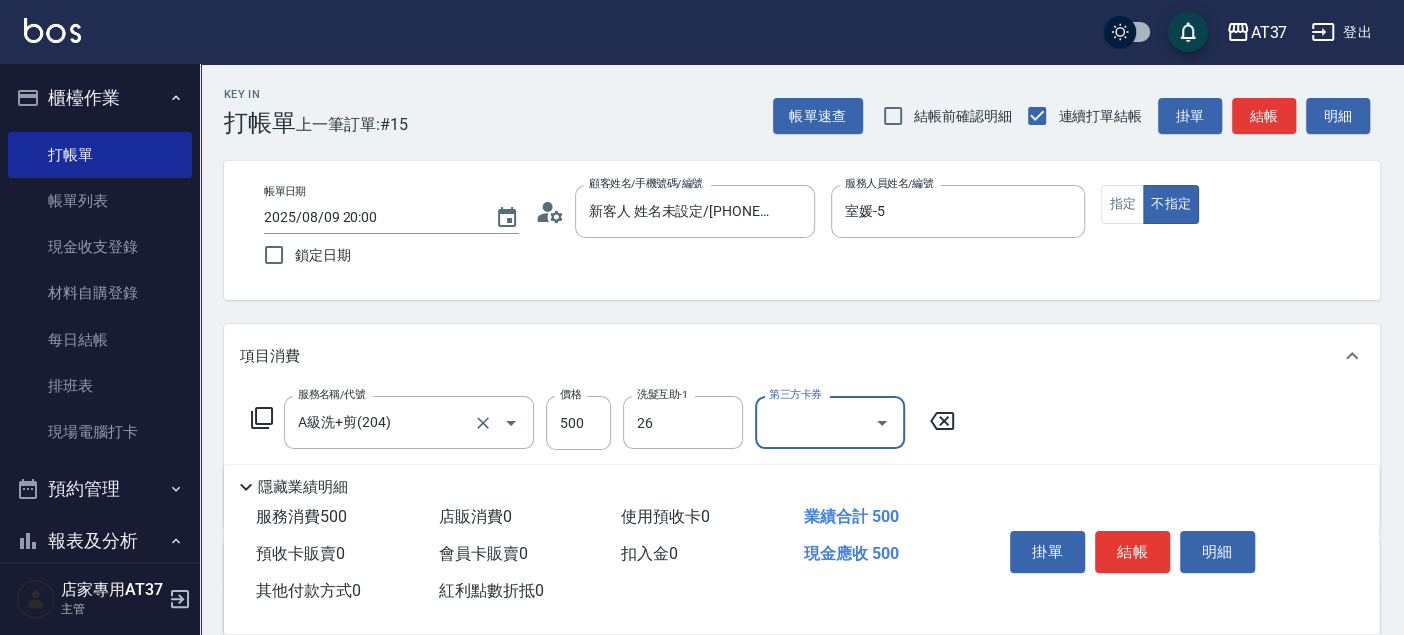 type on "[LAST]-26" 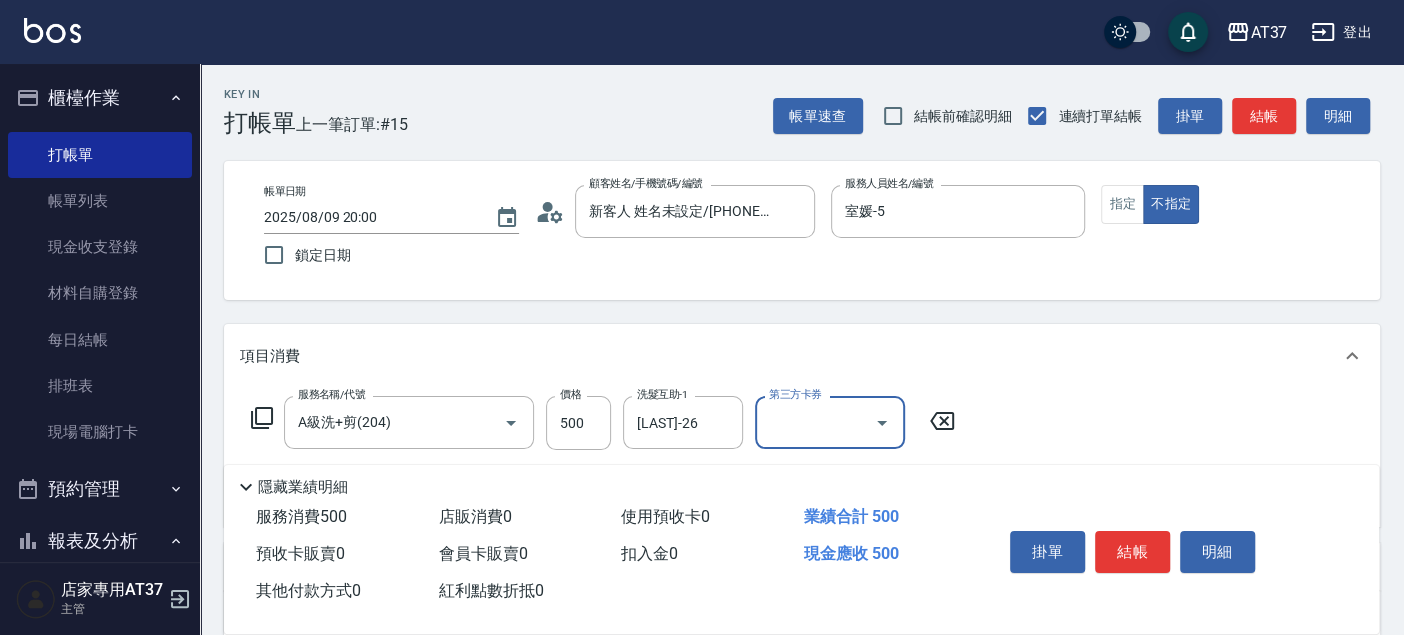 click on "帳單速查 結帳前確認明細 連續打單結帳 掛單 結帳 明細" at bounding box center (1076, 116) 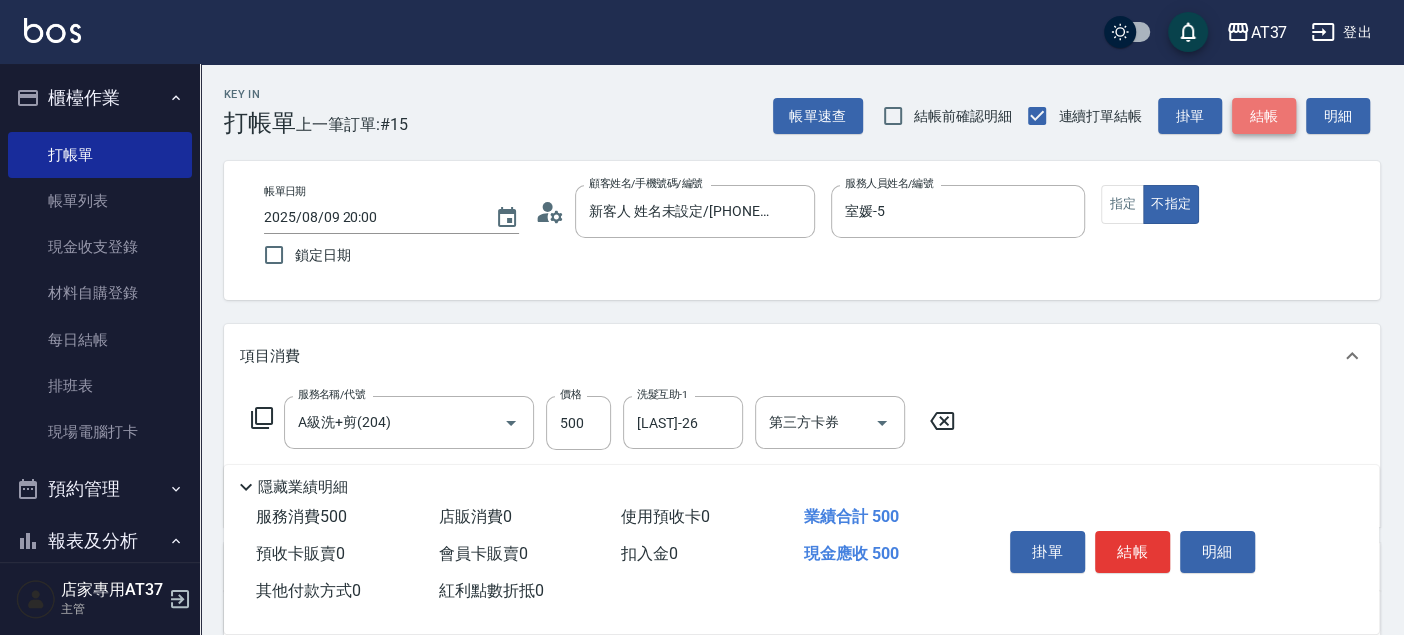click on "結帳" at bounding box center (1264, 116) 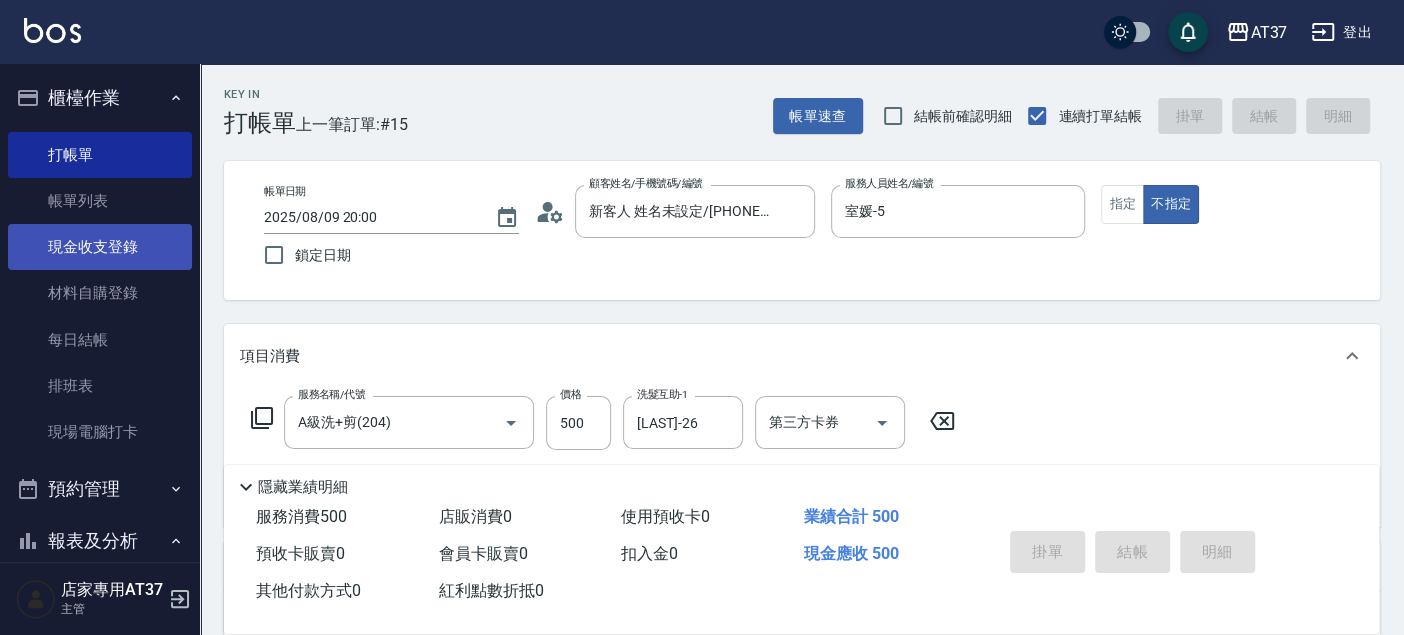 type on "2025/08/09 20:02" 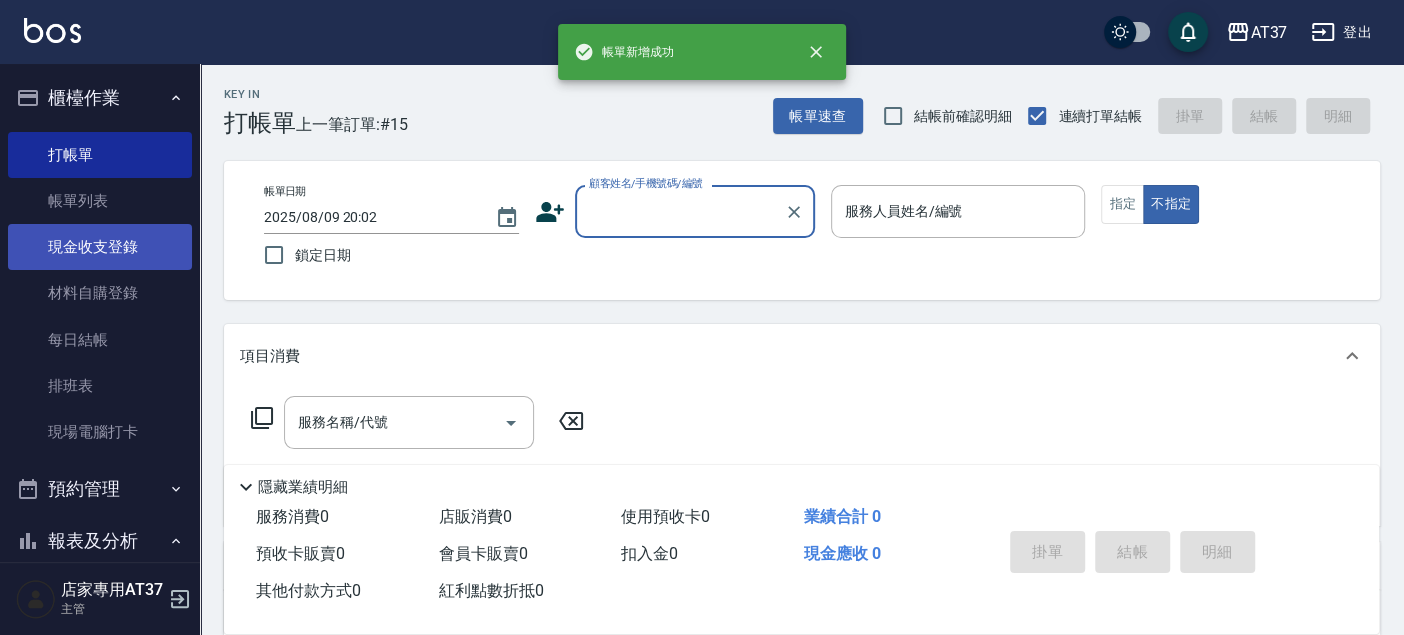 scroll, scrollTop: 0, scrollLeft: 0, axis: both 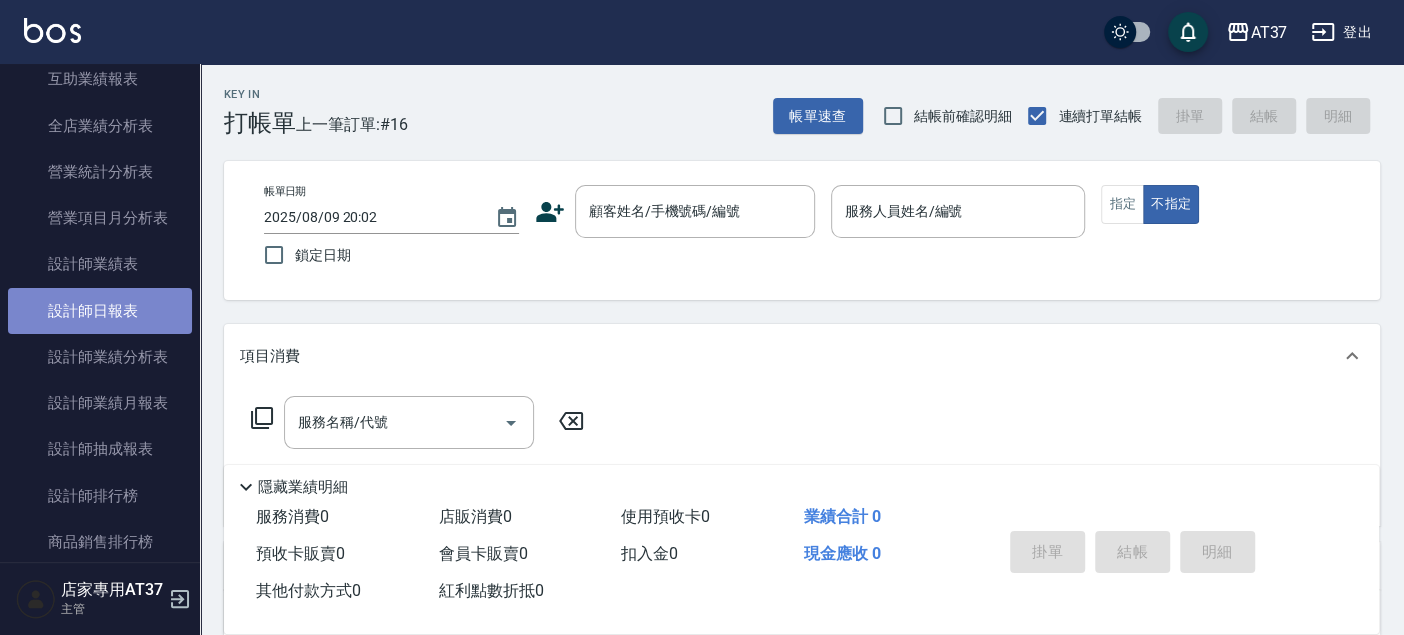 click on "設計師日報表" at bounding box center [100, 311] 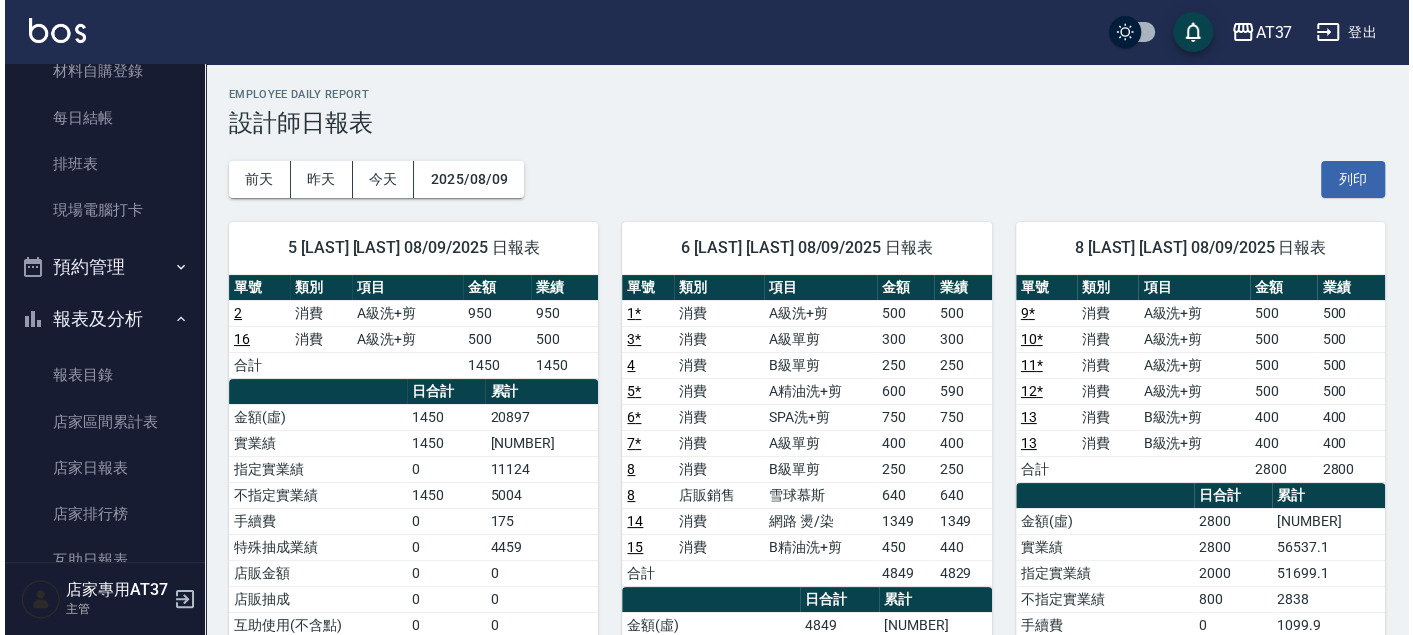 scroll, scrollTop: 0, scrollLeft: 0, axis: both 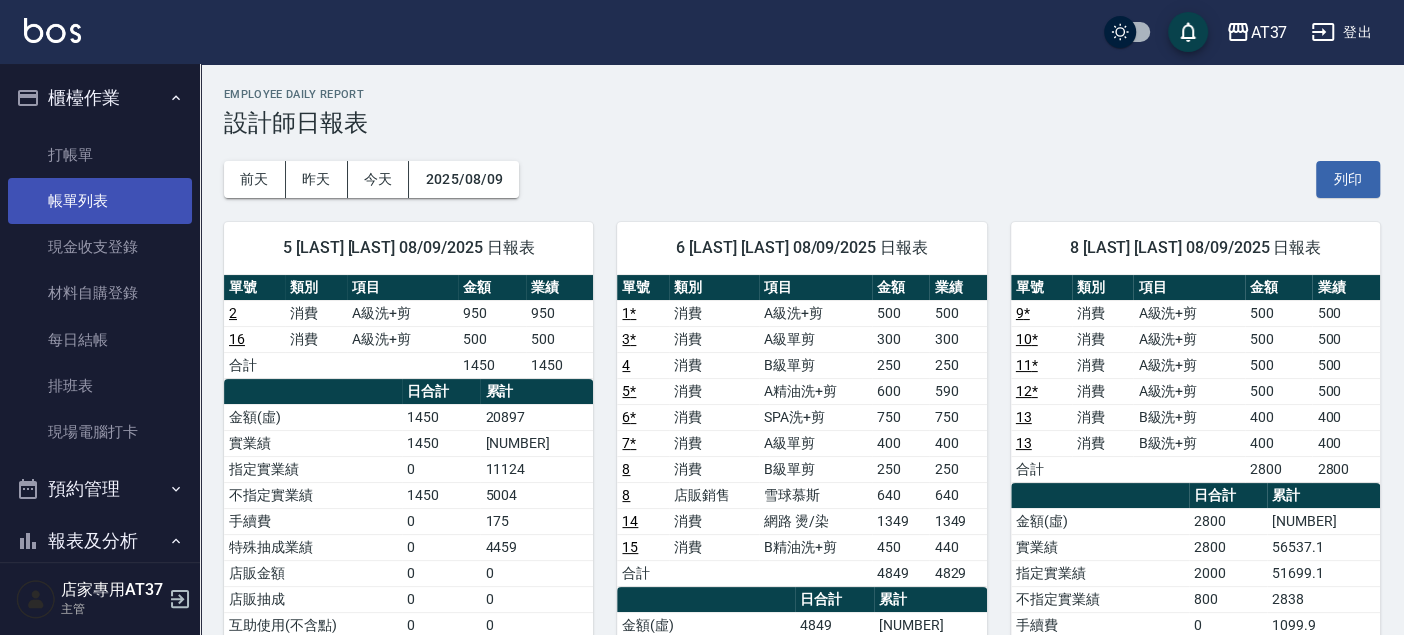 click on "帳單列表" at bounding box center [100, 201] 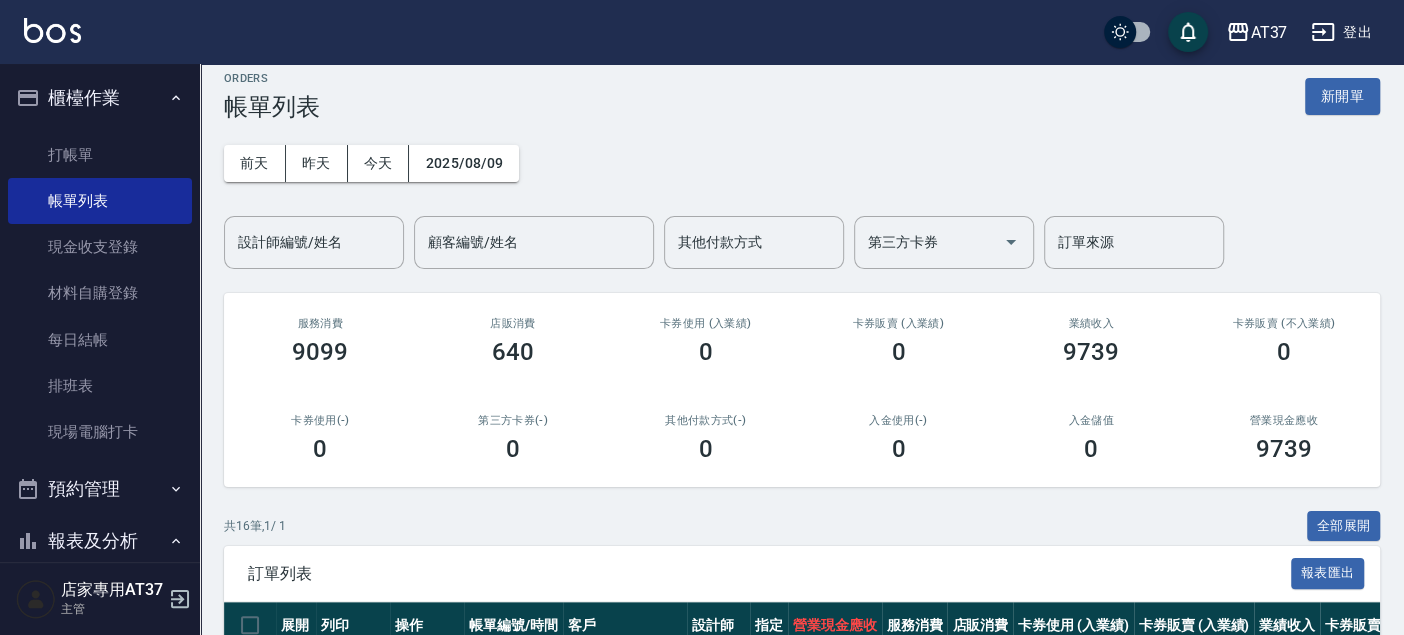 scroll, scrollTop: 555, scrollLeft: 0, axis: vertical 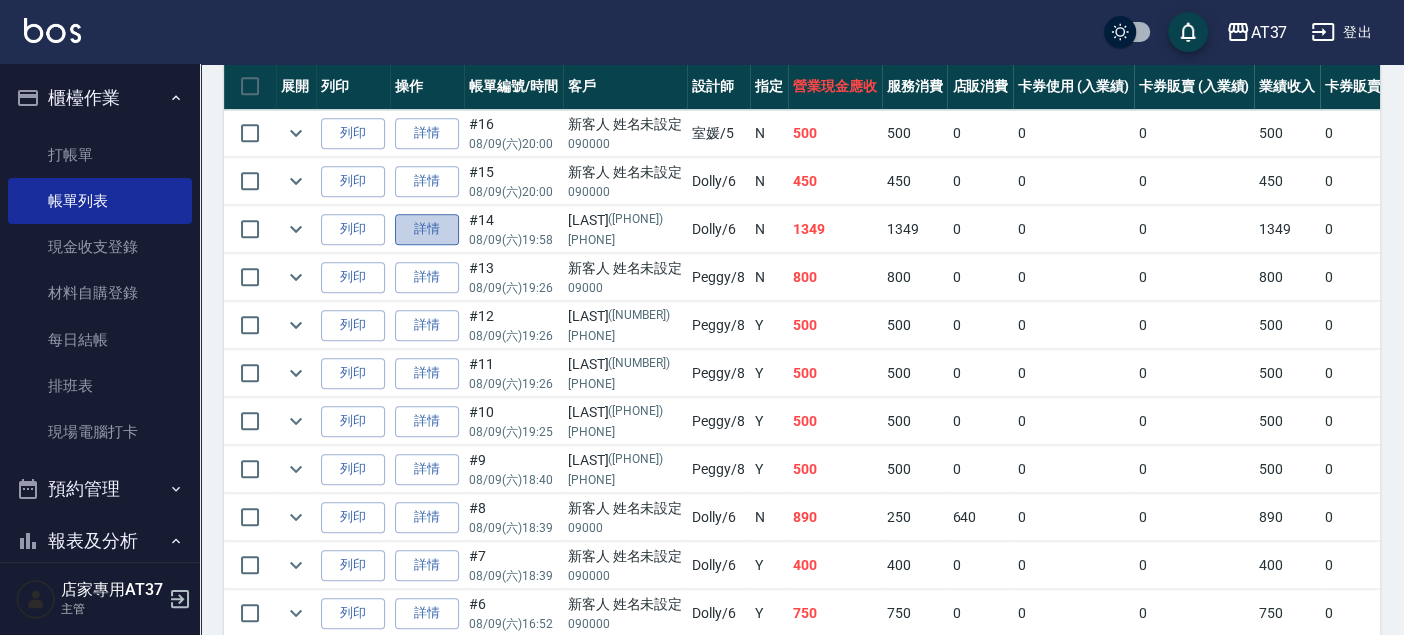 click on "詳情" at bounding box center (427, 229) 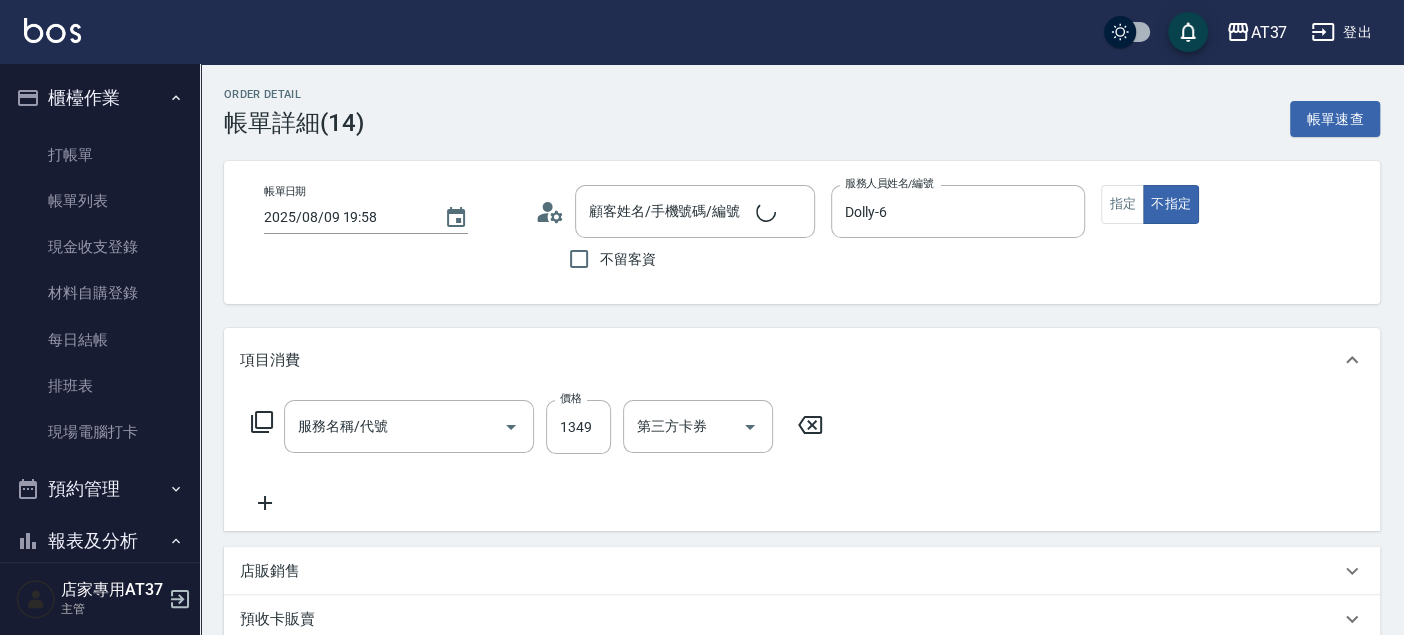 type on "2025/08/09 19:58" 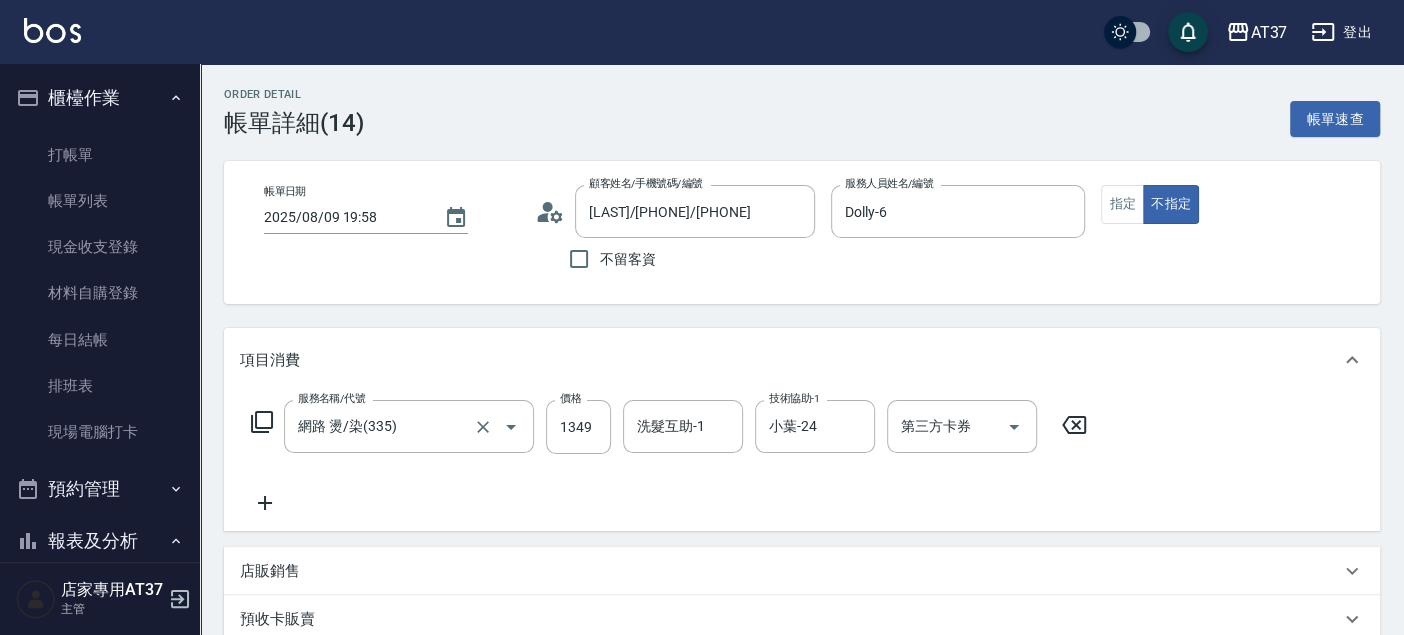 type on "[LAST]/[PHONE]/[PHONE]" 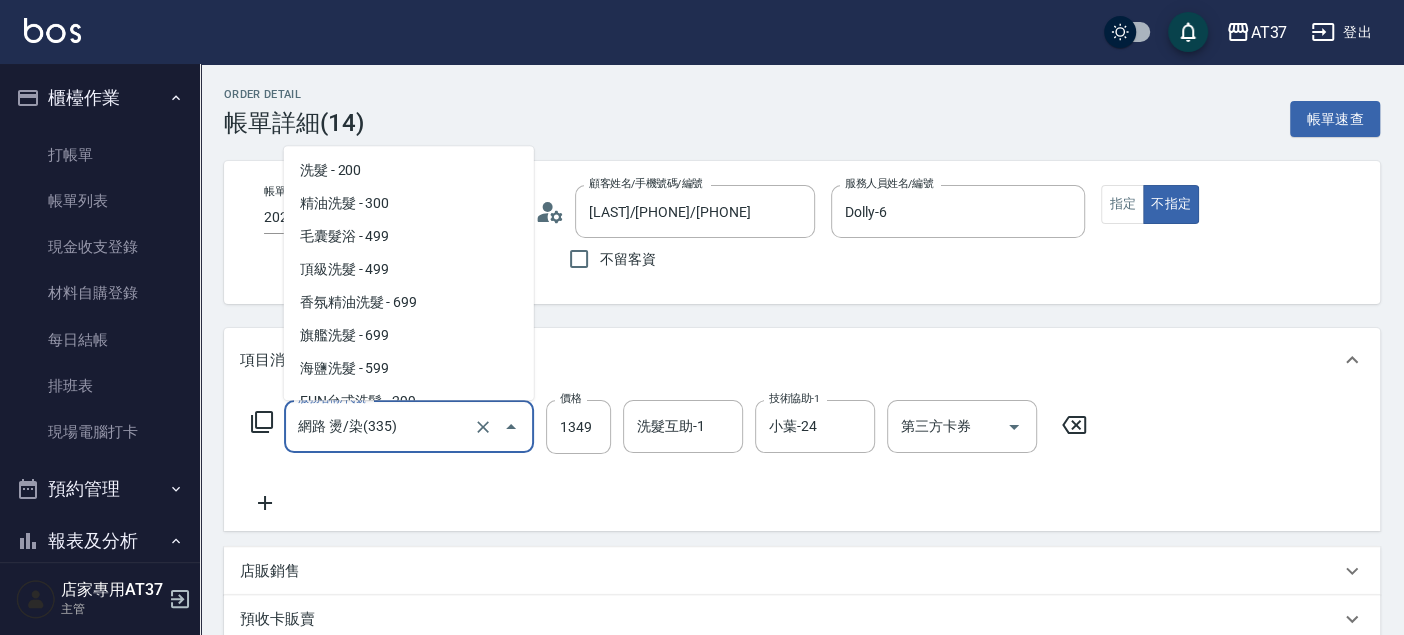 click on "網路 燙/染(335)" at bounding box center [381, 426] 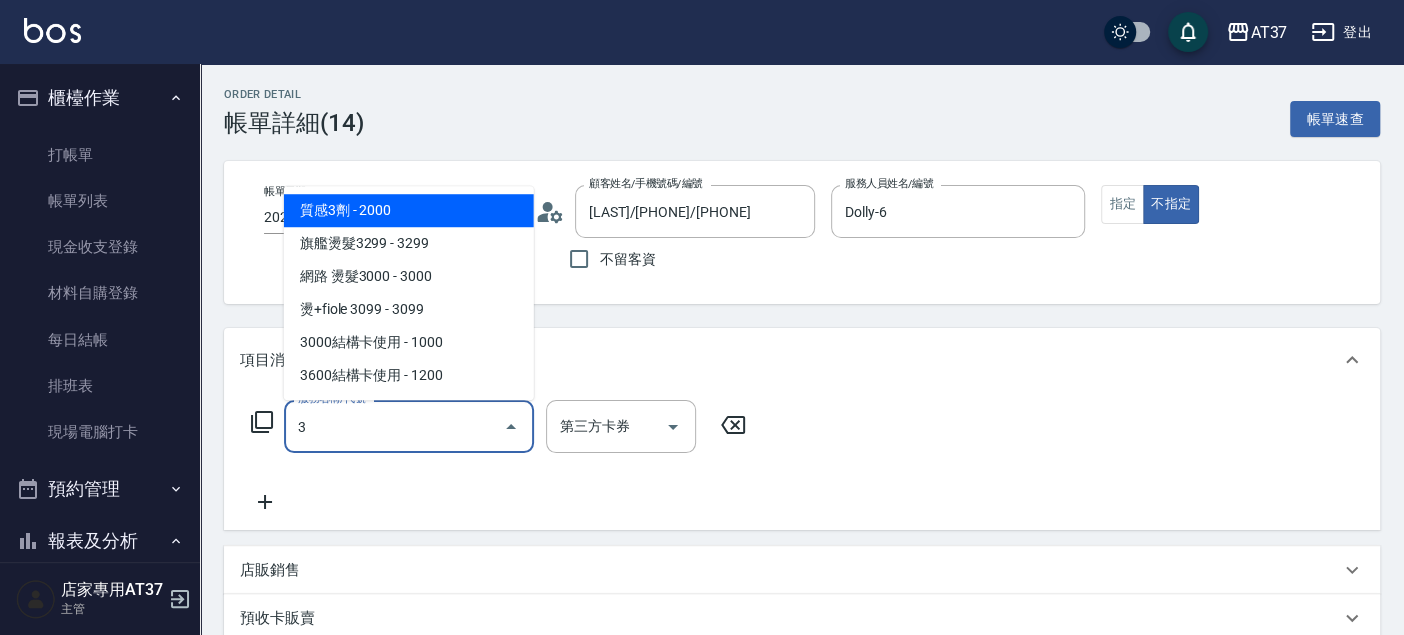scroll, scrollTop: 0, scrollLeft: 0, axis: both 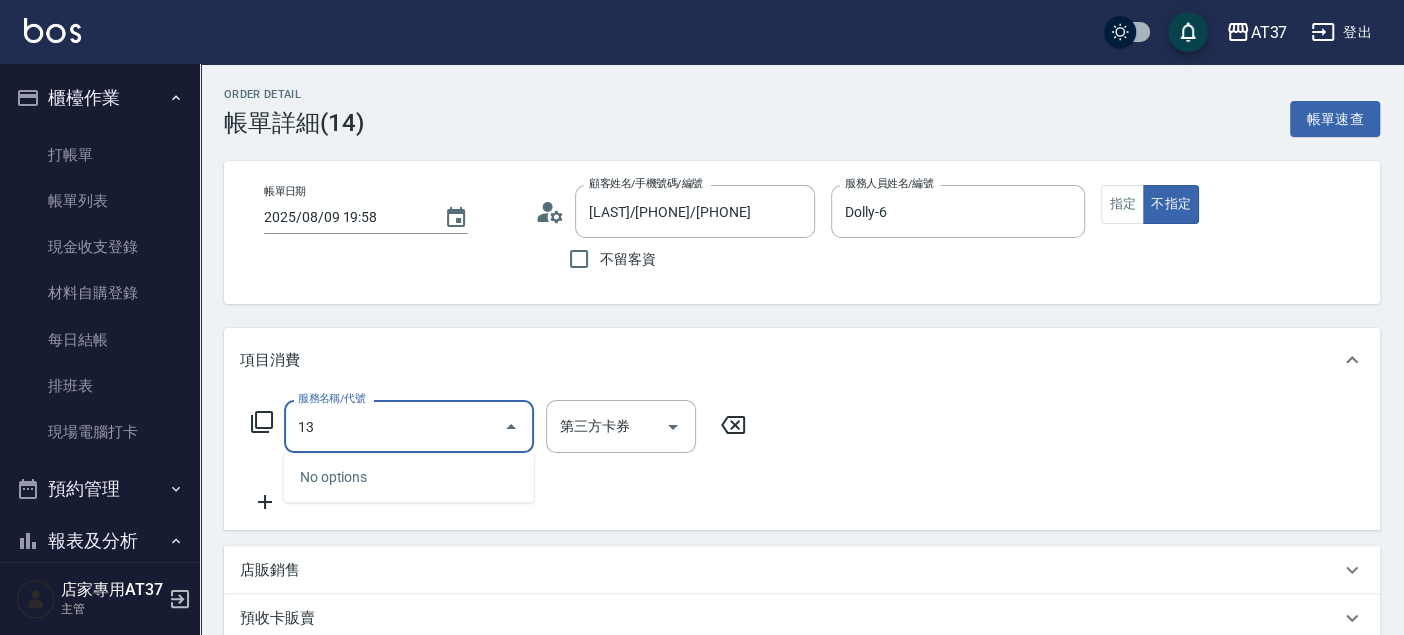 type on "1" 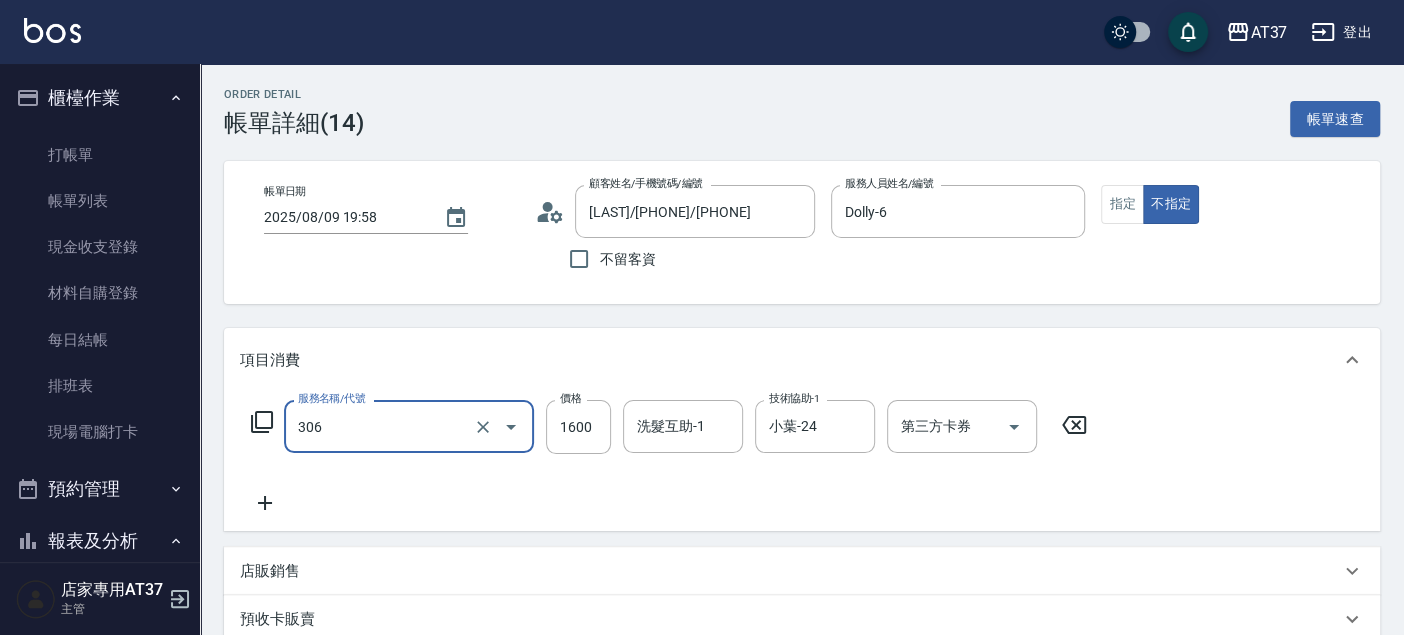 type on "離子燙(306)" 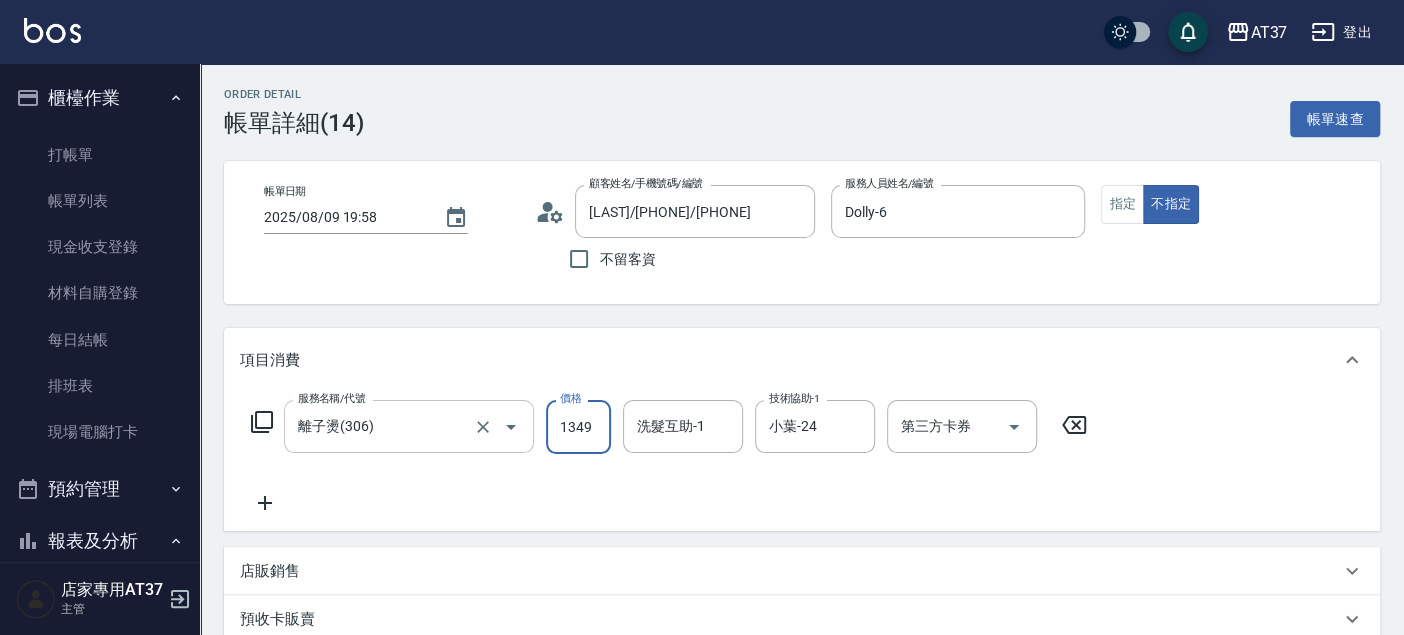 type on "1349" 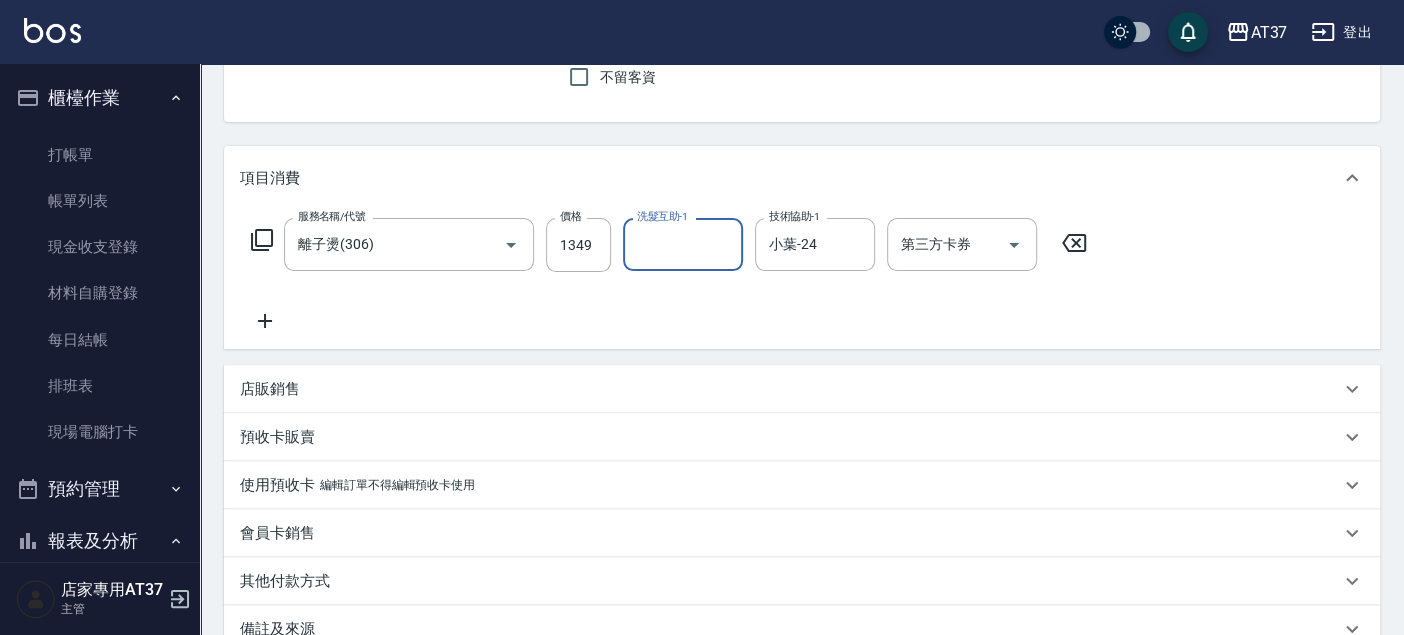 scroll, scrollTop: 412, scrollLeft: 0, axis: vertical 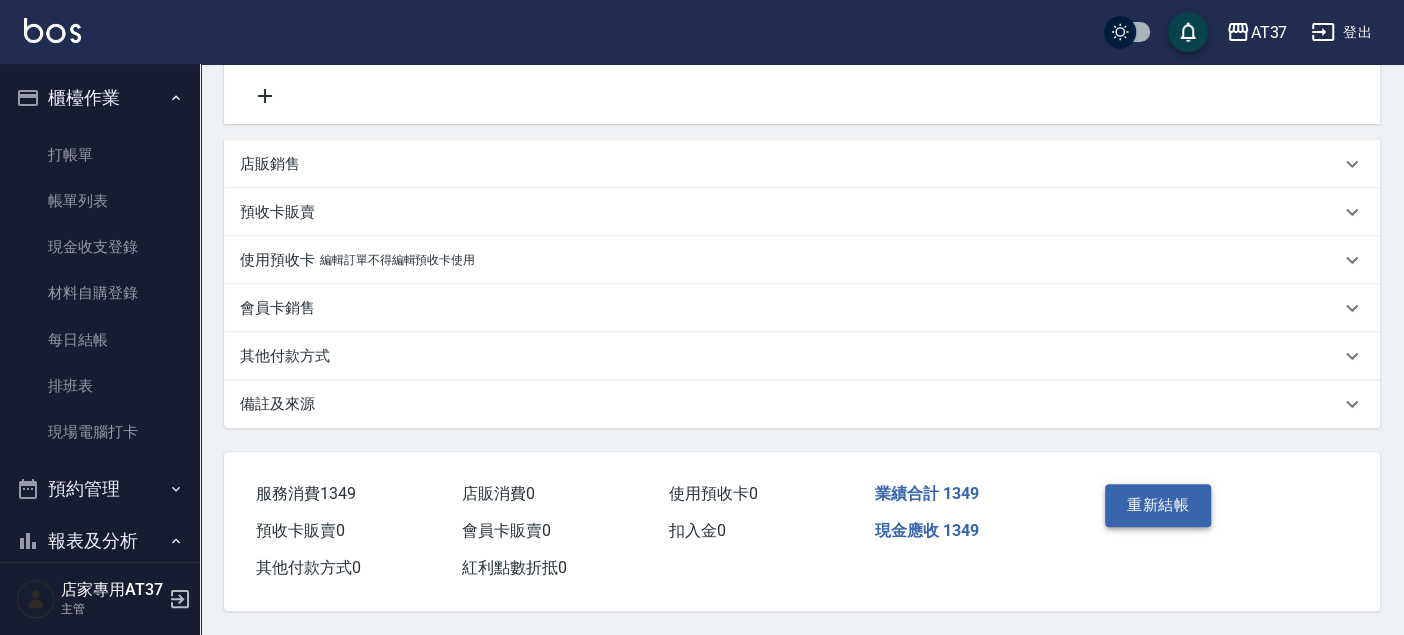 click on "重新結帳" at bounding box center [1158, 505] 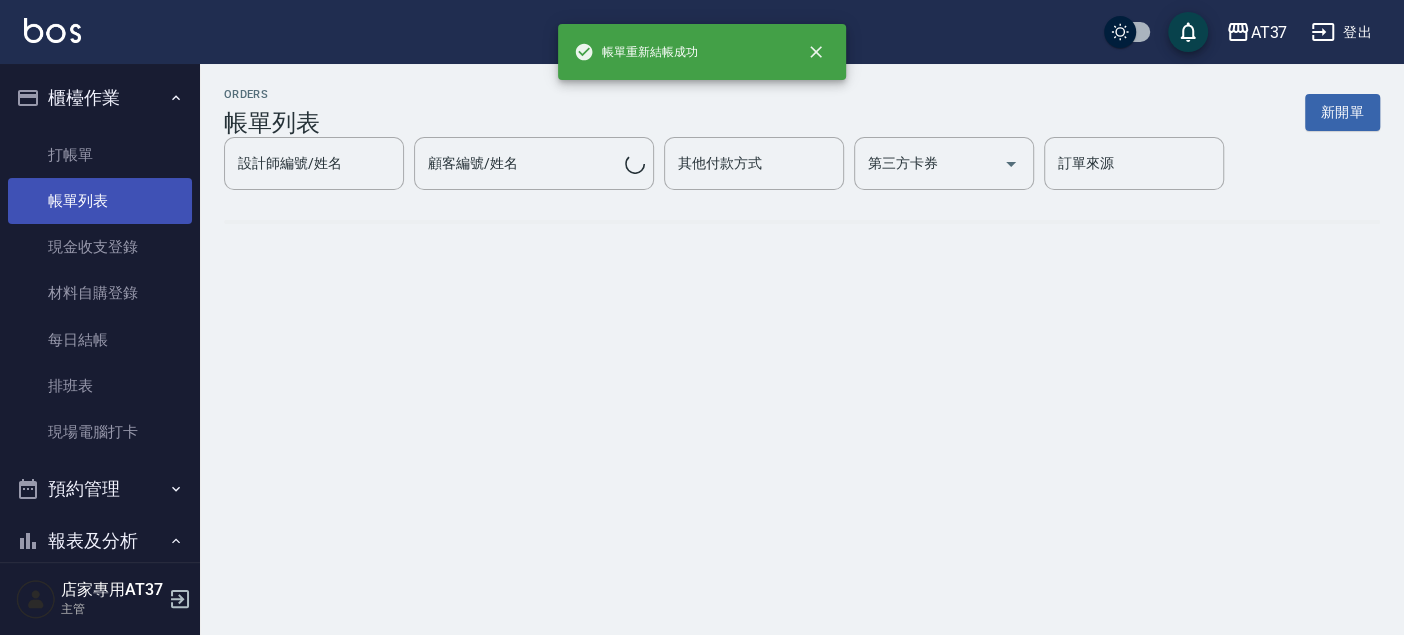 scroll, scrollTop: 0, scrollLeft: 0, axis: both 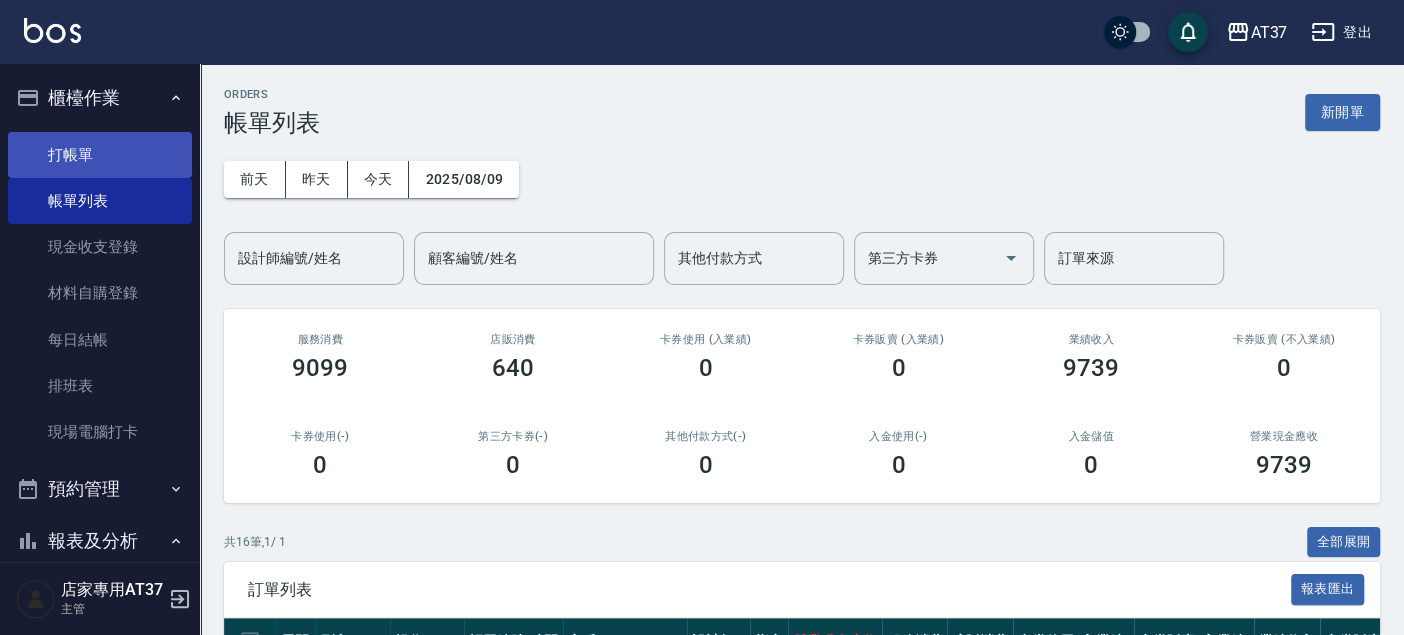 click on "打帳單" at bounding box center (100, 155) 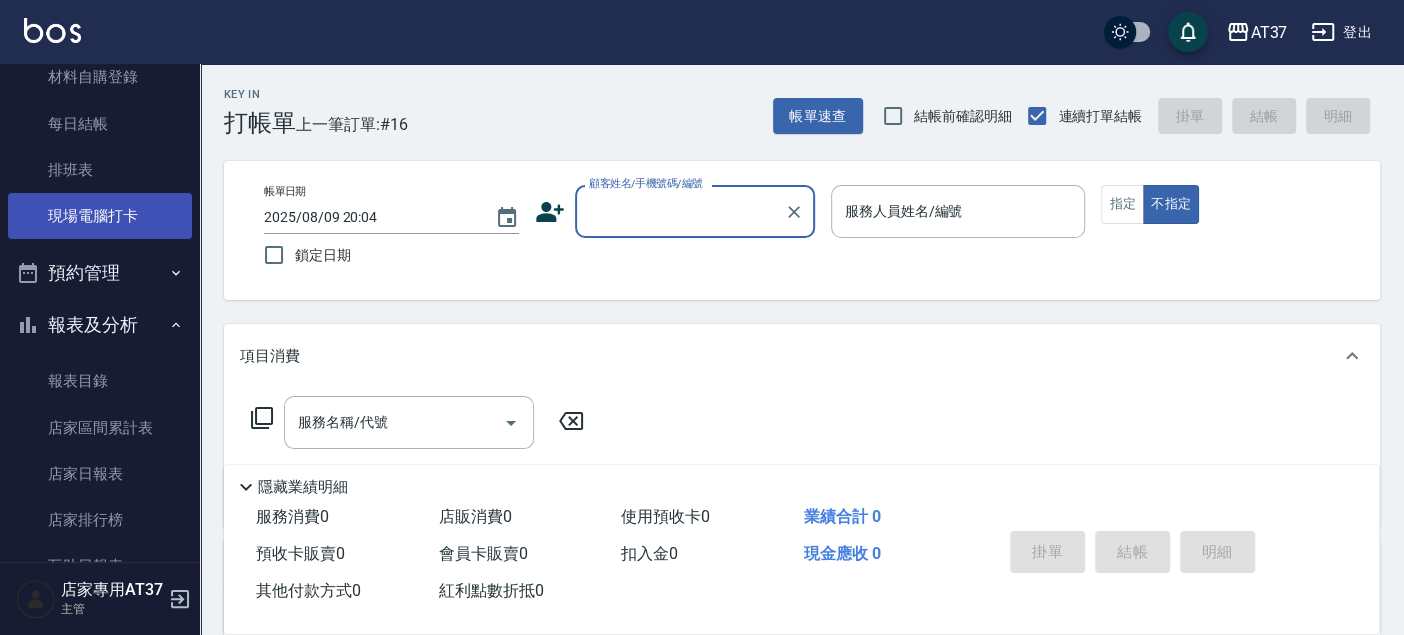 scroll, scrollTop: 222, scrollLeft: 0, axis: vertical 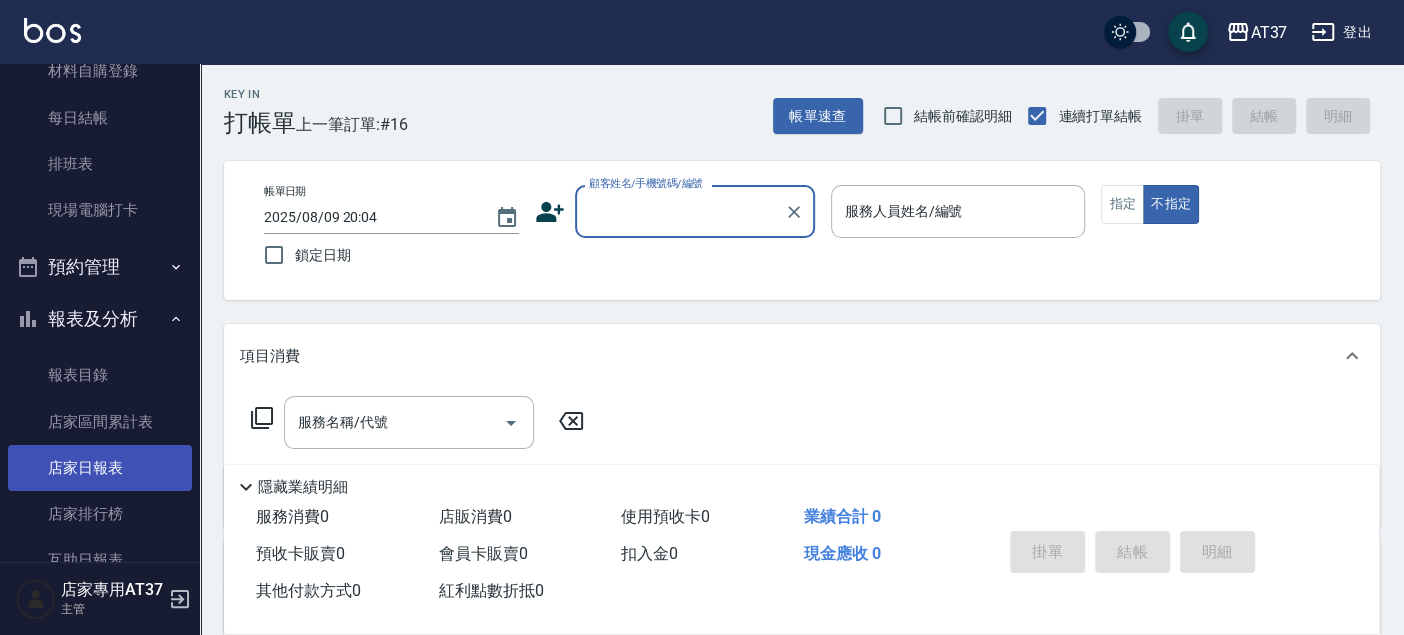 click on "店家日報表" at bounding box center (100, 468) 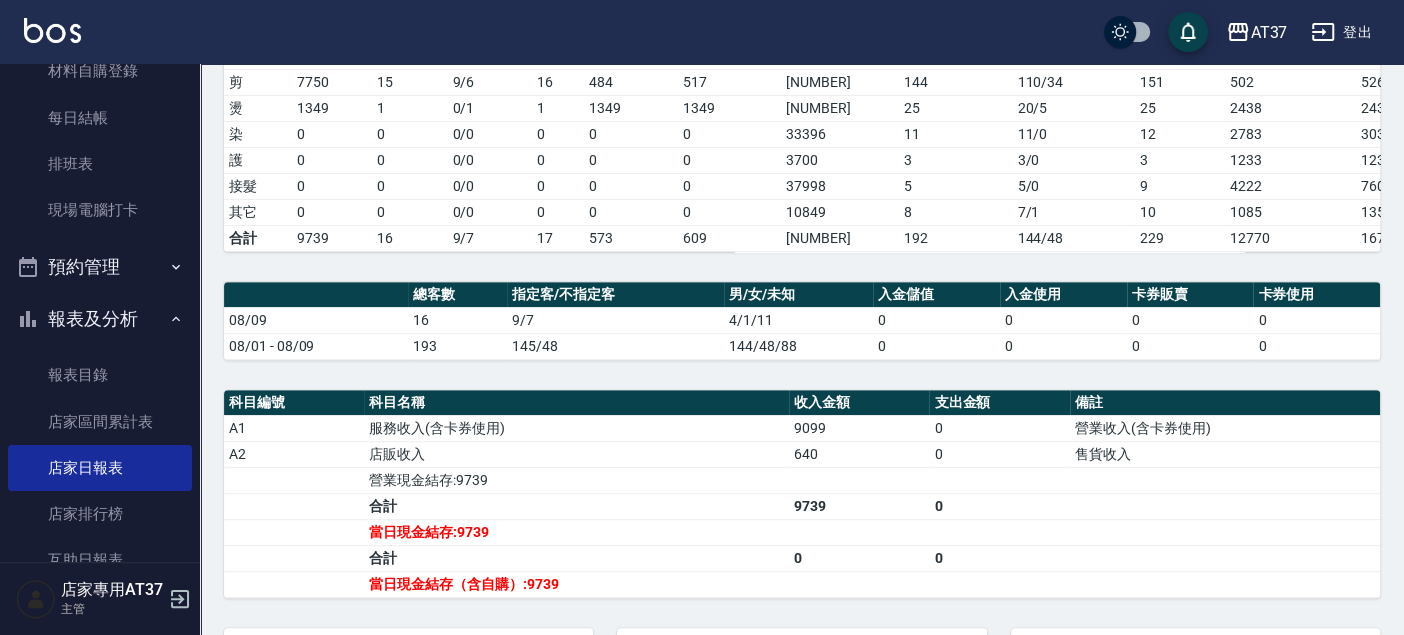 scroll, scrollTop: 444, scrollLeft: 0, axis: vertical 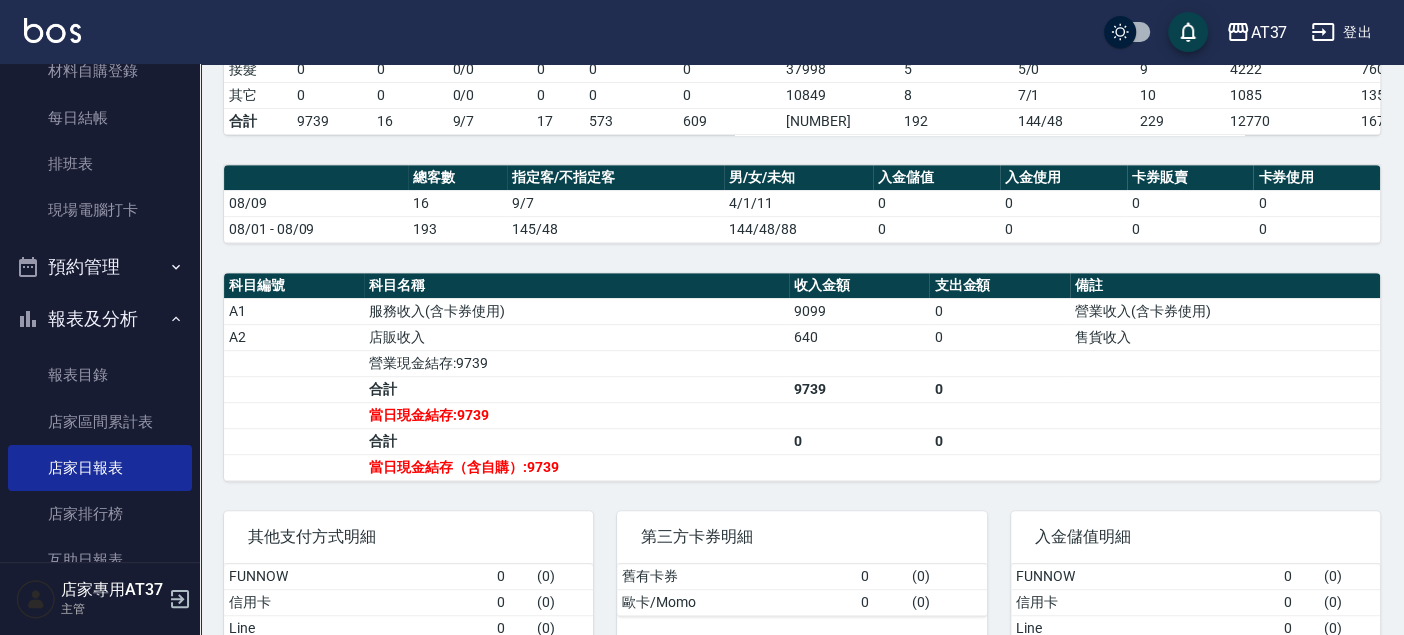 drag, startPoint x: 732, startPoint y: 382, endPoint x: 731, endPoint y: 630, distance: 248.00201 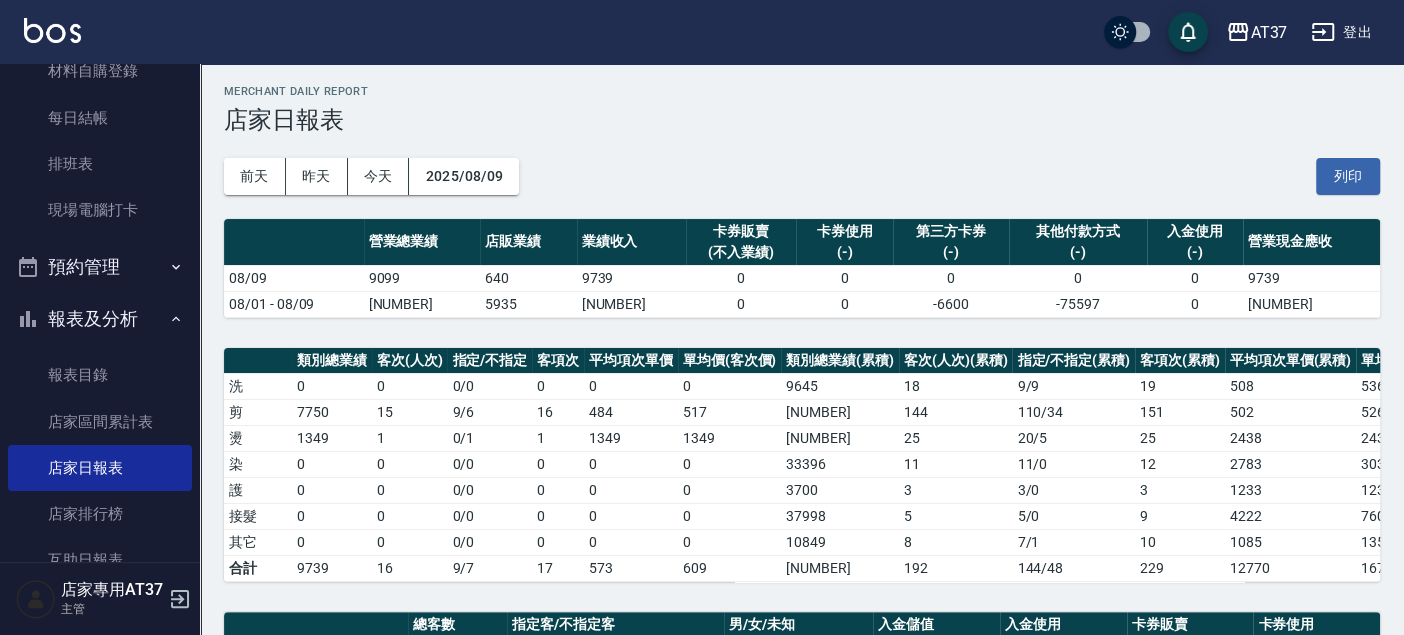 scroll, scrollTop: 0, scrollLeft: 0, axis: both 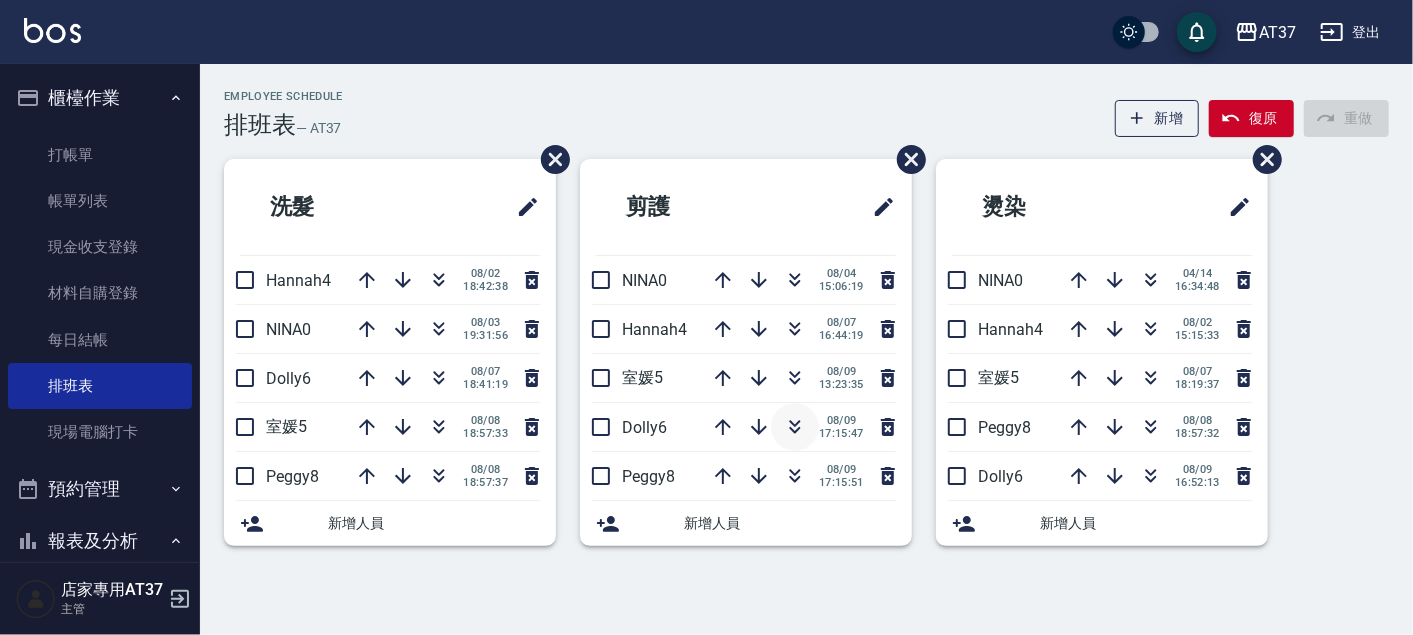 click 